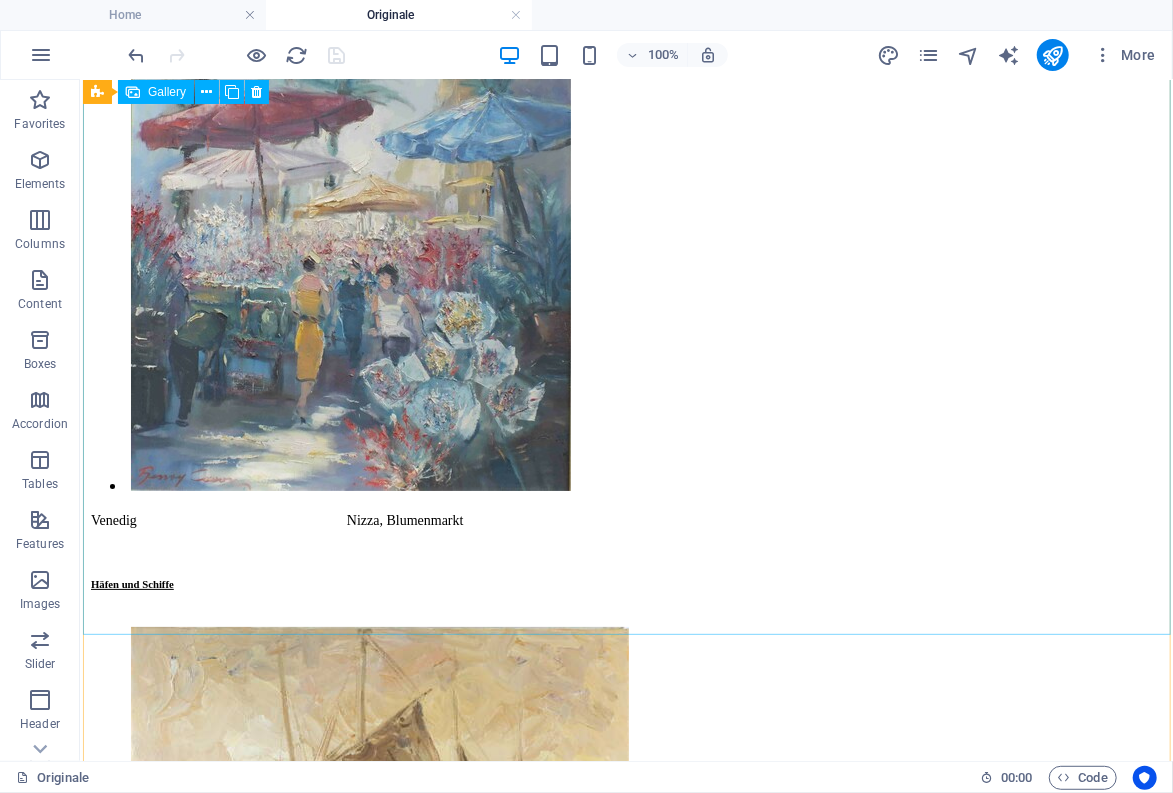 scroll, scrollTop: 21054, scrollLeft: 0, axis: vertical 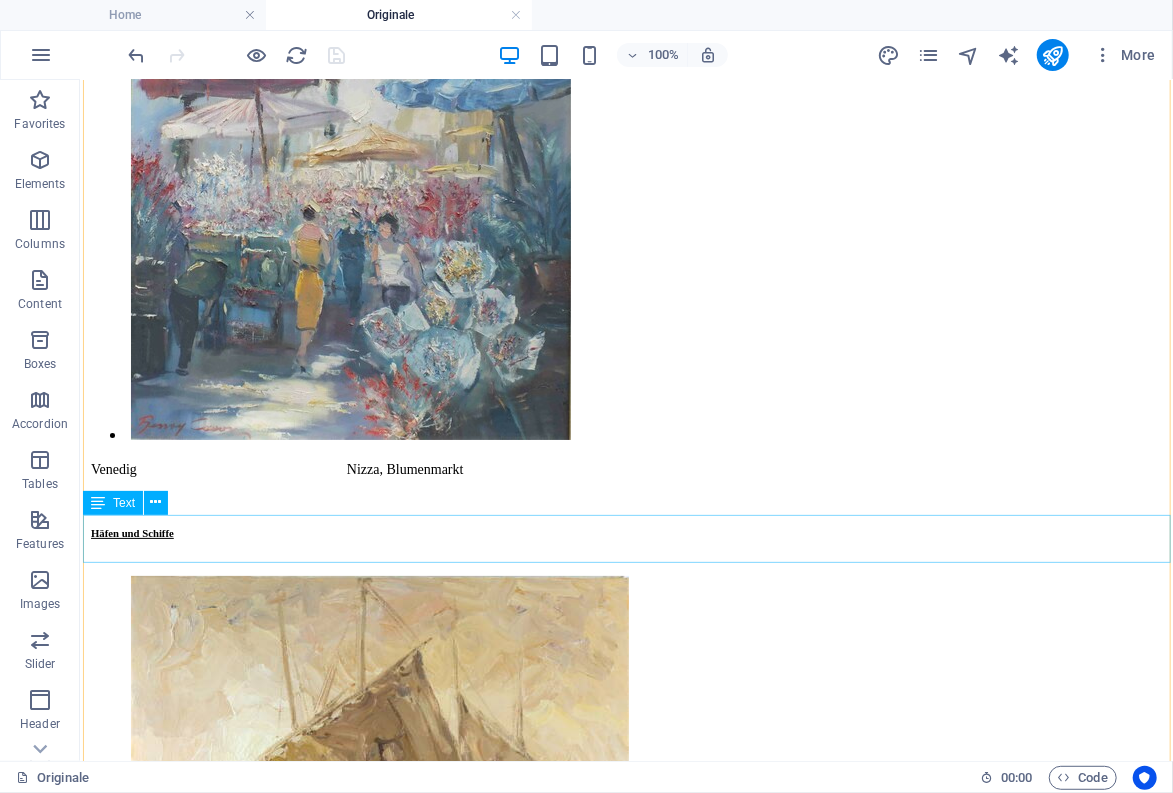 click on "Löwenkopf  (Lithographie)                                                        Christus / Judas   ca. 1978" at bounding box center (625, 39824) 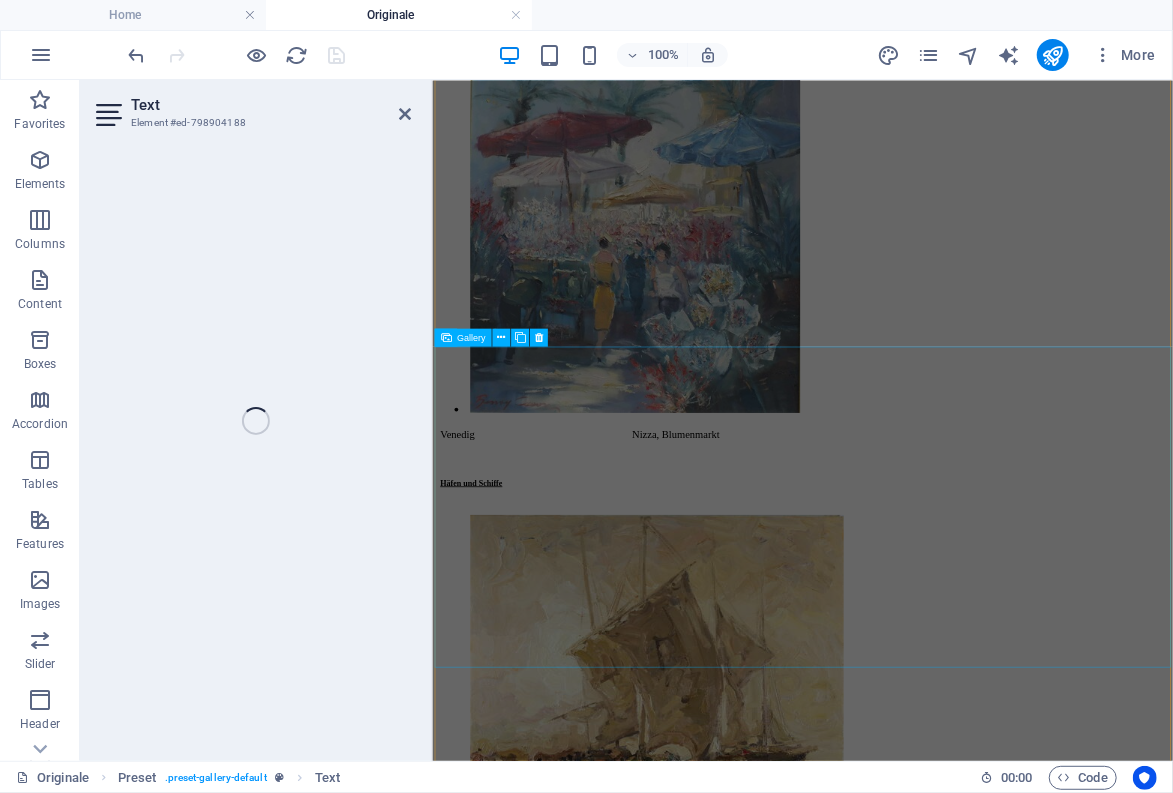 scroll, scrollTop: 19781, scrollLeft: 0, axis: vertical 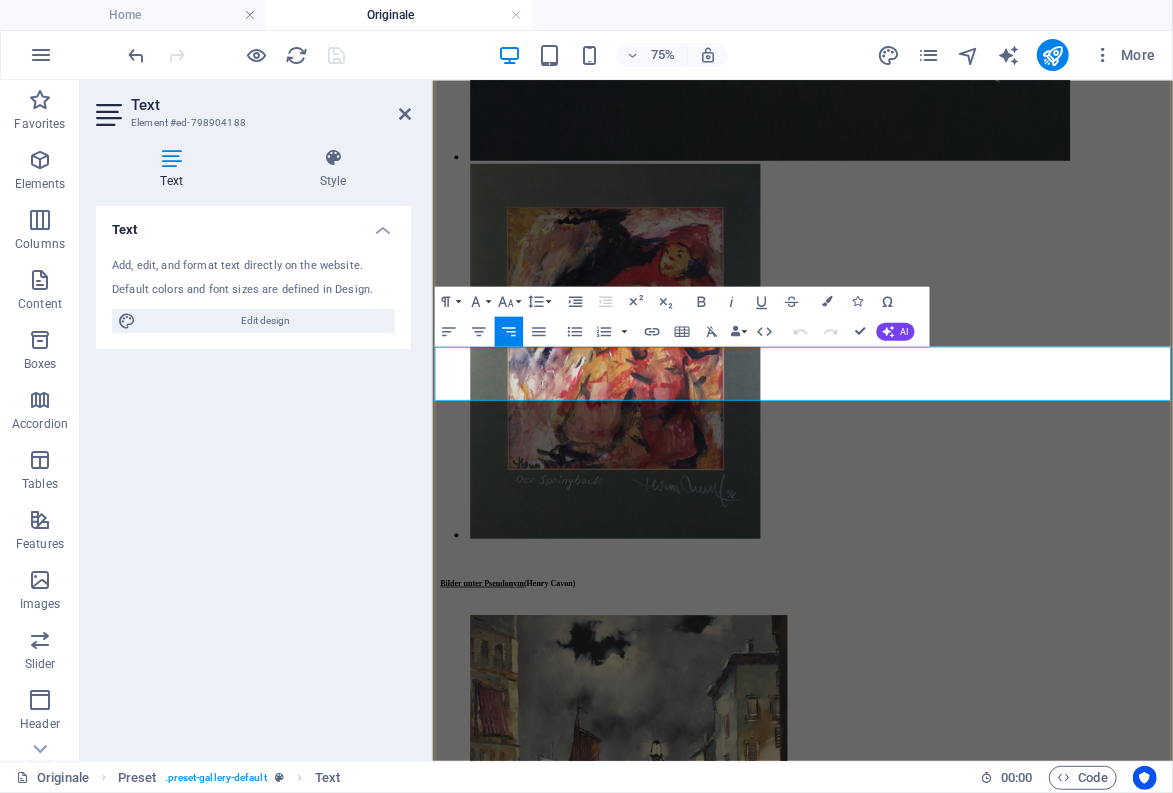 click on "ca. 1978" at bounding box center [677, 41166] 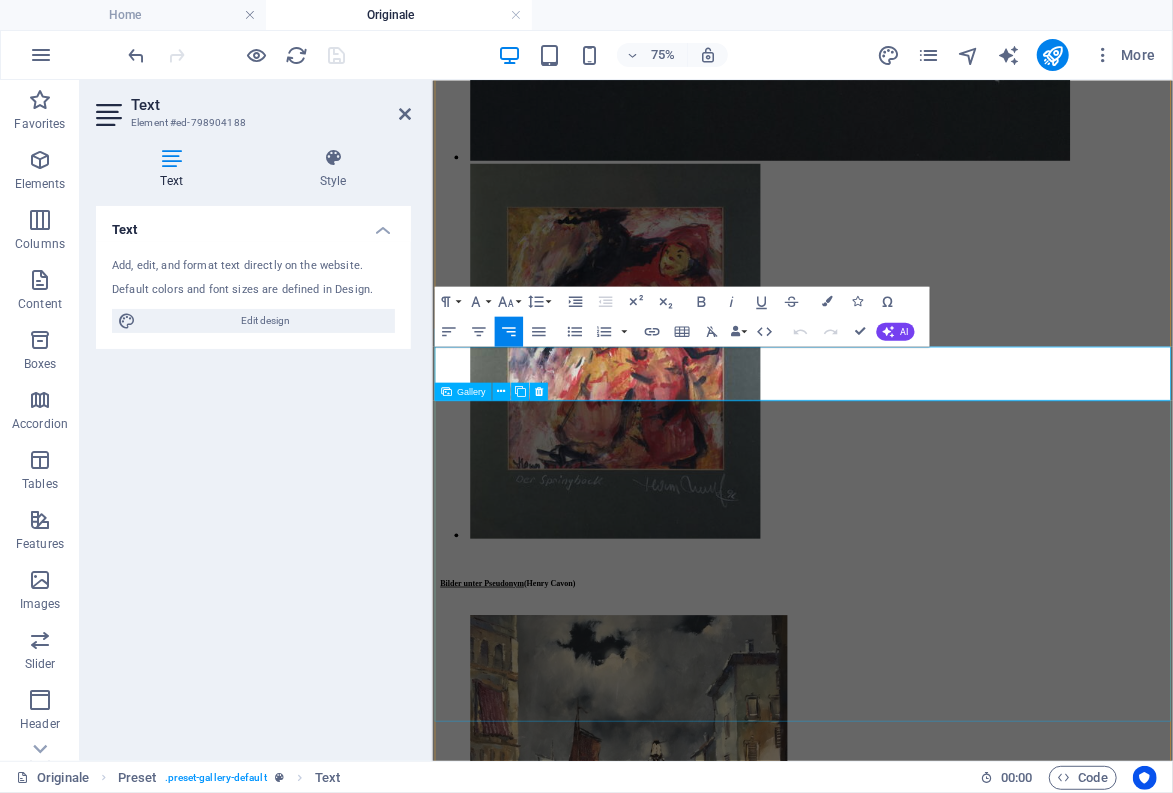 type 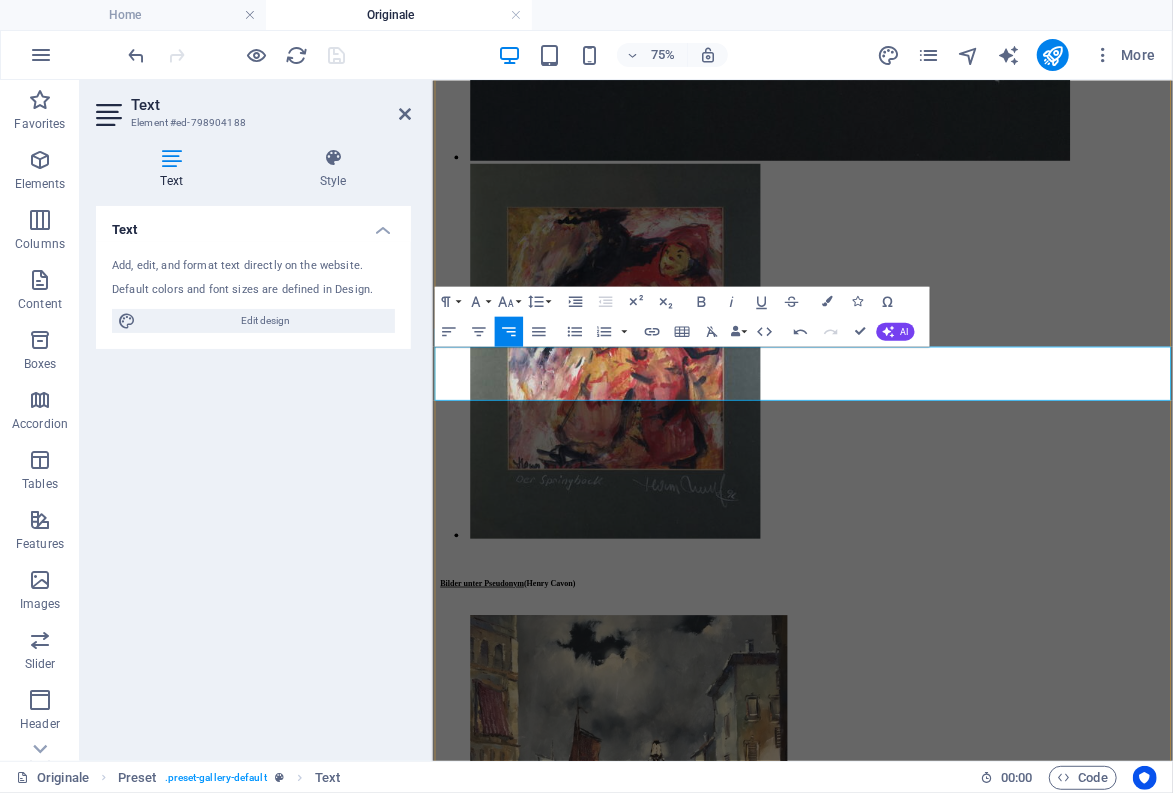 click on "ca. 197 (Foto: R-Gehlig)8" at bounding box center [723, 41166] 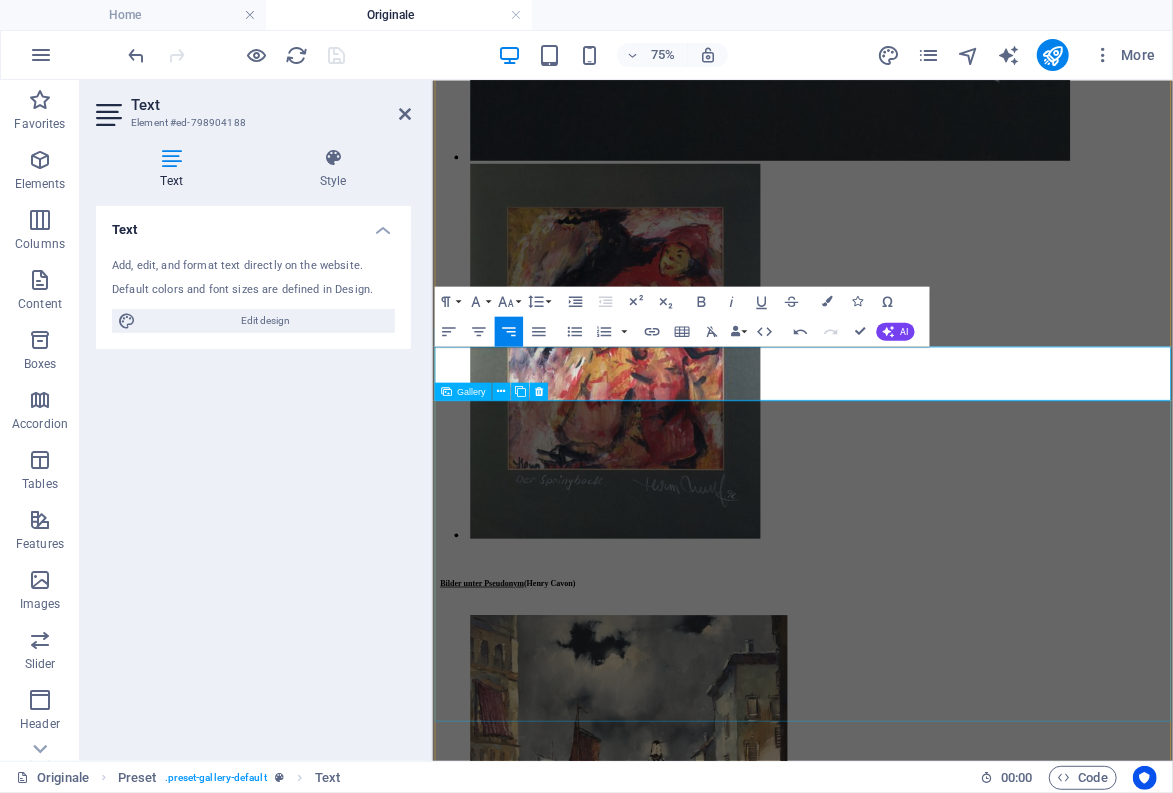 copy on "(Foto: [PERSON])" 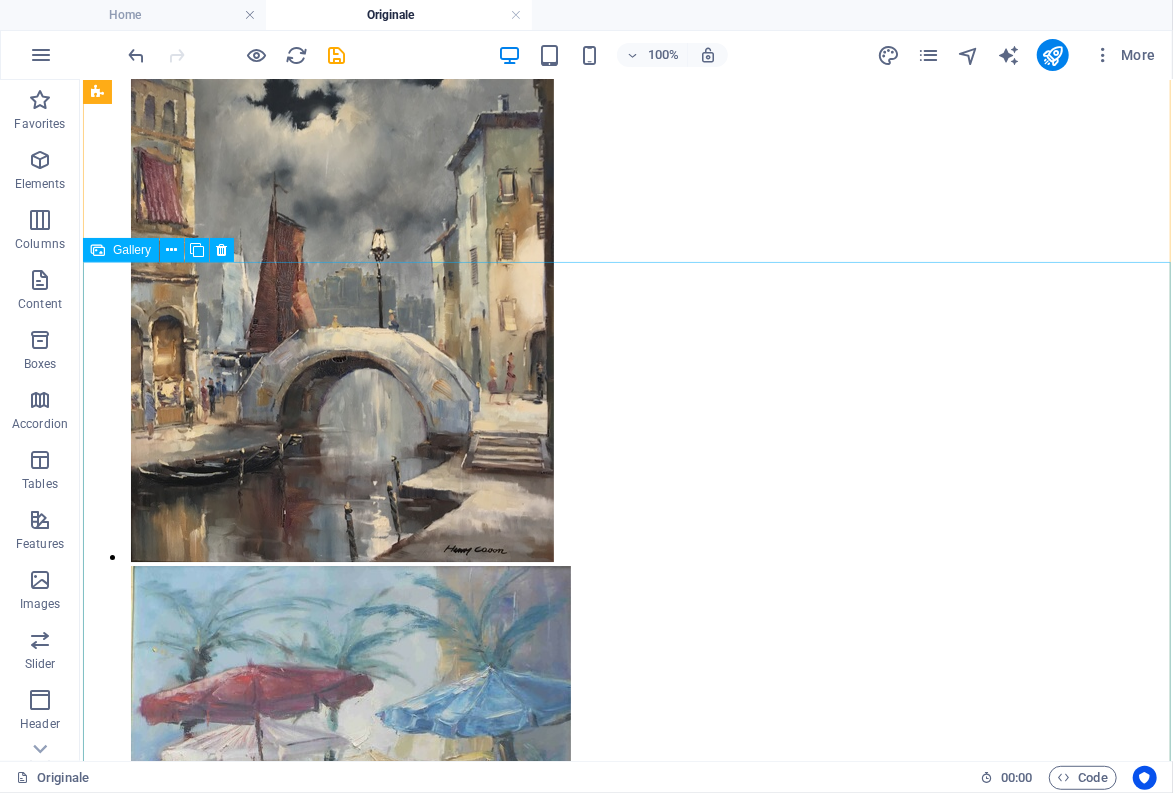 scroll, scrollTop: 20393, scrollLeft: 0, axis: vertical 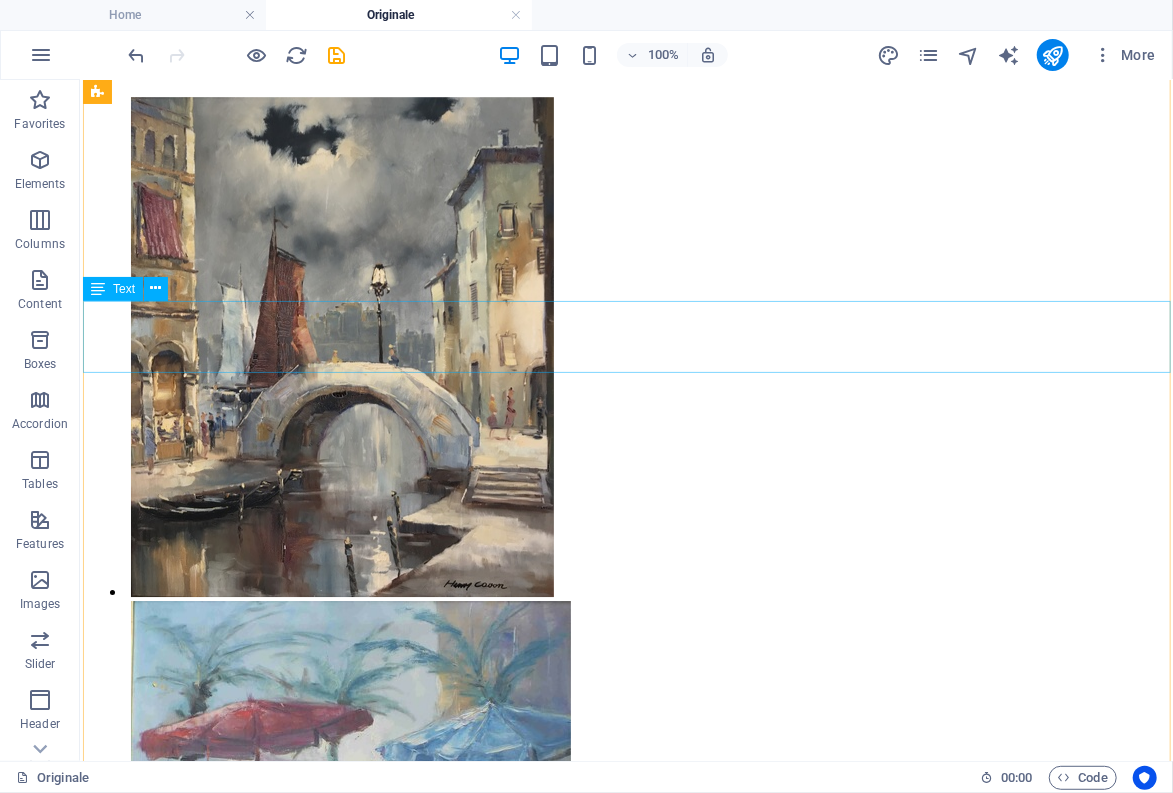 click on "RG" at bounding box center (625, 39376) 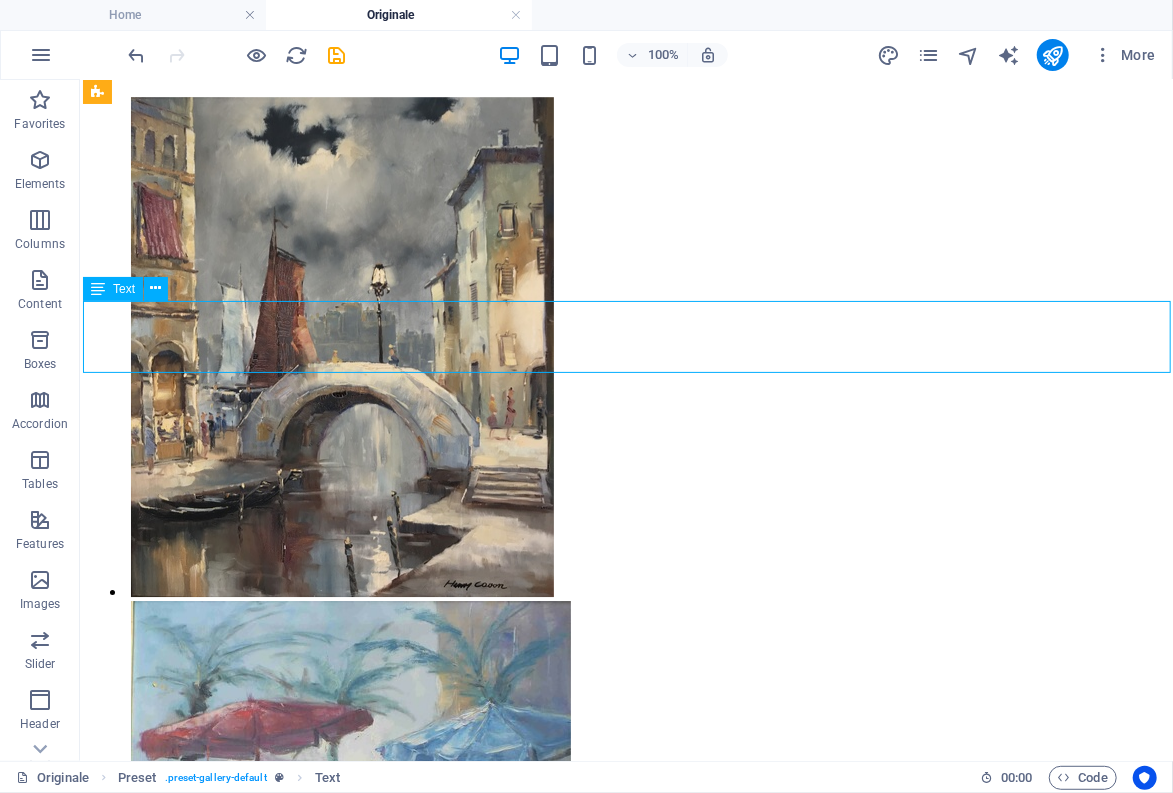 click on "RG" at bounding box center (625, 39376) 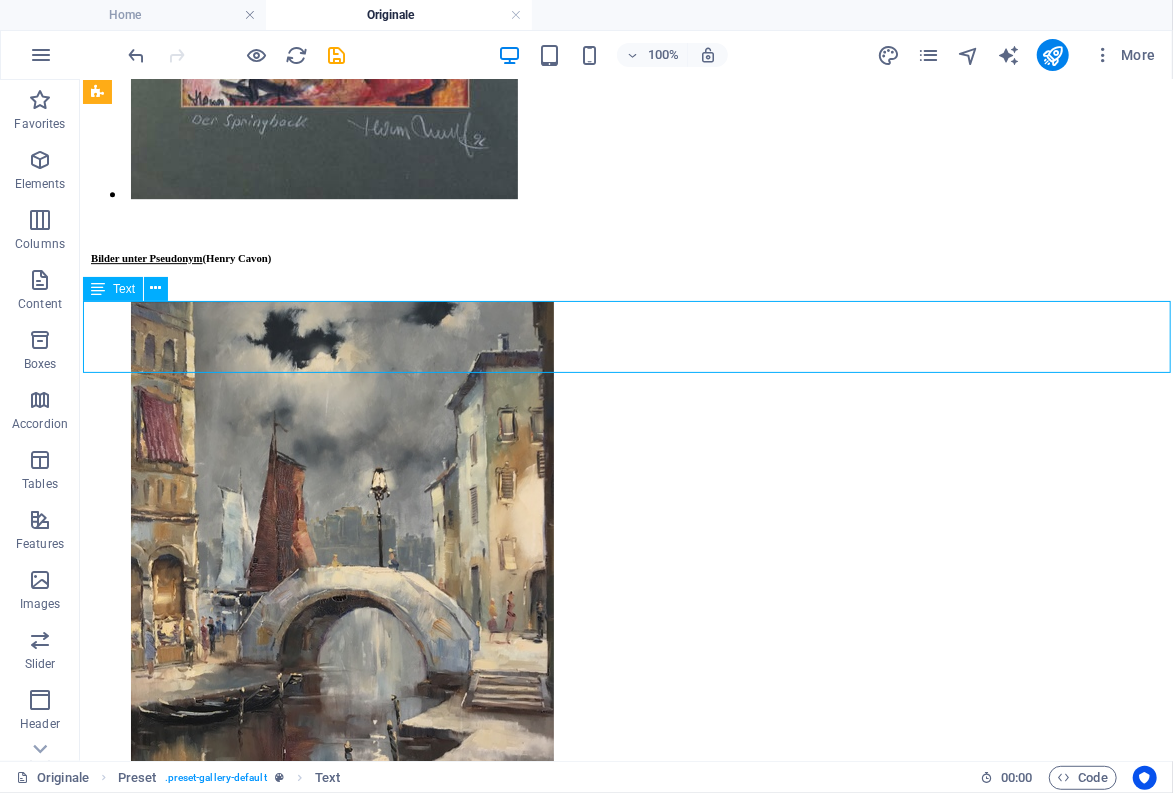 scroll, scrollTop: 19161, scrollLeft: 0, axis: vertical 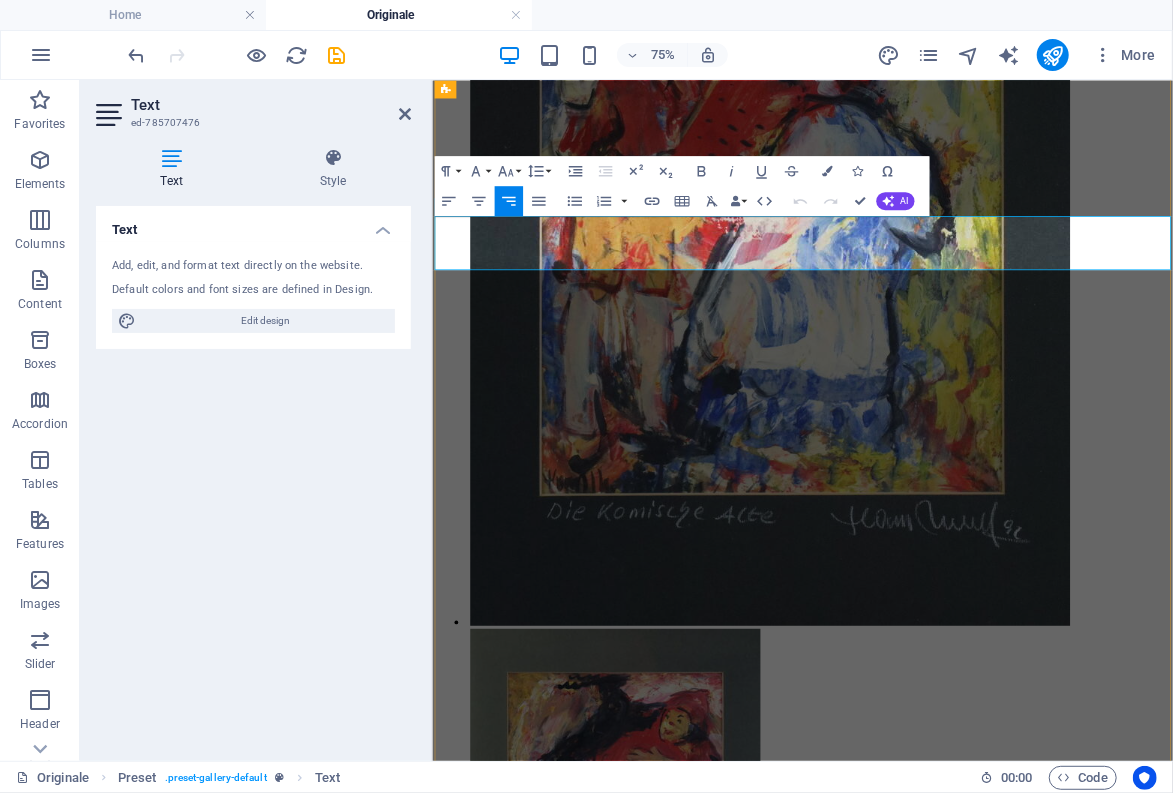 click at bounding box center [925, 40727] 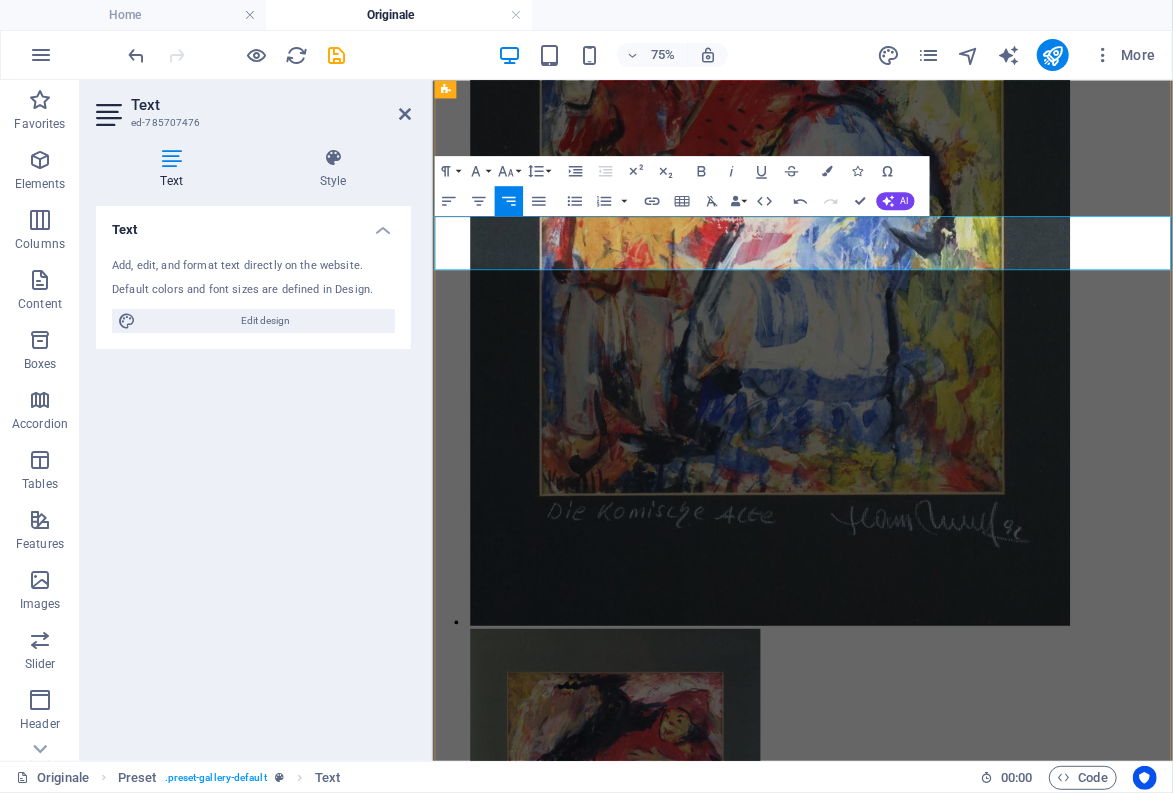 click on "all Fotos in diesem Abschnitt:  R-Gehlig)" at bounding box center [925, 40727] 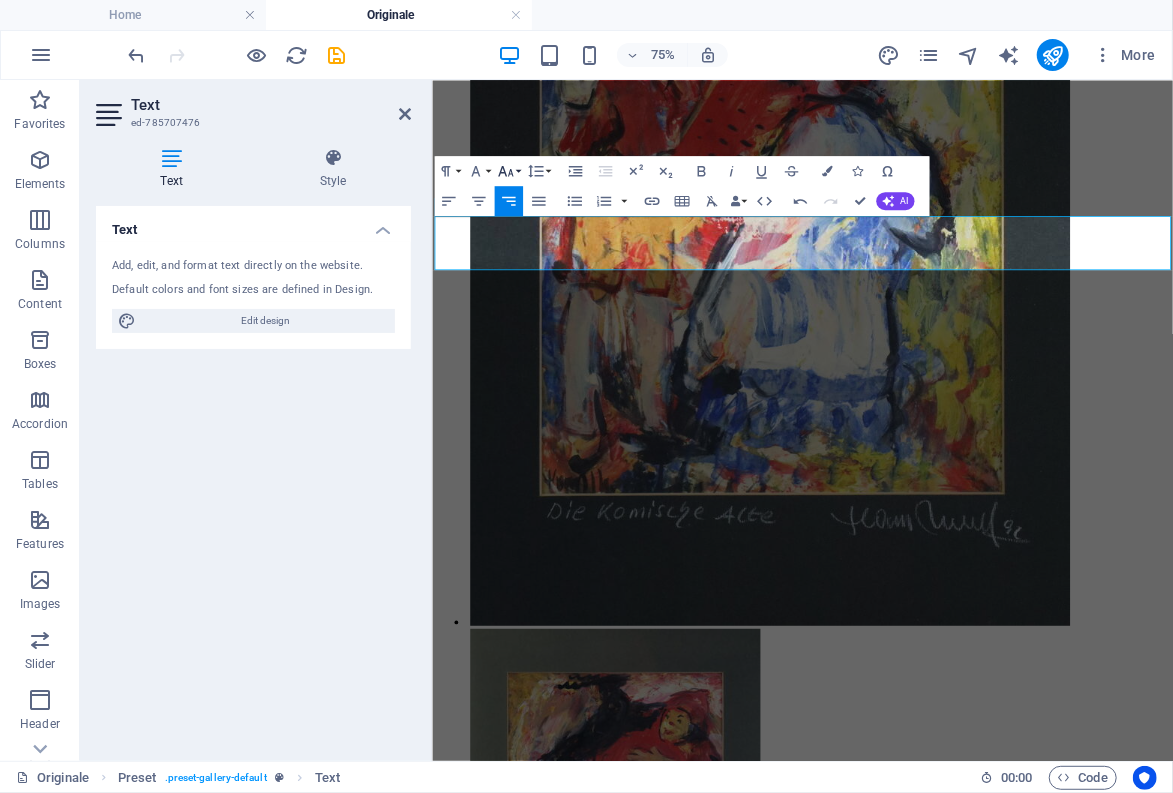 click on "Font Size" at bounding box center (508, 171) 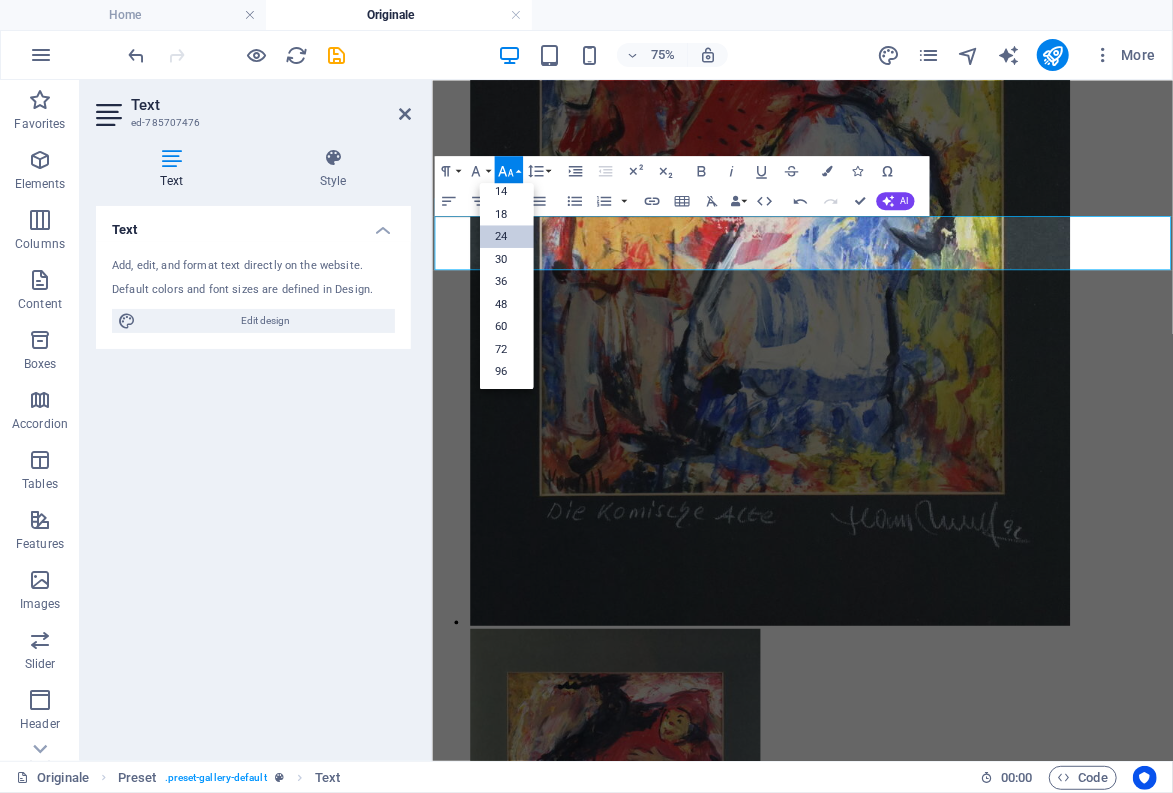 scroll, scrollTop: 161, scrollLeft: 0, axis: vertical 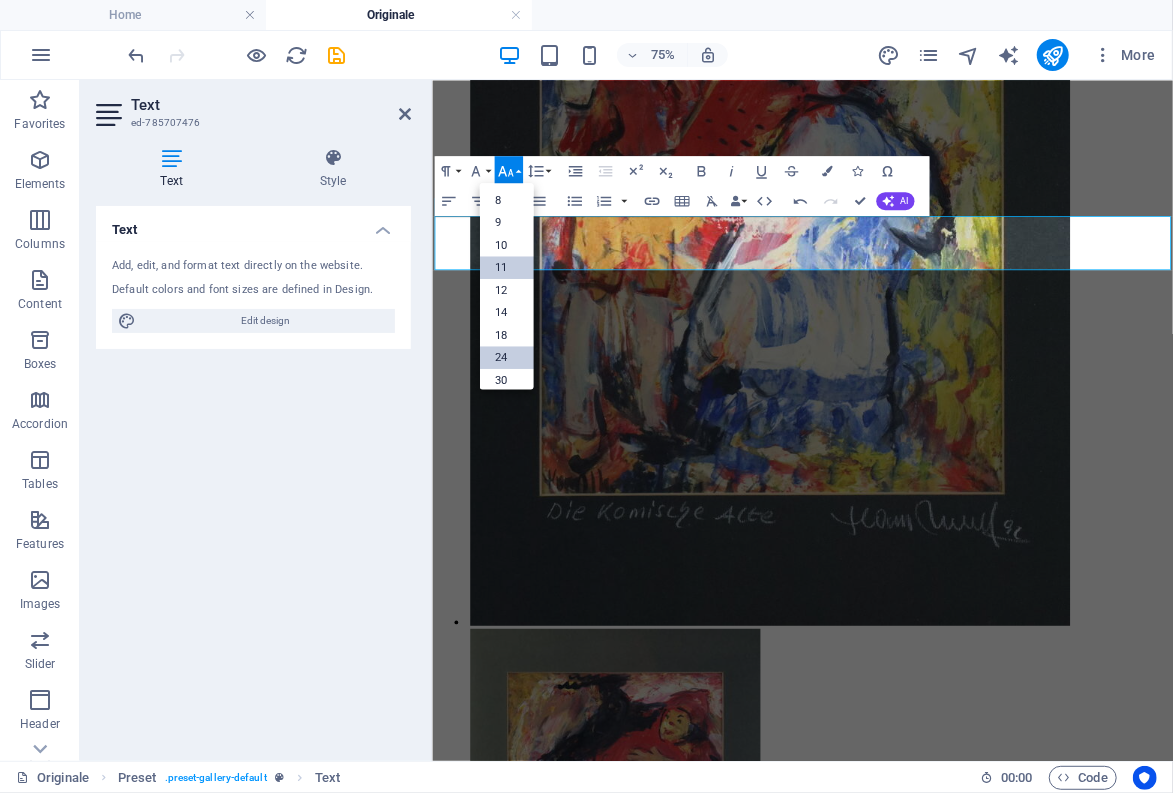 click on "11" at bounding box center [506, 267] 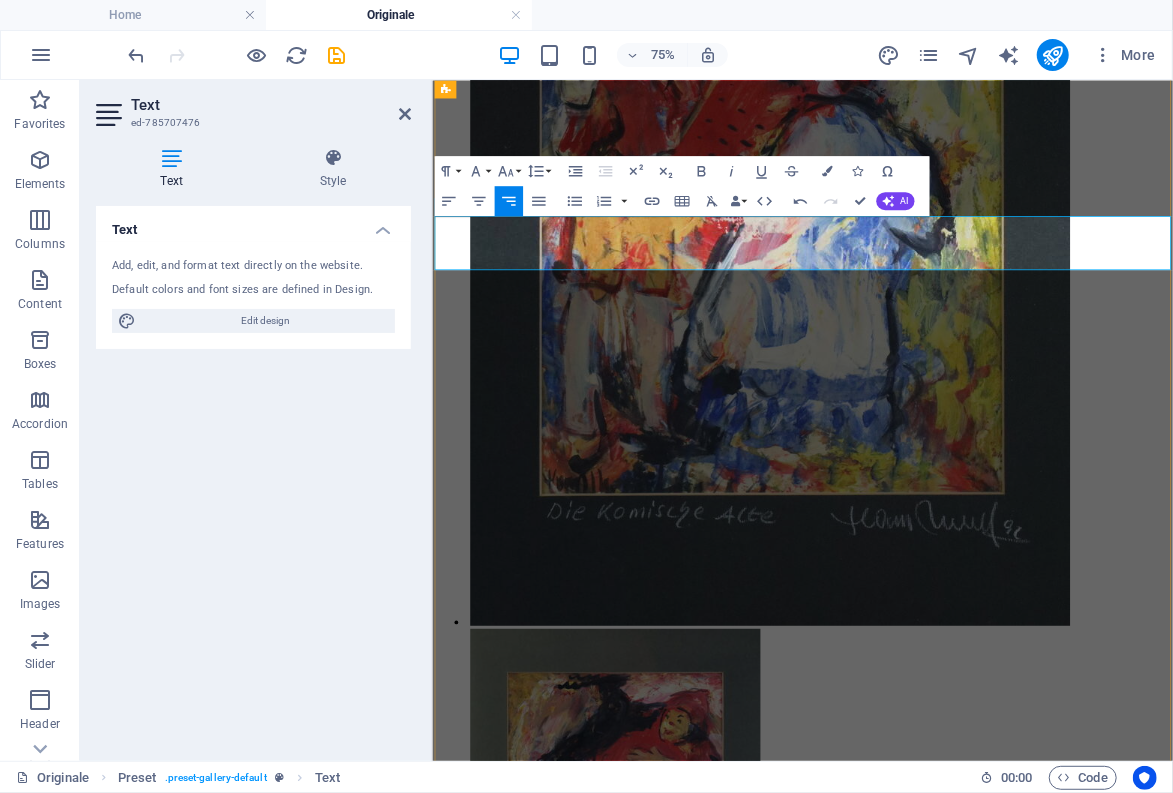 click on "R-Gehlig)" at bounding box center (603, 40728) 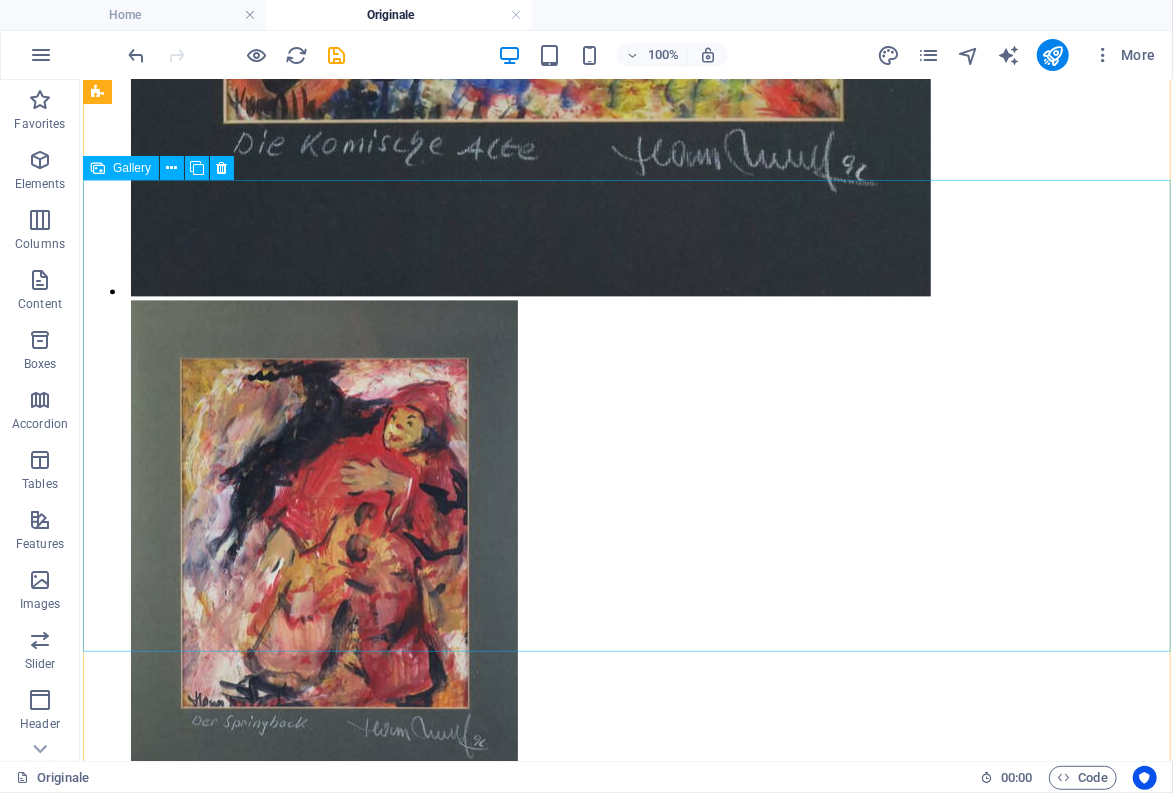 scroll, scrollTop: 19623, scrollLeft: 0, axis: vertical 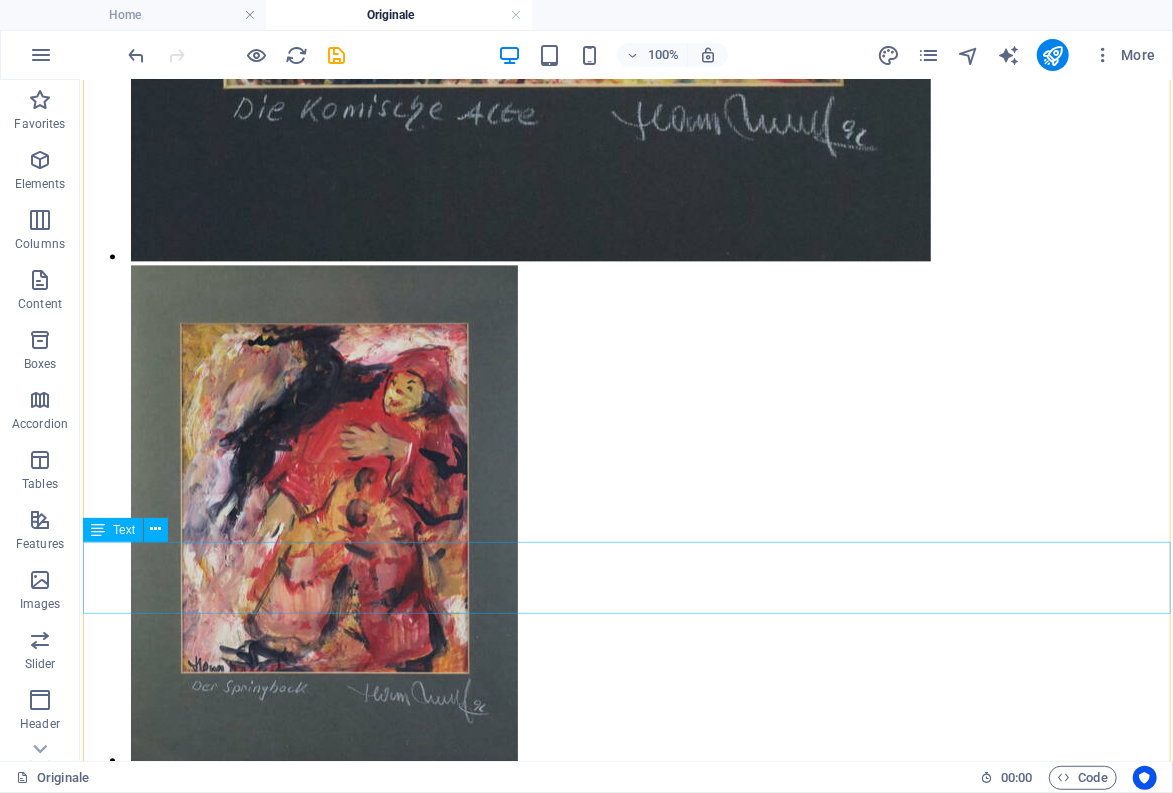 click on "Tulpenfeld (Spachteltechnik)   ca. 1983                                    Blumen auf Jute (Erstverkauf 1964)                                                      Blumenstillleben  ca .1984" at bounding box center (625, 38982) 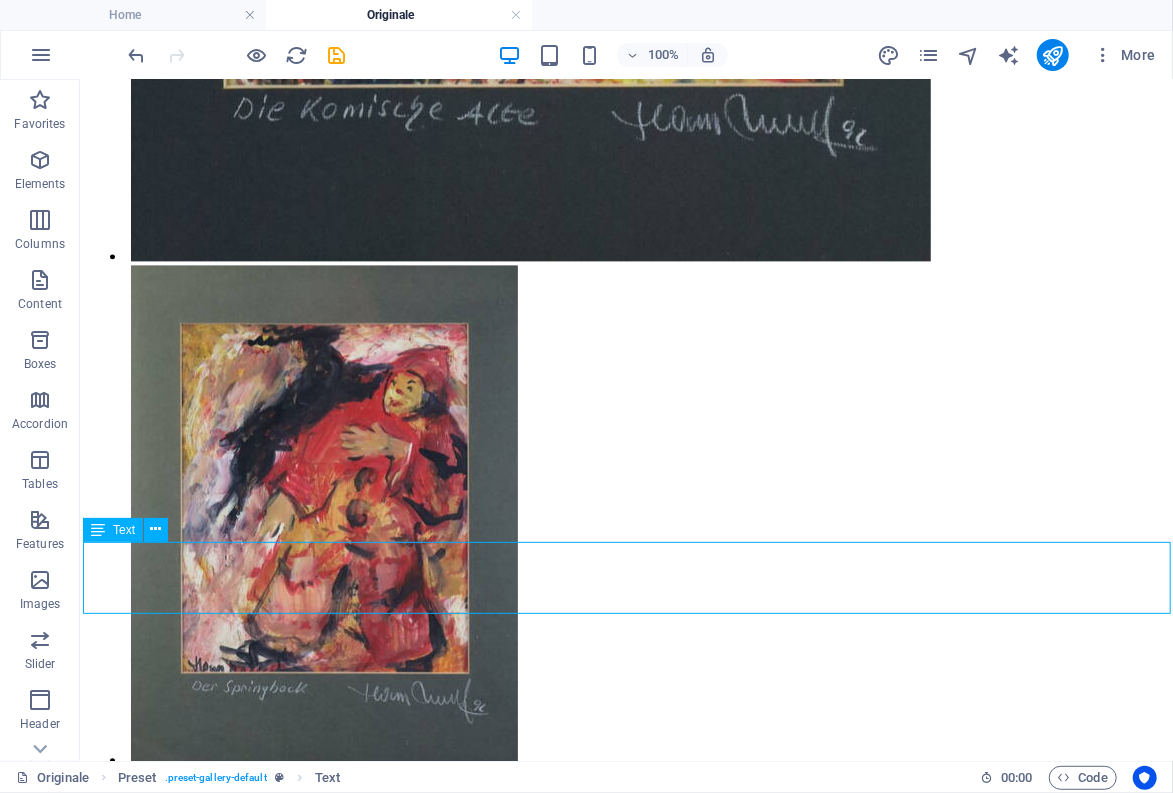 click on "Tulpenfeld (Spachteltechnik)   ca. 1983                                    Blumen auf Jute (Erstverkauf 1964)                                                      Blumenstillleben  ca .1984" at bounding box center [625, 38982] 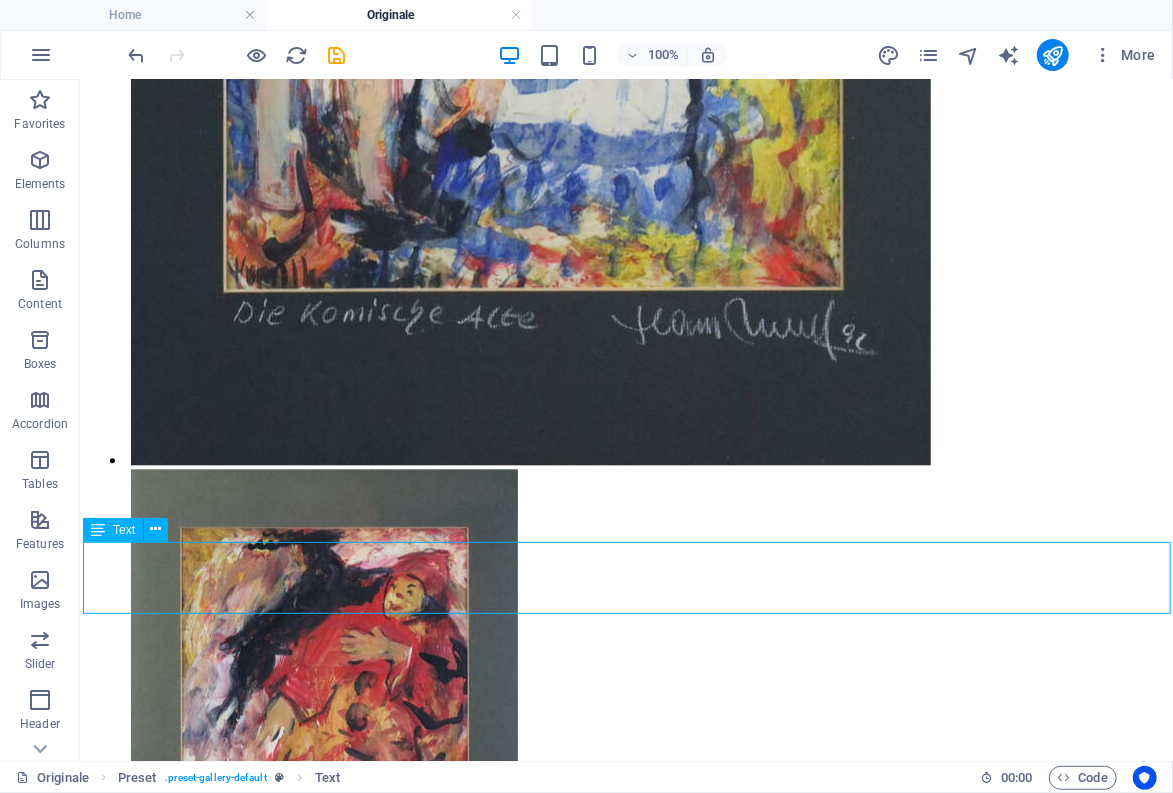 scroll, scrollTop: 18438, scrollLeft: 0, axis: vertical 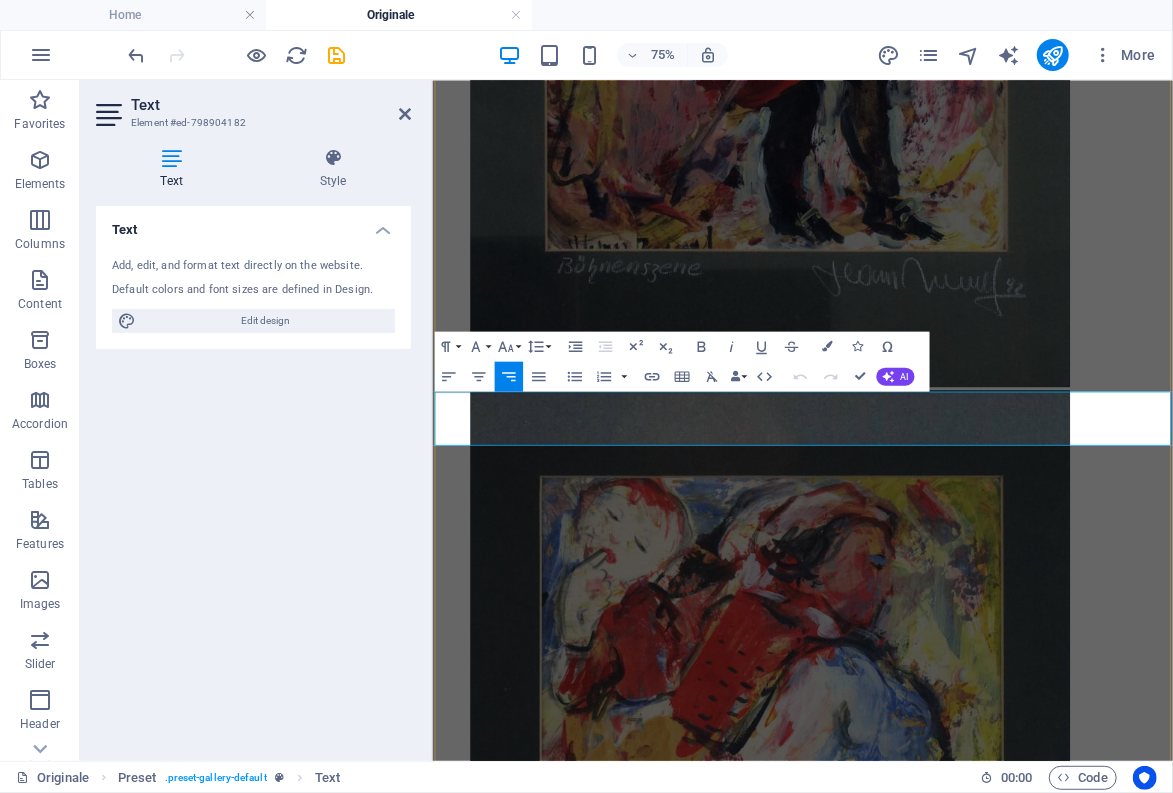 click at bounding box center [925, 40269] 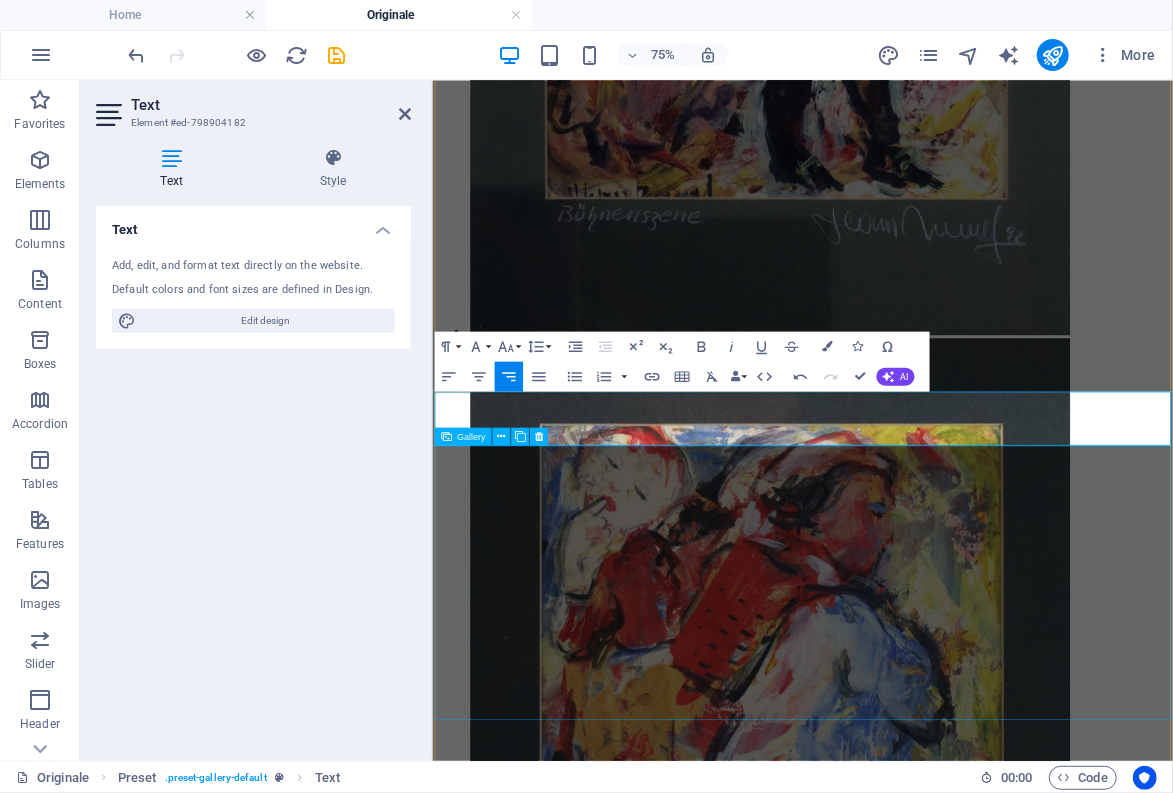 scroll, scrollTop: 18548, scrollLeft: 0, axis: vertical 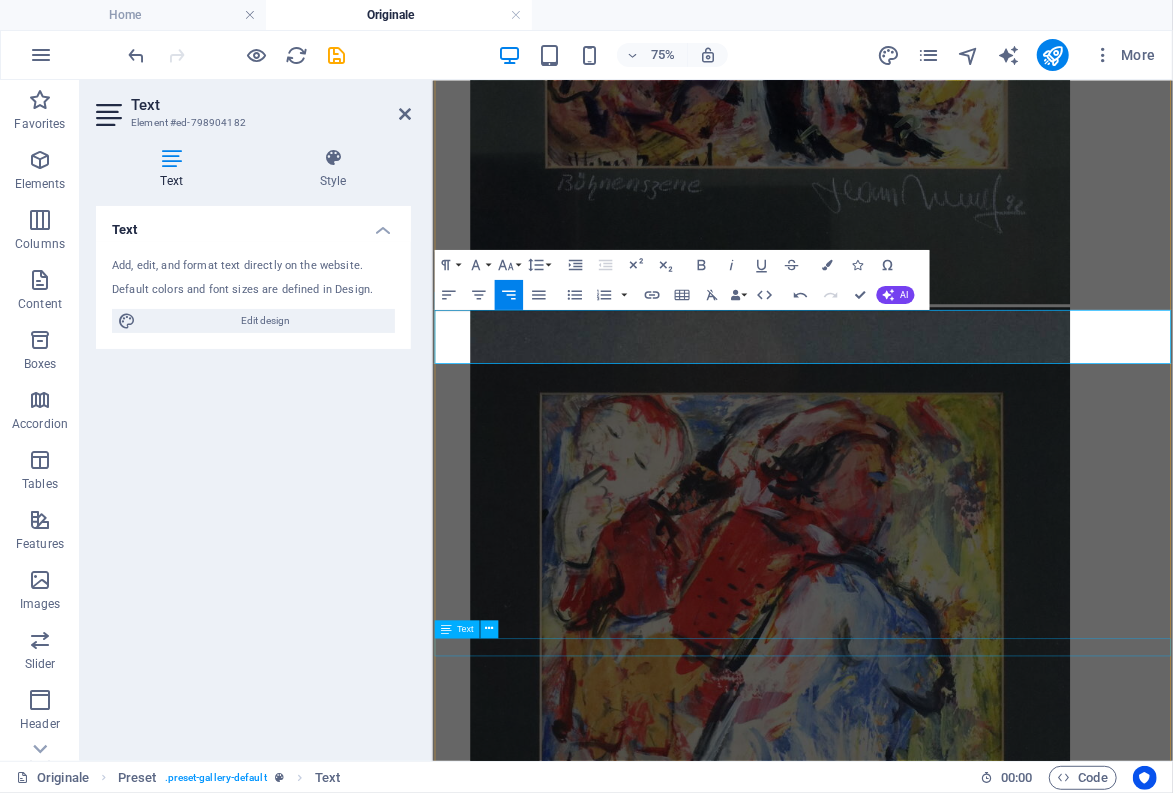 click on "Bauerngarten                                                Bauerngarten mit Eisenhut" at bounding box center [925, 41217] 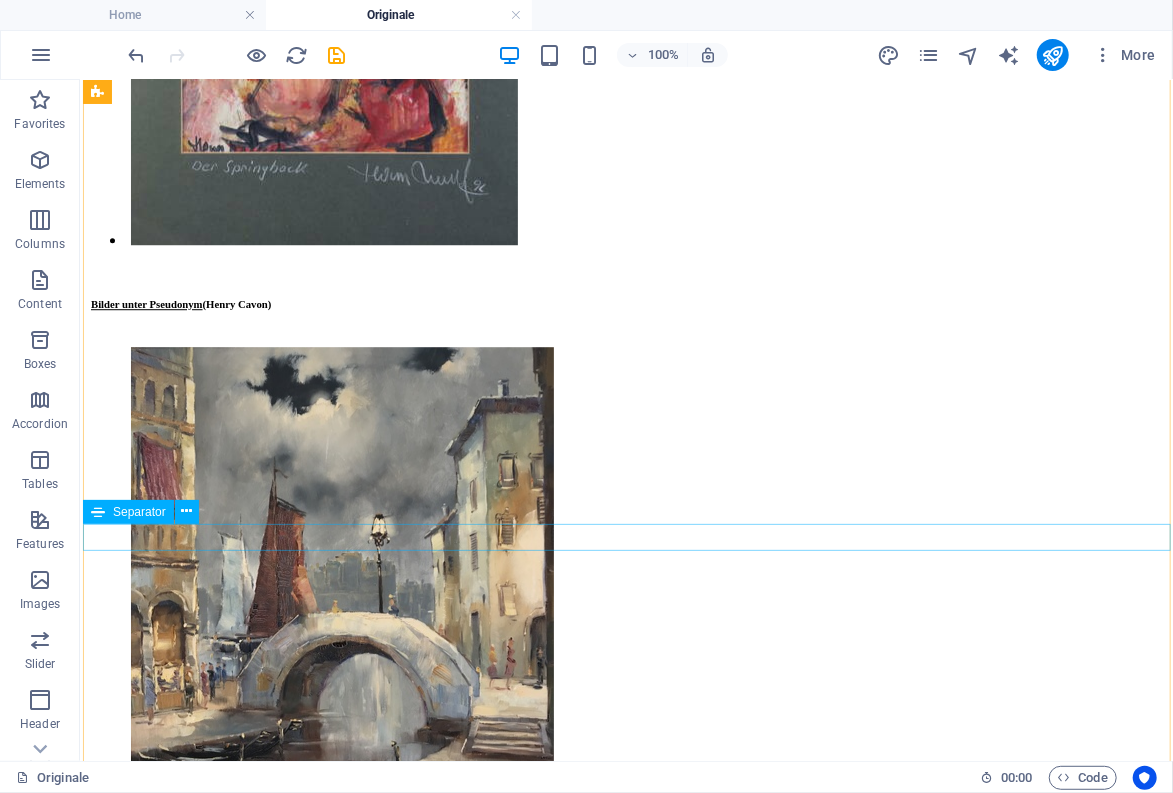 scroll, scrollTop: 20110, scrollLeft: 0, axis: vertical 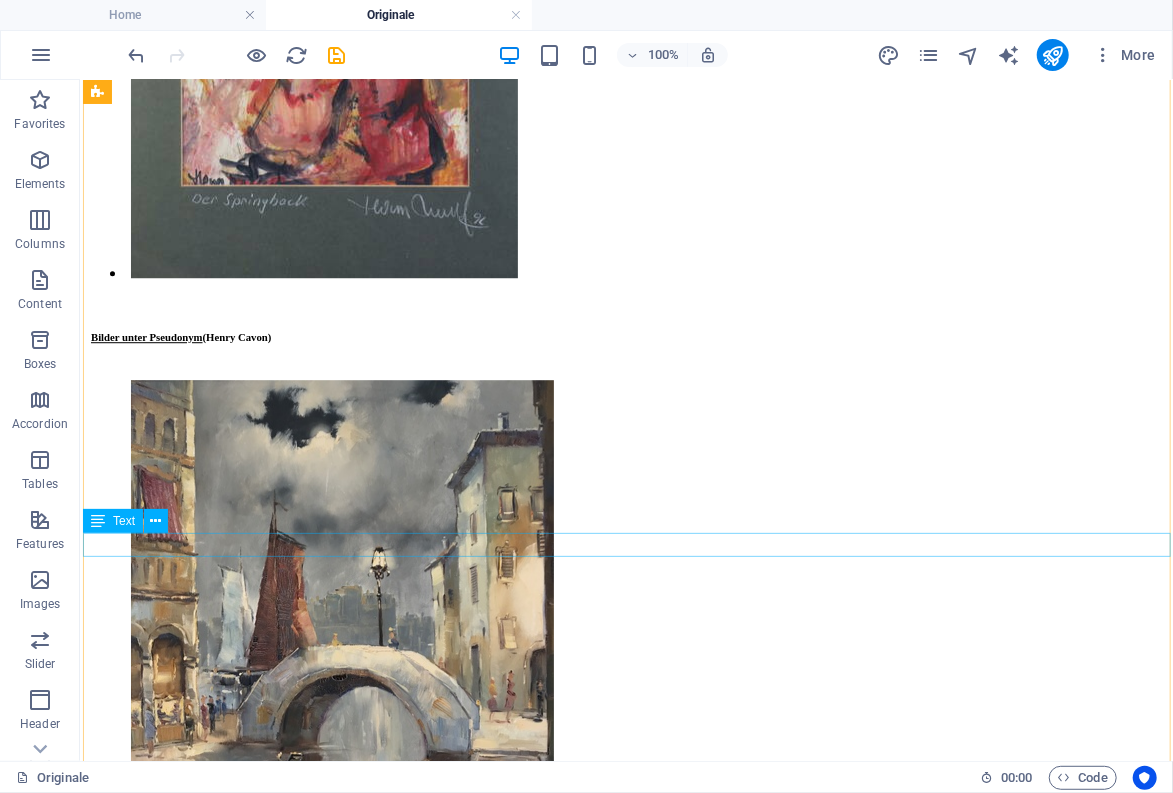 click on "Bauerngarten                                                Bauerngarten mit Eisenhut" at bounding box center [625, 39570] 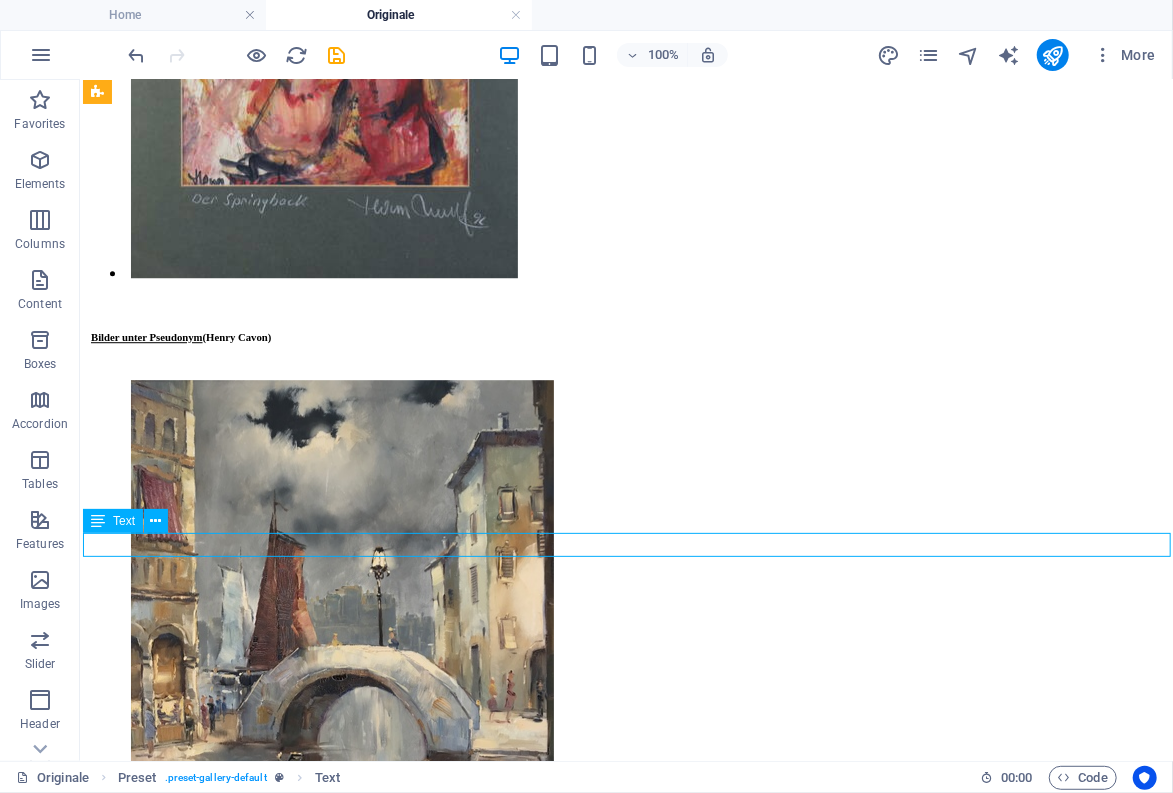click on "Bauerngarten                                                Bauerngarten mit Eisenhut" at bounding box center (625, 39570) 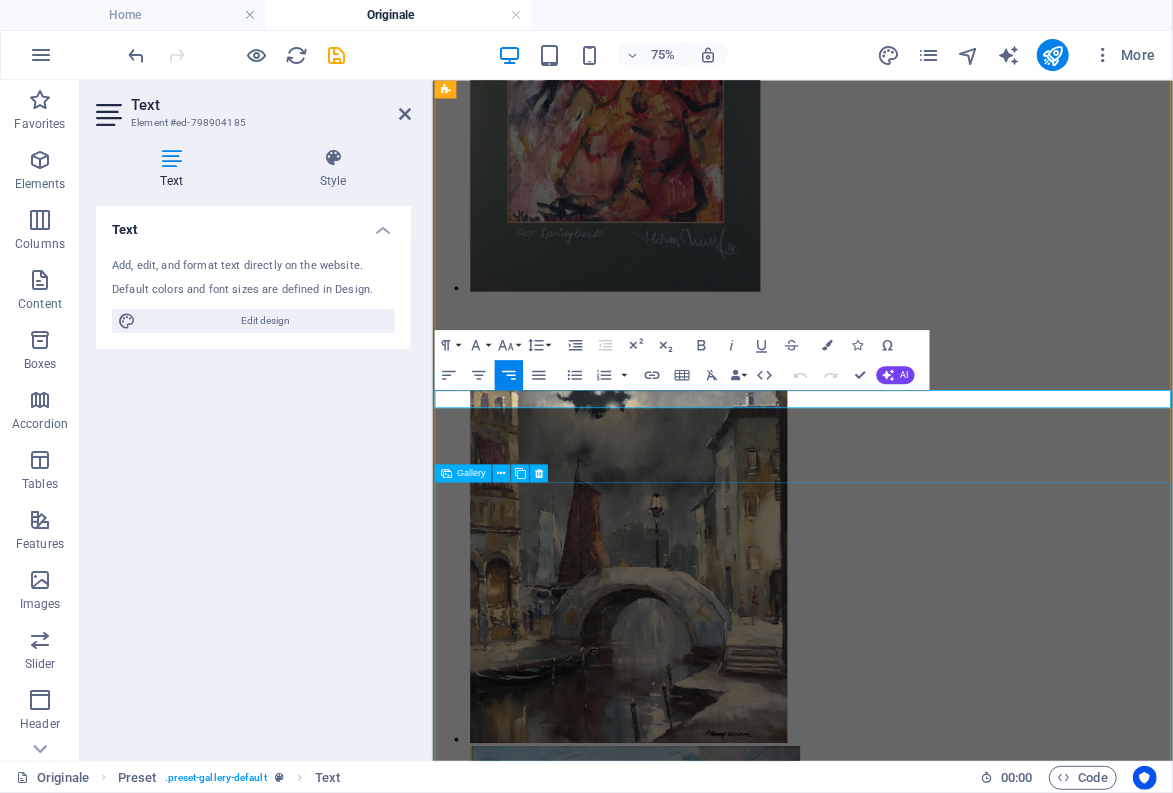 scroll, scrollTop: 18878, scrollLeft: 0, axis: vertical 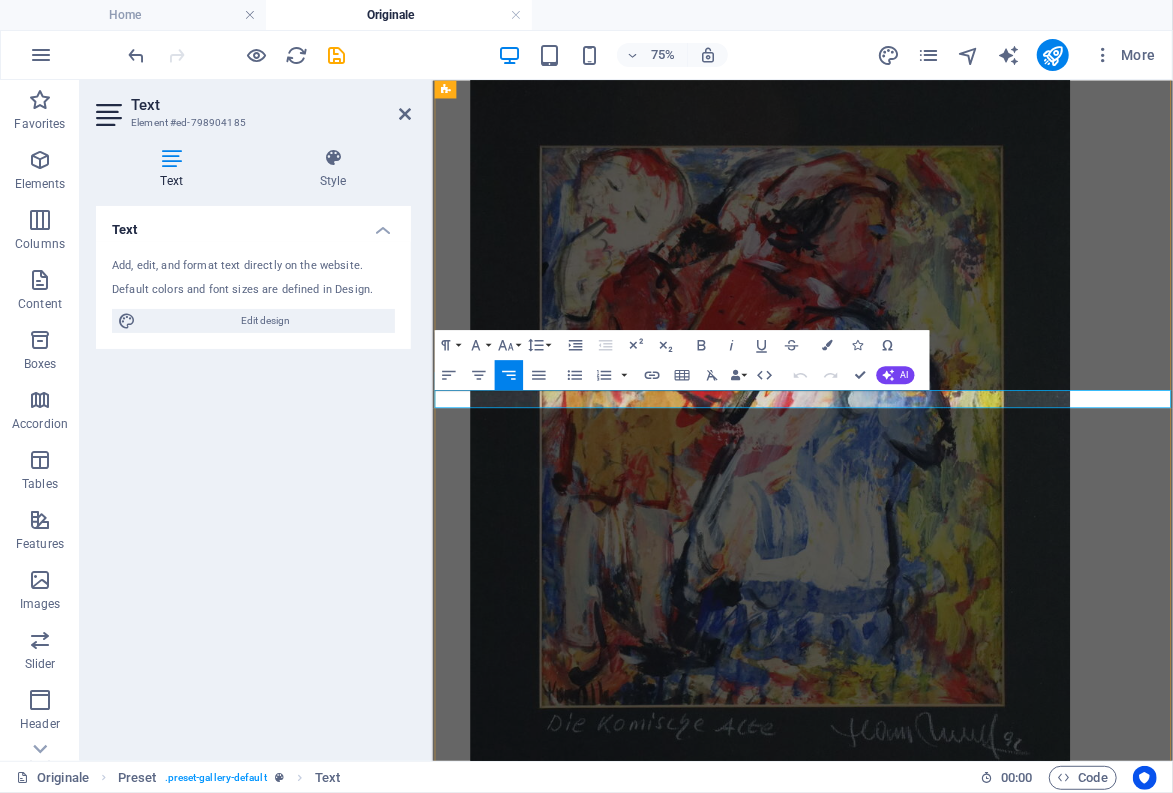 click on "Bauerngarten                                                Bauerngarten mit Eisenhut" at bounding box center [638, 40887] 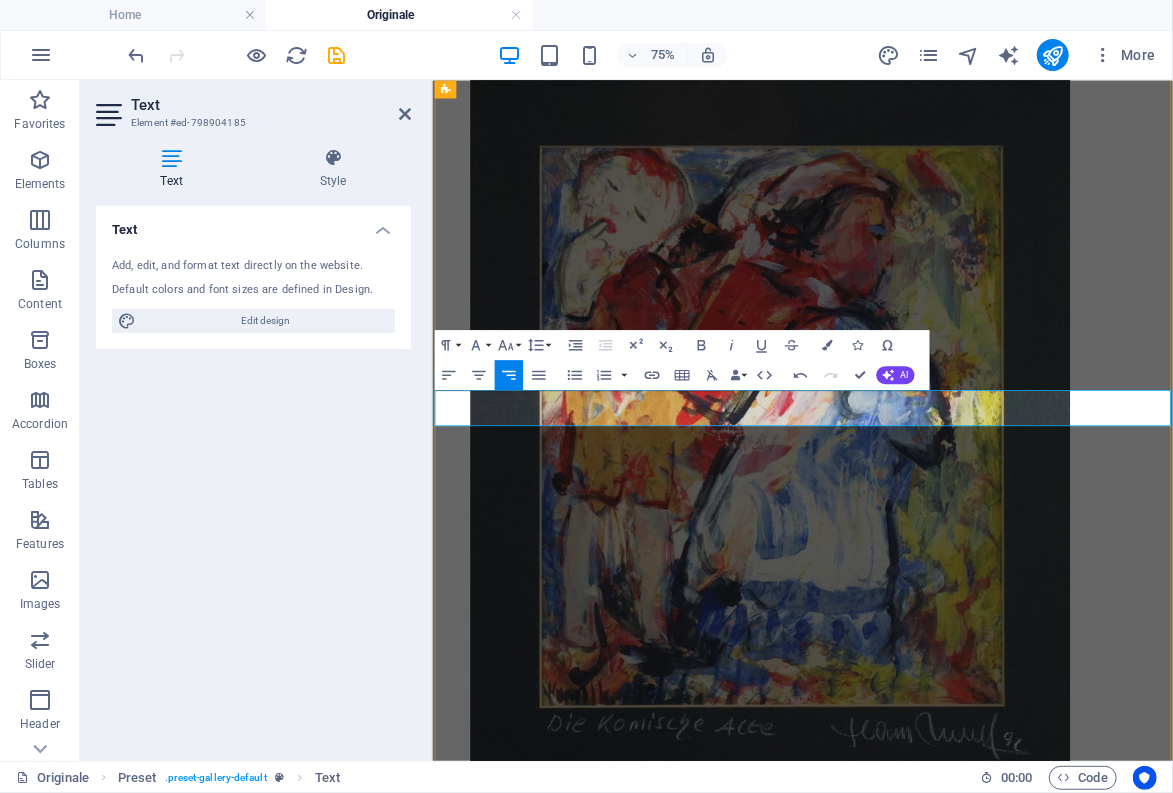 click on "Bauerngarten                                                Bauerngarten mit Eisenhut  (Foto: R-Gehlig)" at bounding box center (830, 40887) 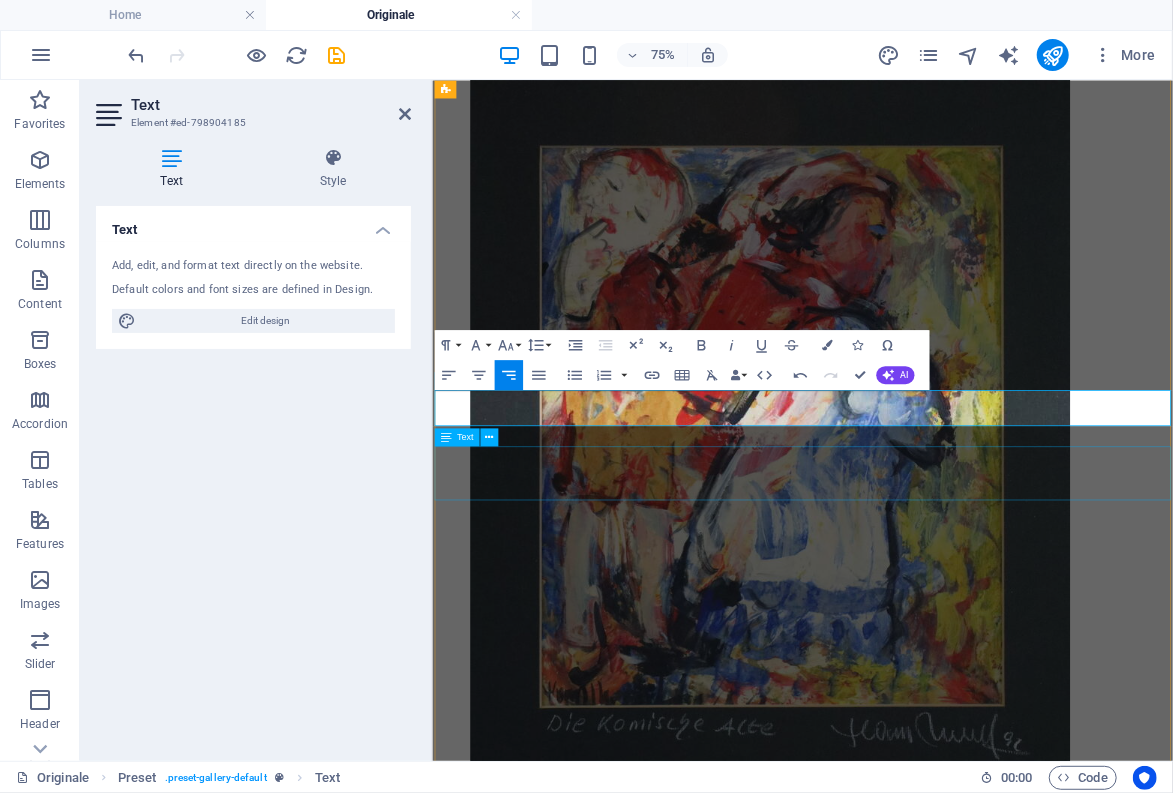 copy on "(Foto: R.Gehlig)" 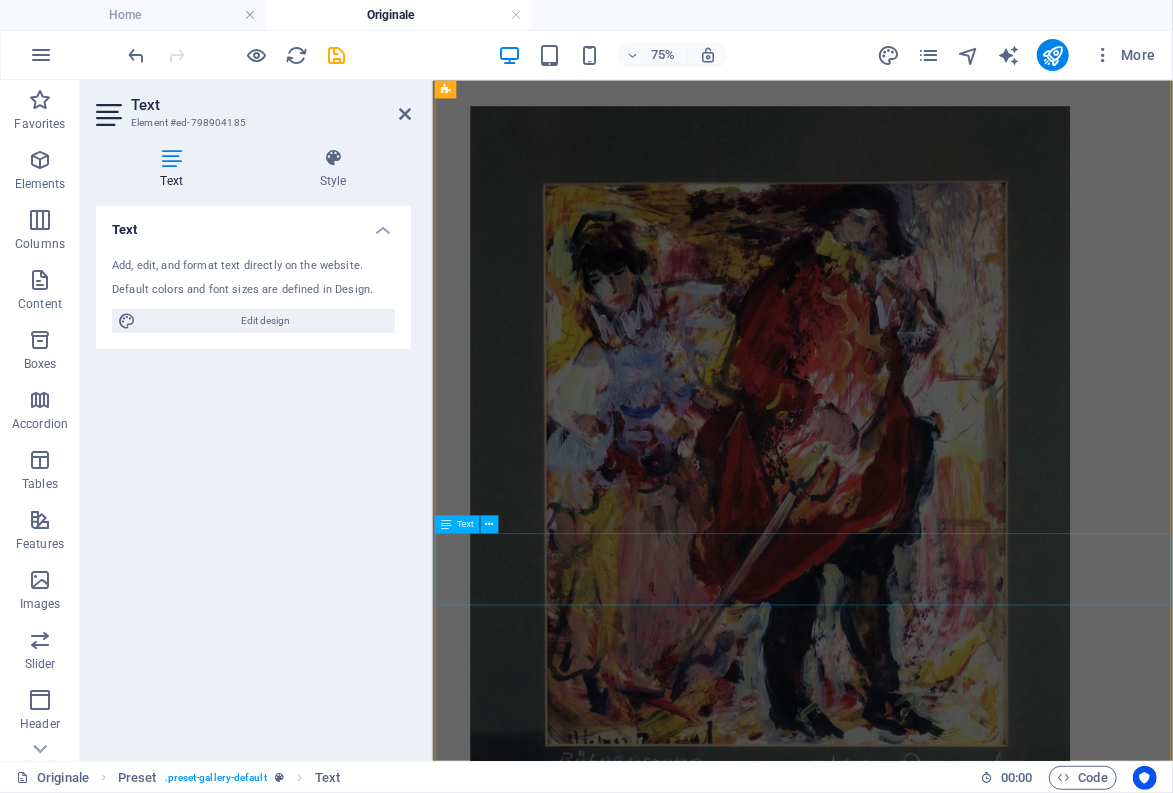 scroll, scrollTop: 17668, scrollLeft: 0, axis: vertical 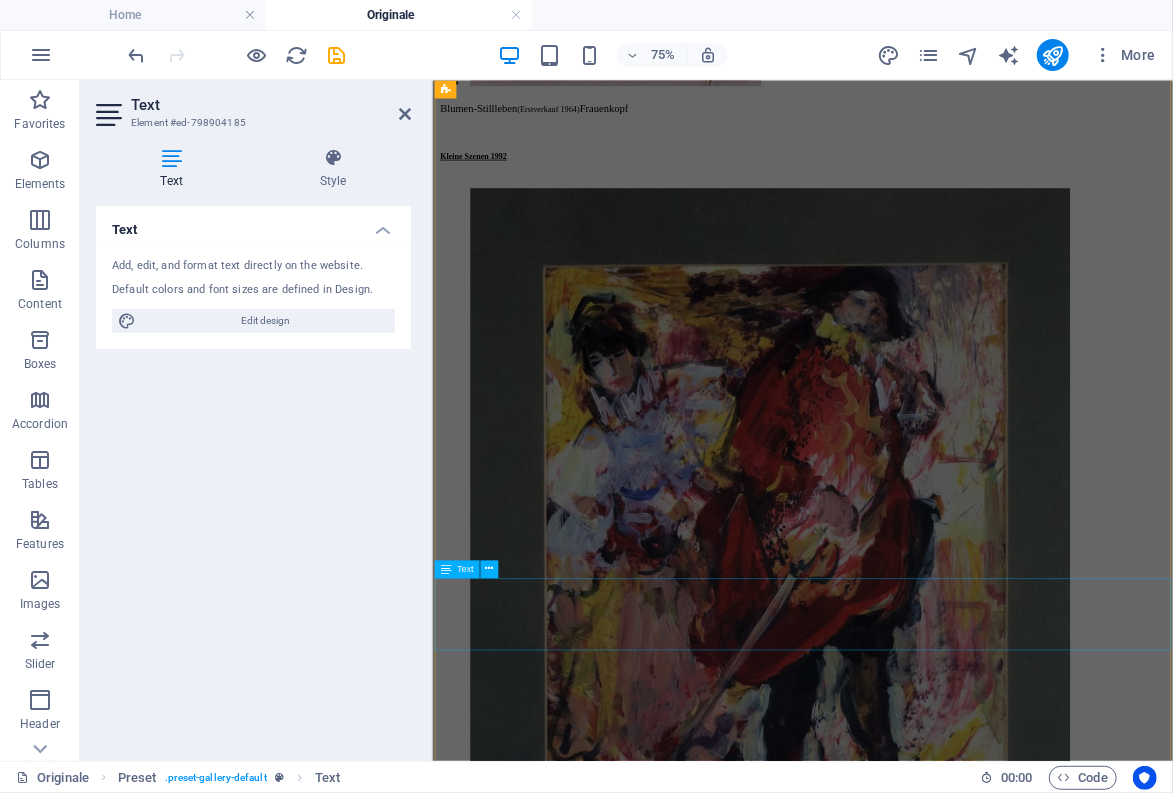 click on "2 wilde Pferde  (Lithographie)                                                        Löwenkopf  (Lithographie) Blumen" at bounding box center (925, 38832) 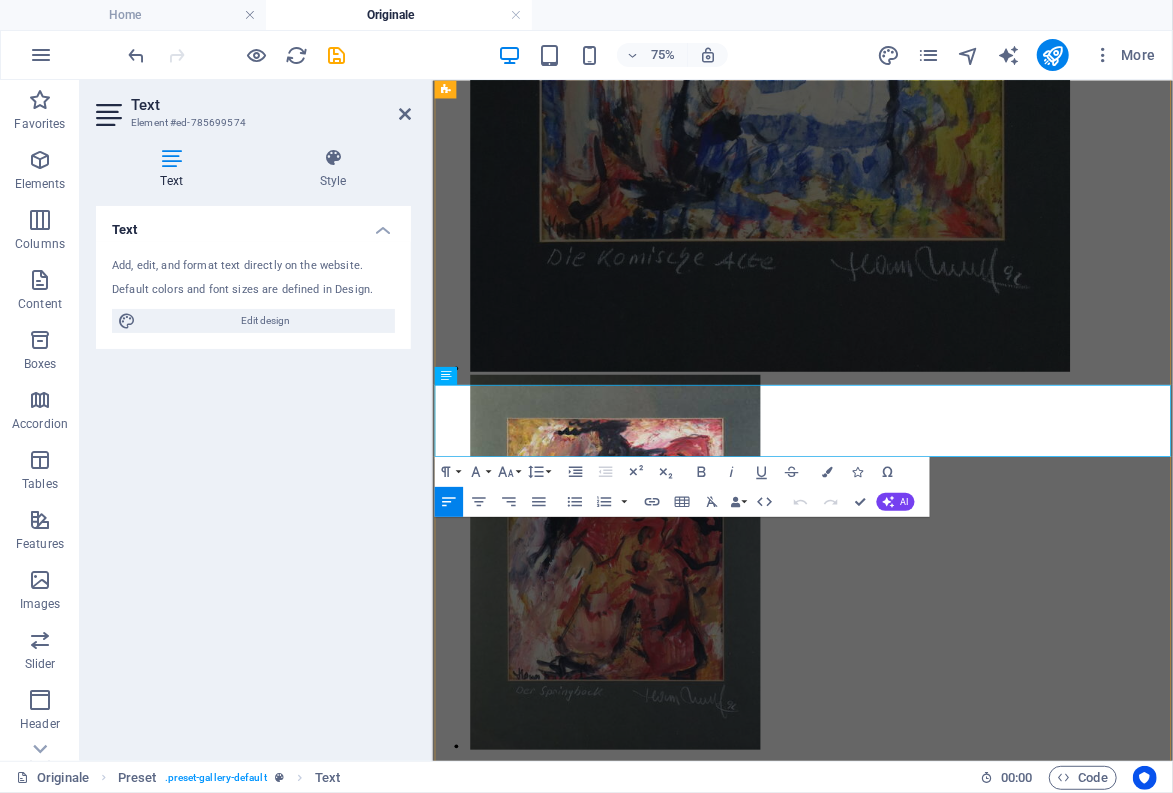 scroll, scrollTop: 17926, scrollLeft: 0, axis: vertical 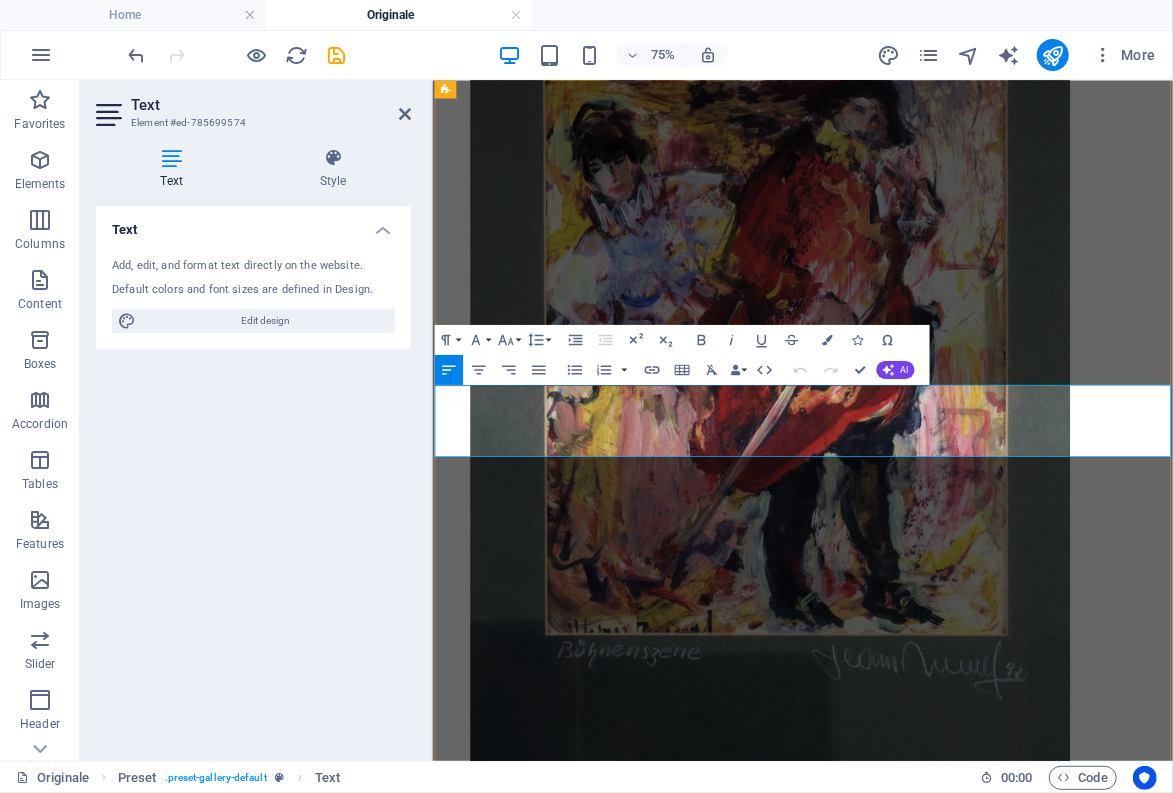 click on "2 wilde Pferde  (Lithographie)                                                        Löwenkopf  (Lithographie)" at bounding box center [925, 38523] 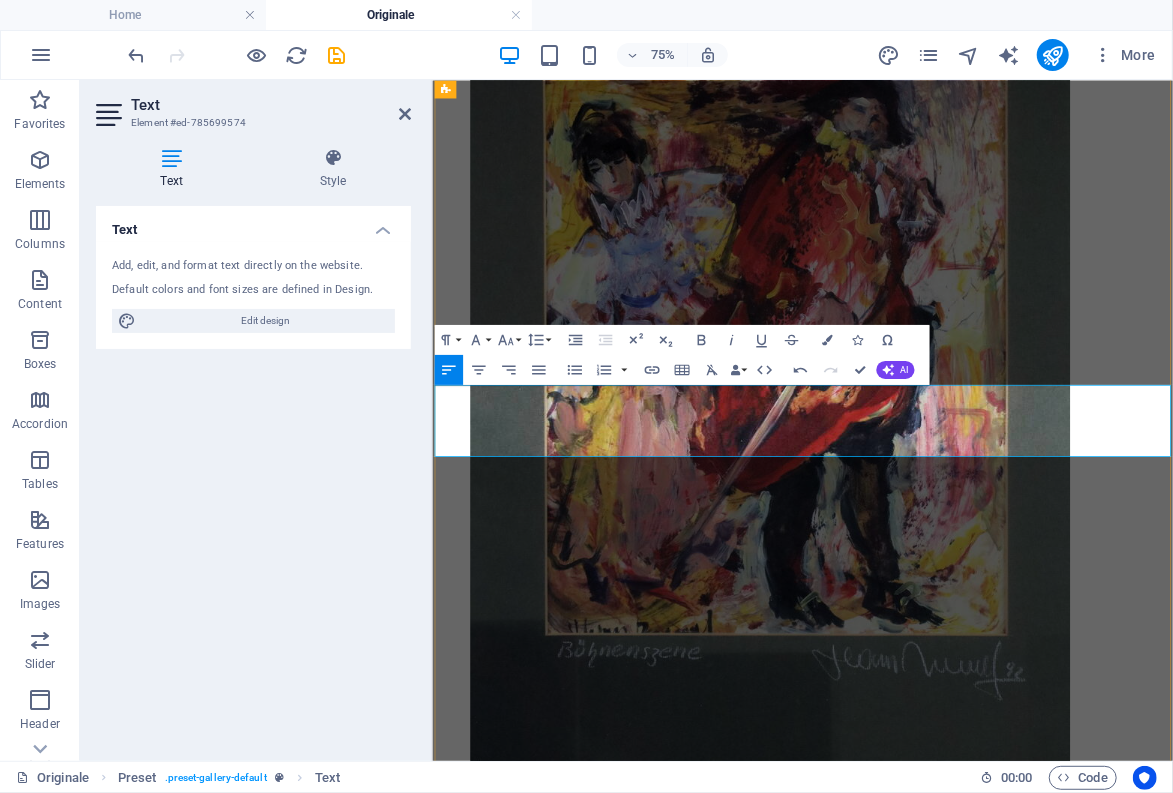 click on "(Lithographie) (Foto: R.Gehlig)" at bounding box center [721, 38524] 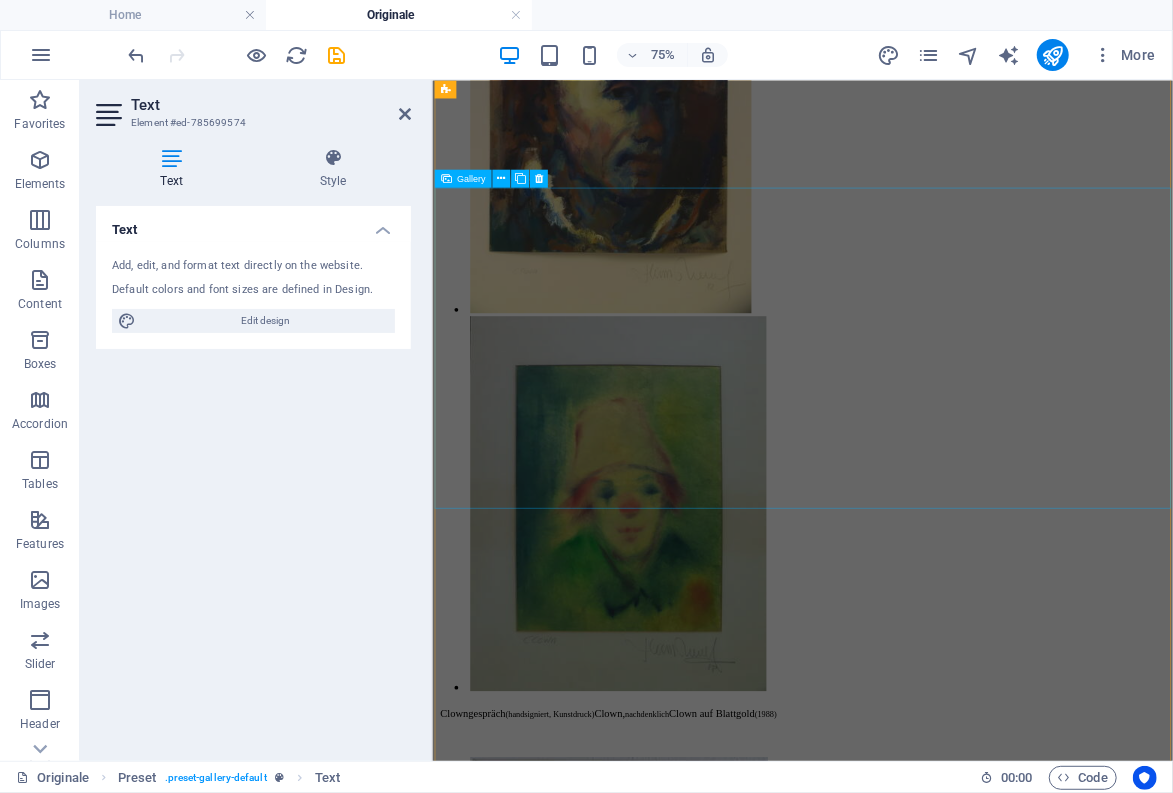 scroll, scrollTop: 15065, scrollLeft: 0, axis: vertical 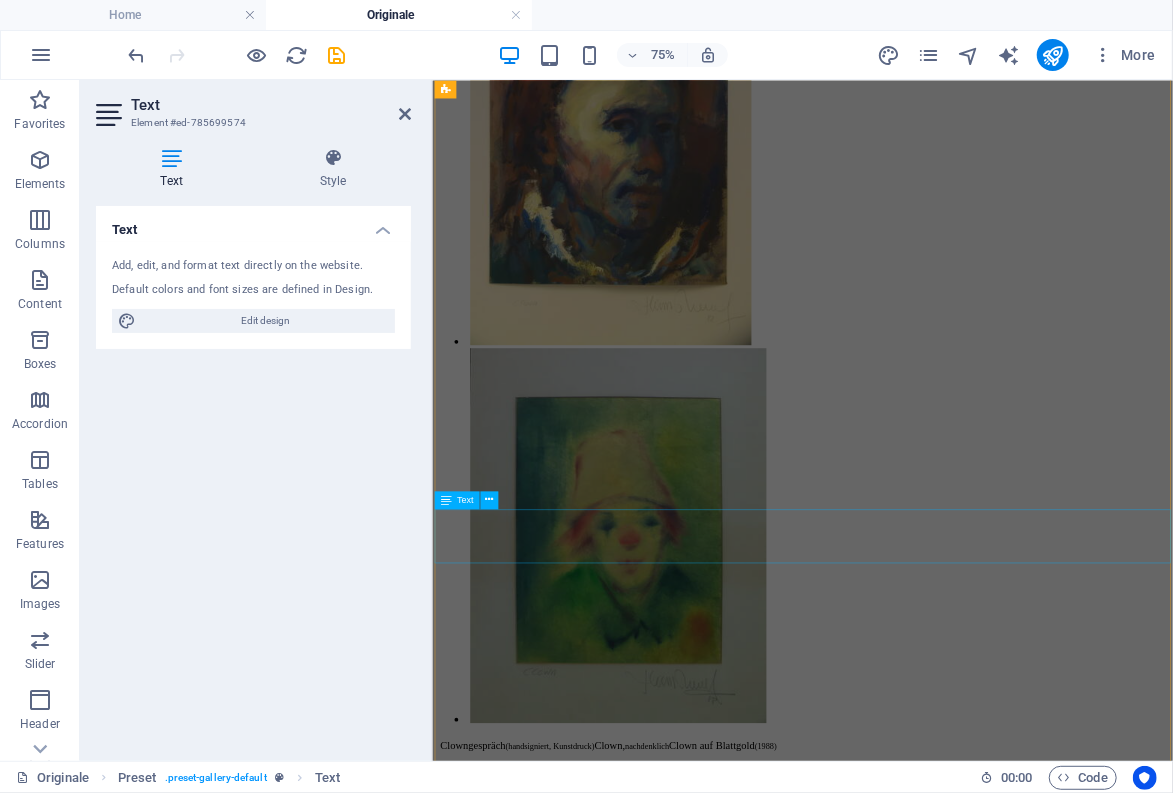 click on "Frauenkopf auf Jute                                                   Löwenkopf (Lithographie)                                                       Bauernkopf mit Kappe" at bounding box center [925, 35612] 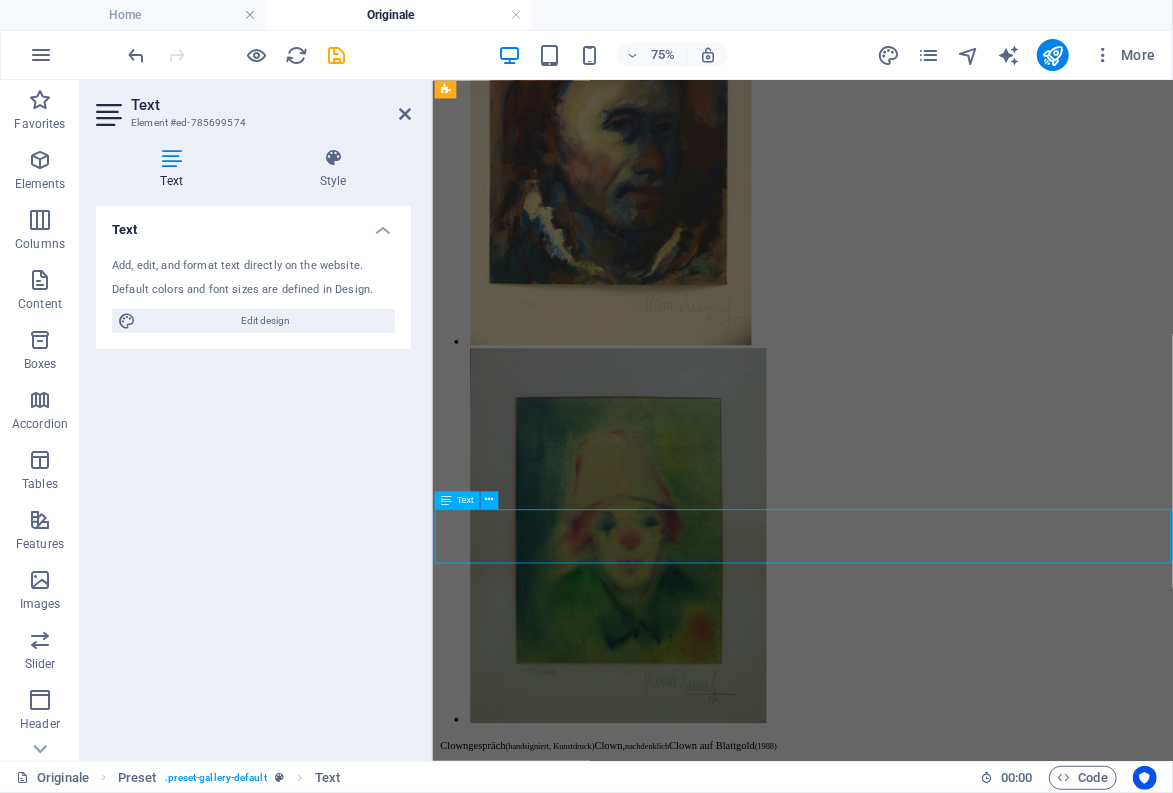 click on "Frauenkopf auf Jute                                                   Löwenkopf (Lithographie)                                                       Bauernkopf mit Kappe" at bounding box center [925, 35612] 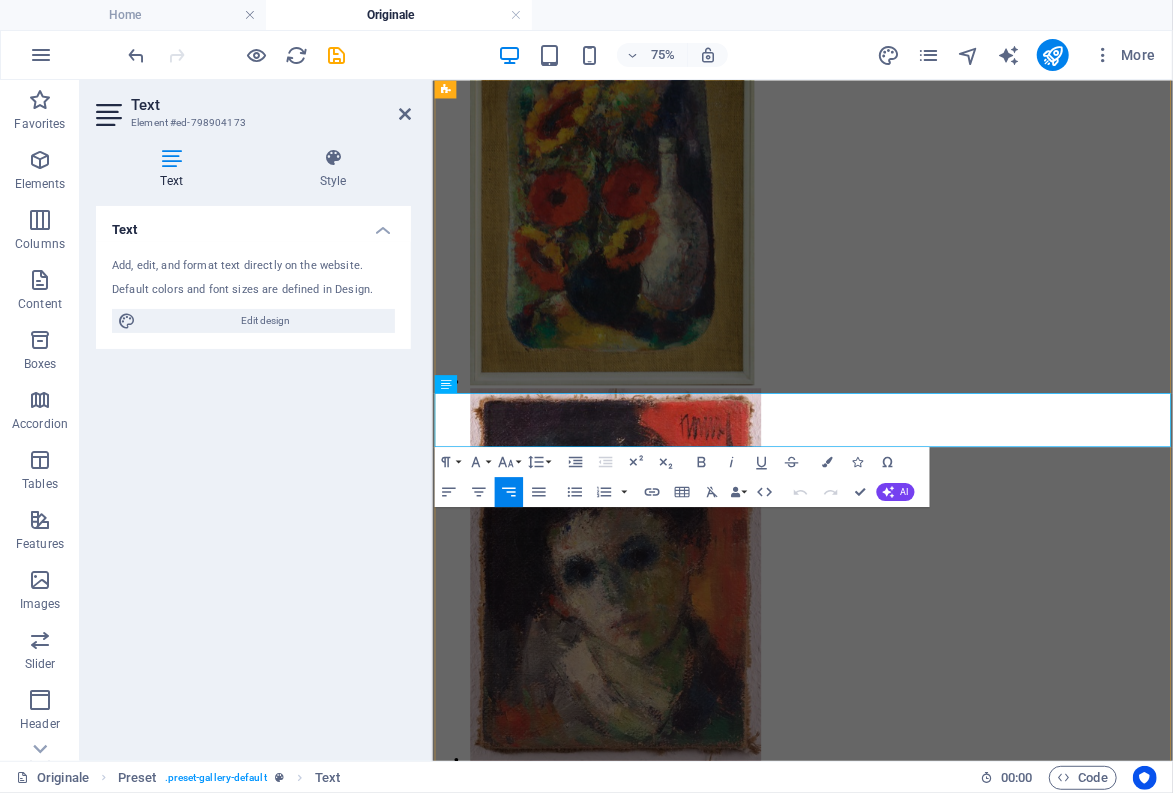 scroll, scrollTop: 15220, scrollLeft: 0, axis: vertical 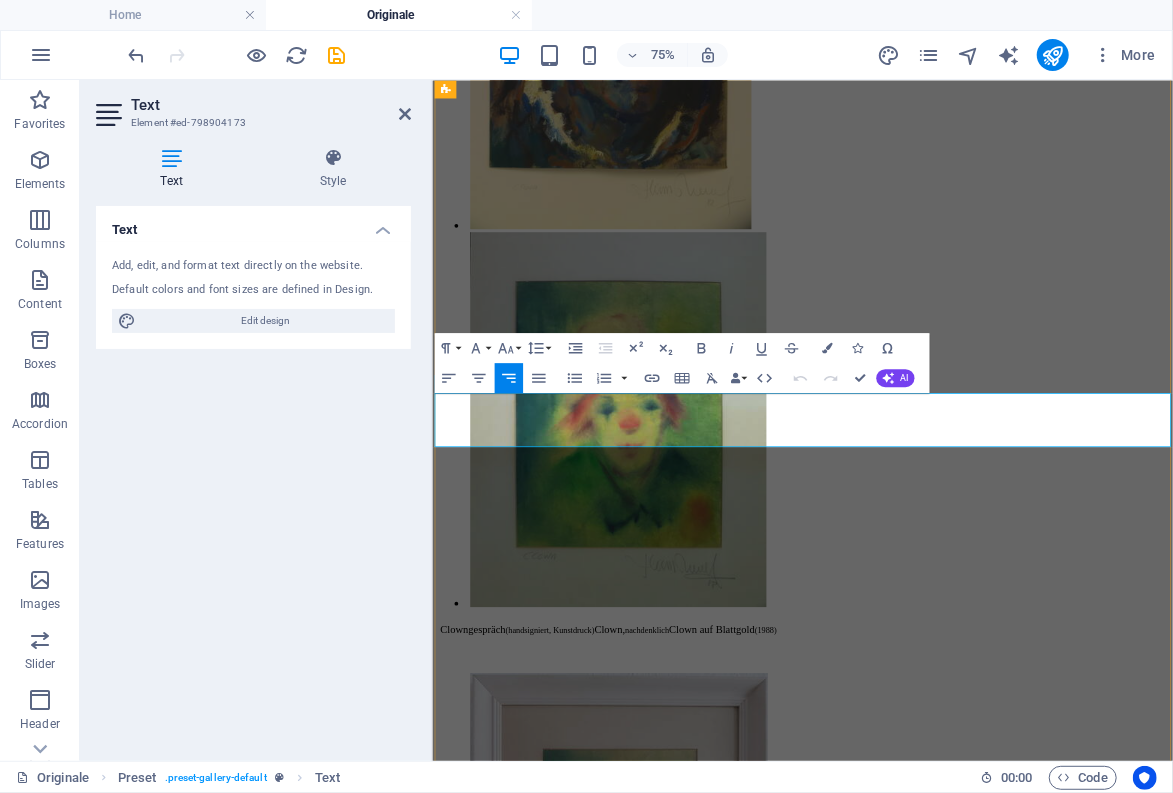 type 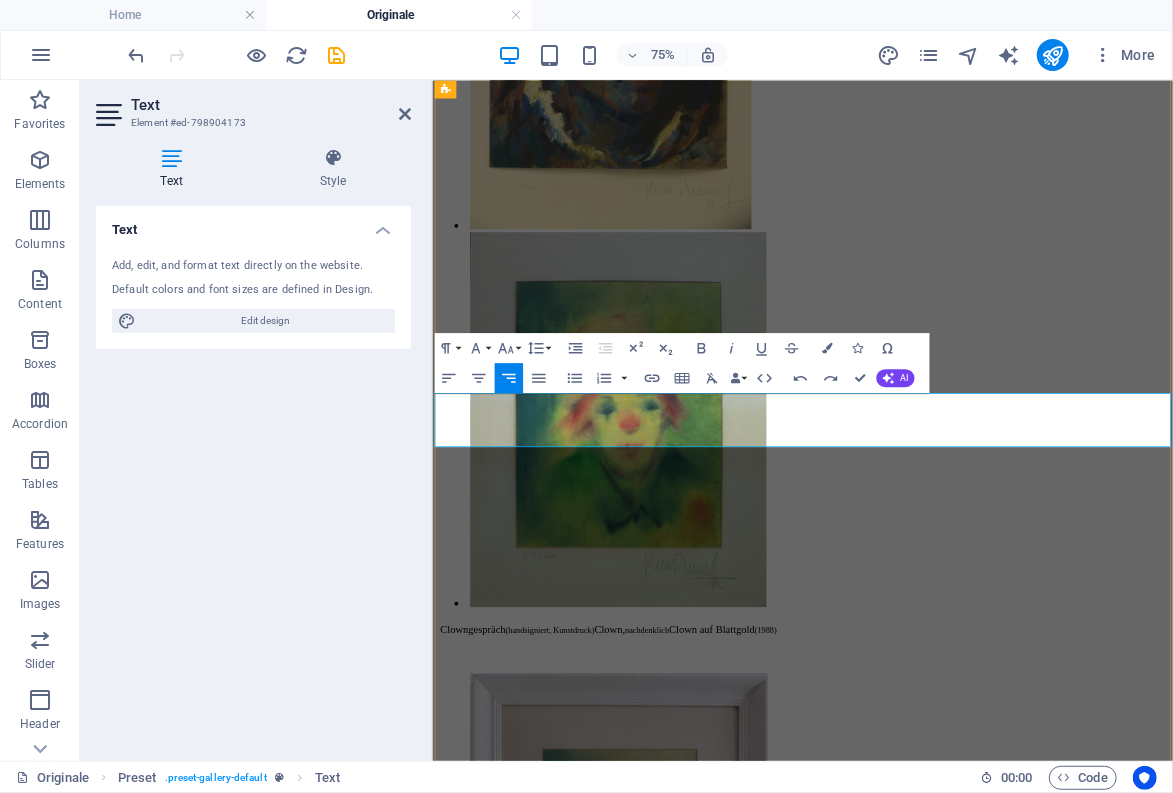 click on "Frauenkopf auf Jute                                                   Löwenkopf (Lithographie)                                                       Bauernkopf mit Kappe" at bounding box center [822, 35440] 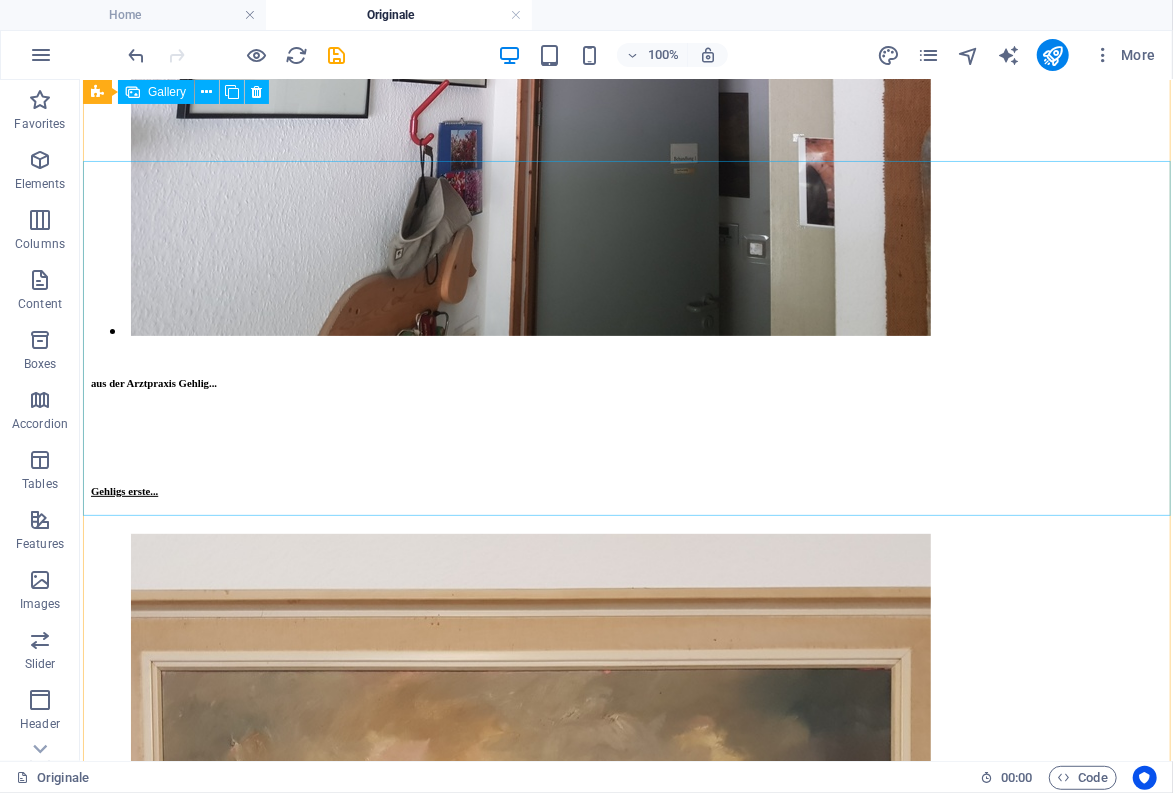 scroll, scrollTop: 10661, scrollLeft: 0, axis: vertical 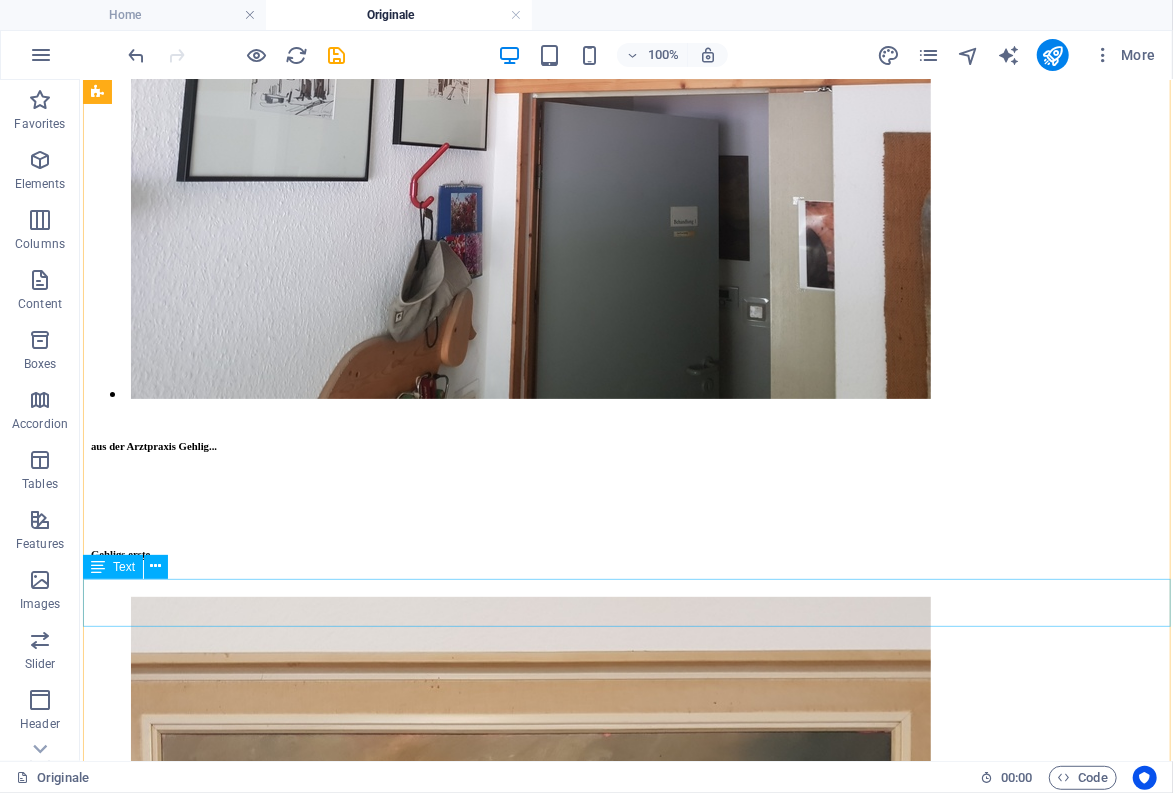 click on "Steilküste Rügen   um 1980                                                                          Wollgras im Moor                             Seeufer  (eine der seltenen Aquarell-Arbeiten...)" at bounding box center [625, 25983] 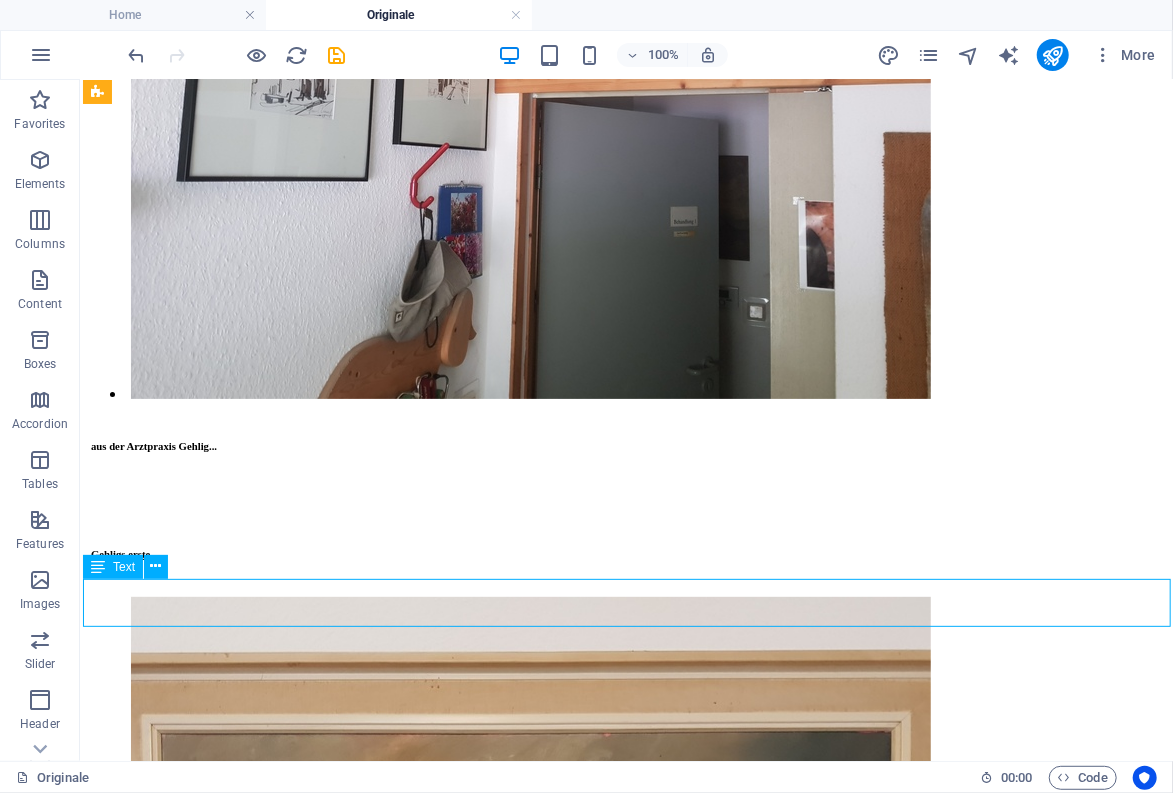 click on "Steilküste Rügen   um 1980                                                                          Wollgras im Moor                             Seeufer  (eine der seltenen Aquarell-Arbeiten...)" at bounding box center (625, 25983) 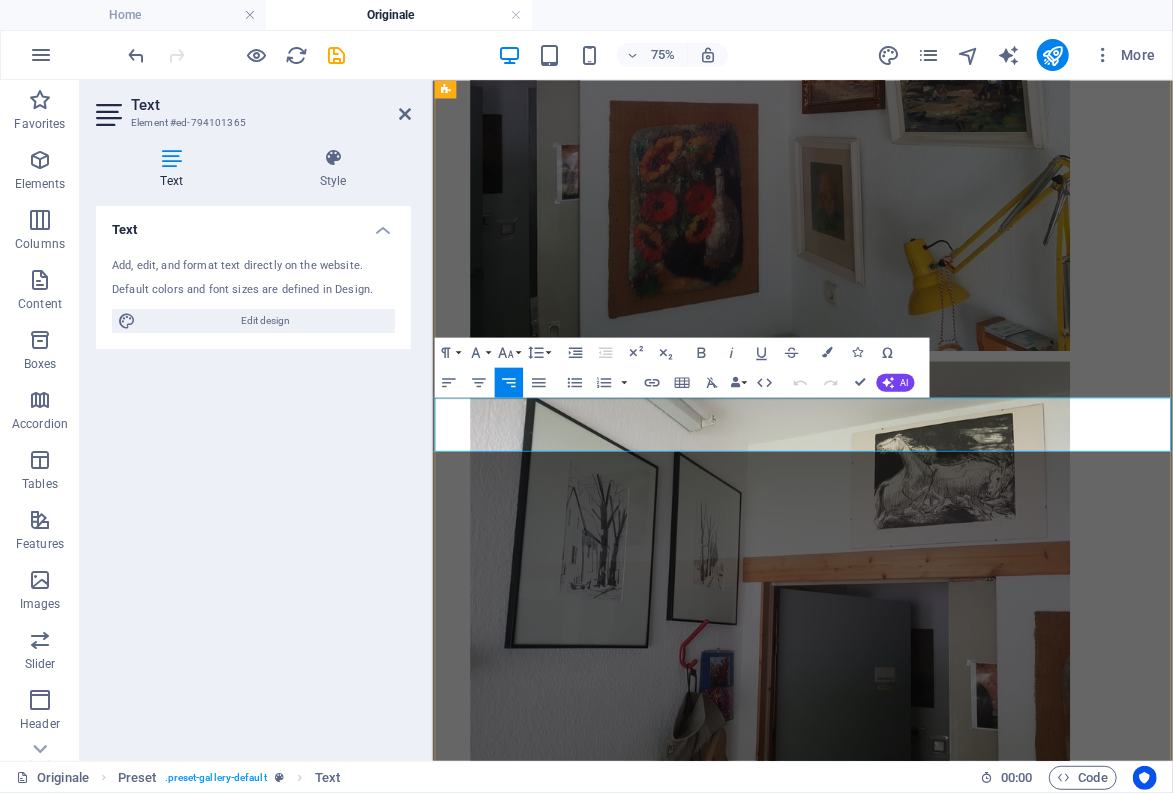click at bounding box center [935, 26623] 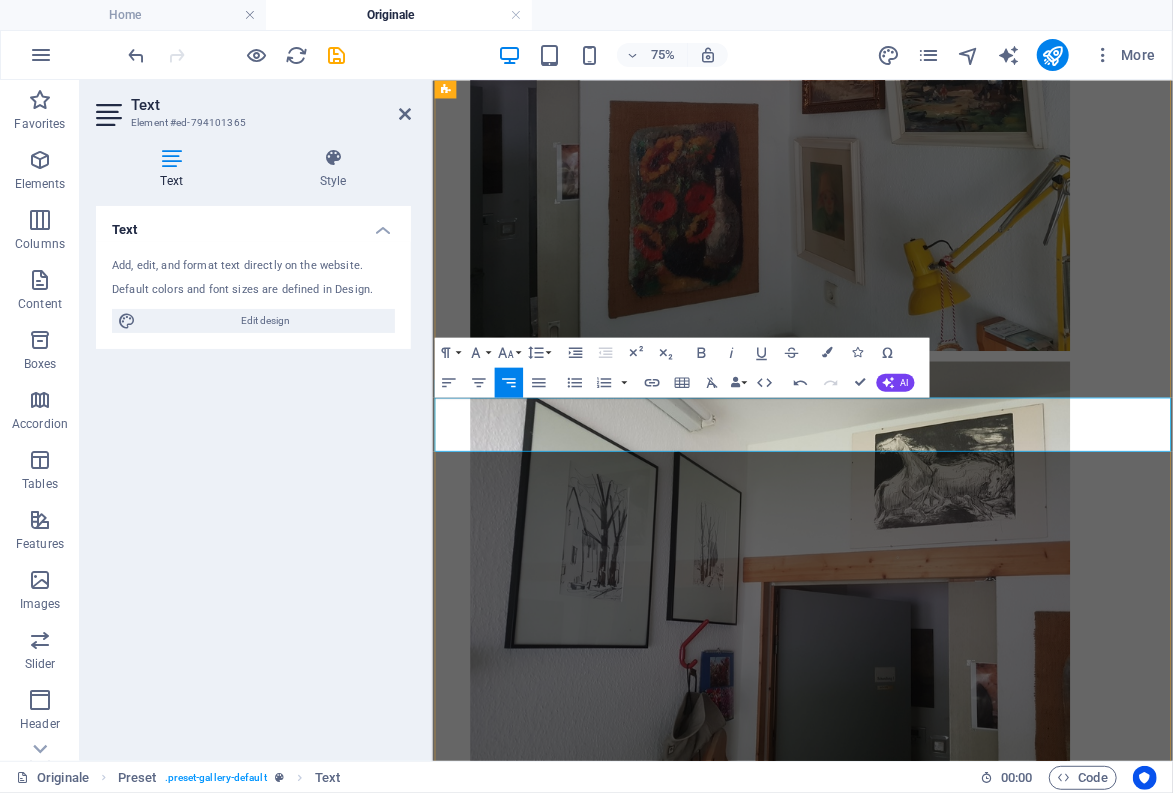 click at bounding box center [685, 26623] 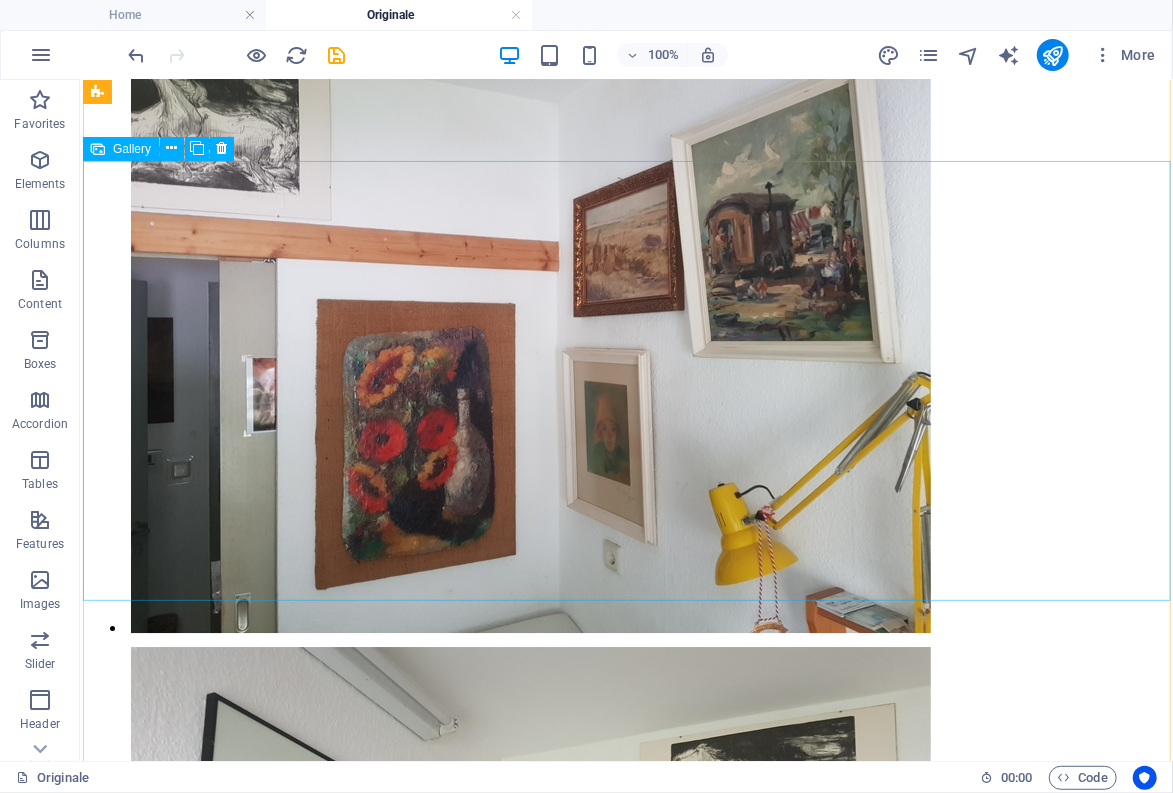 scroll, scrollTop: 9781, scrollLeft: 0, axis: vertical 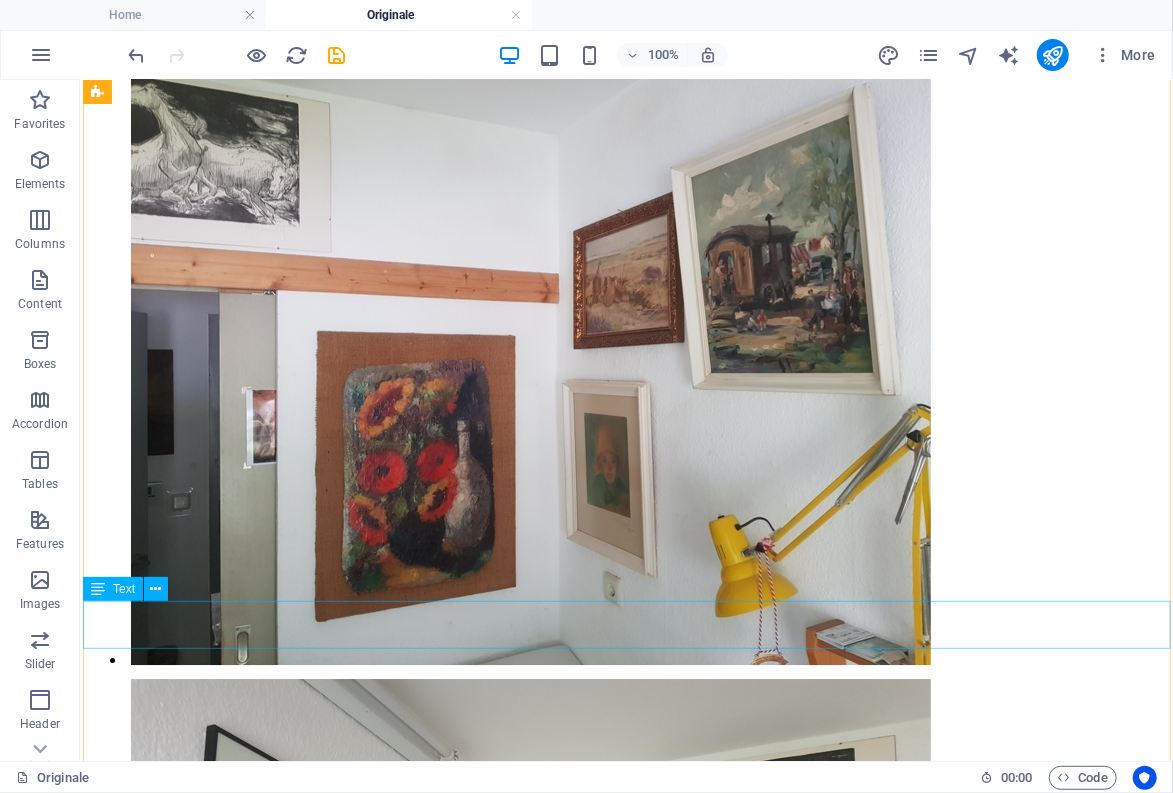 click on "Tulpenfeld  (Spachteltechnik)                                         Heidelandschaft mit Wachholder                                                              Dünenlandschaft" at bounding box center [625, 23373] 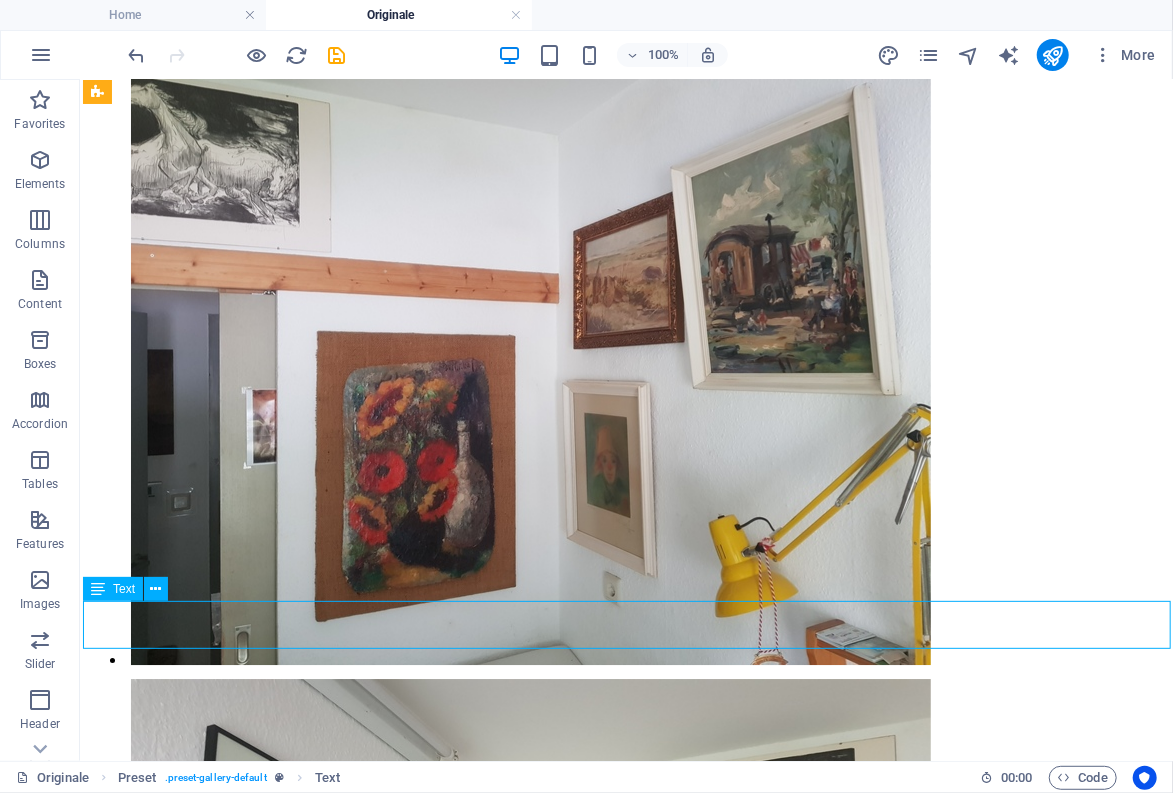 click on "Tulpenfeld  (Spachteltechnik)                                         Heidelandschaft mit Wachholder                                                              Dünenlandschaft" at bounding box center (625, 23373) 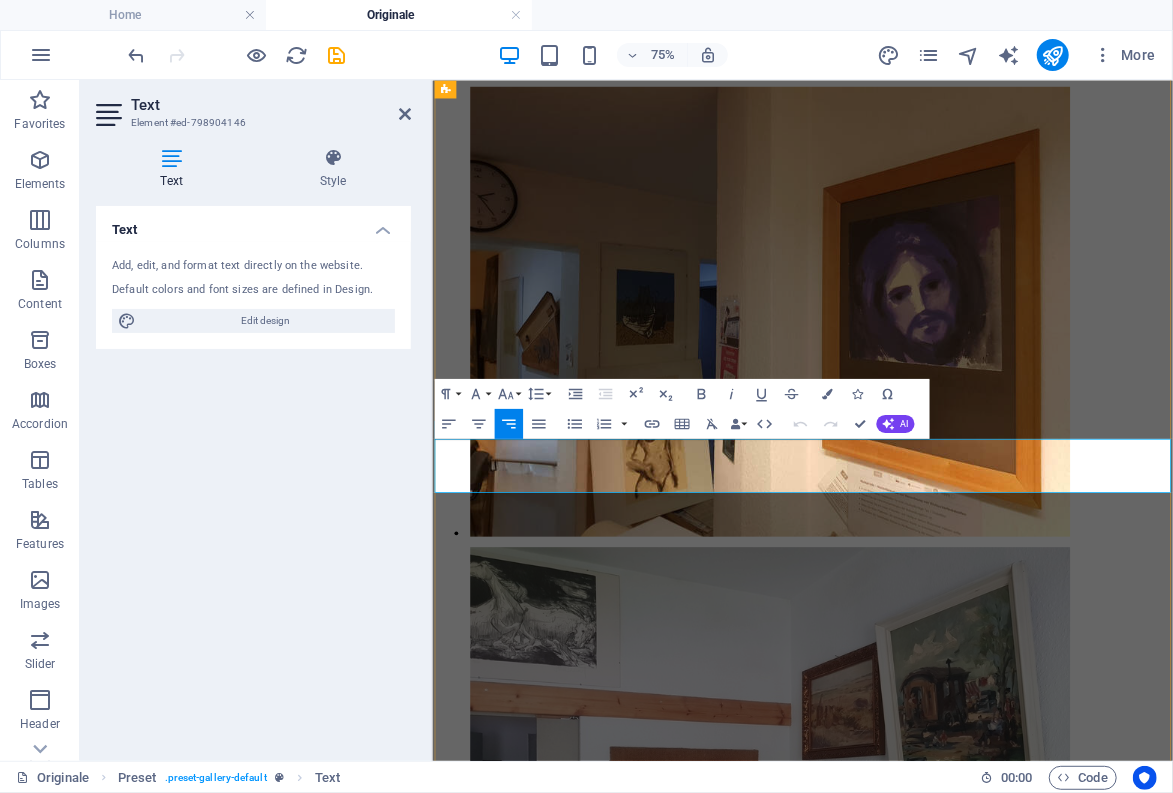 click at bounding box center (925, 24027) 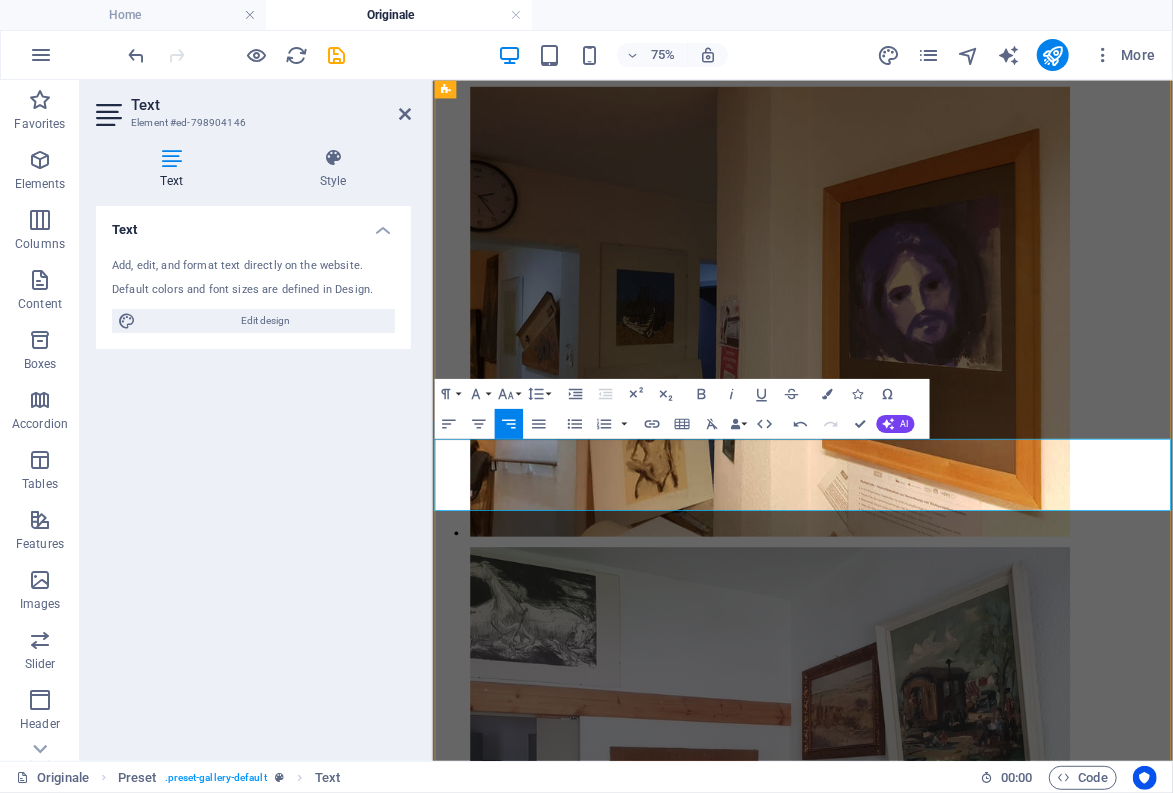type 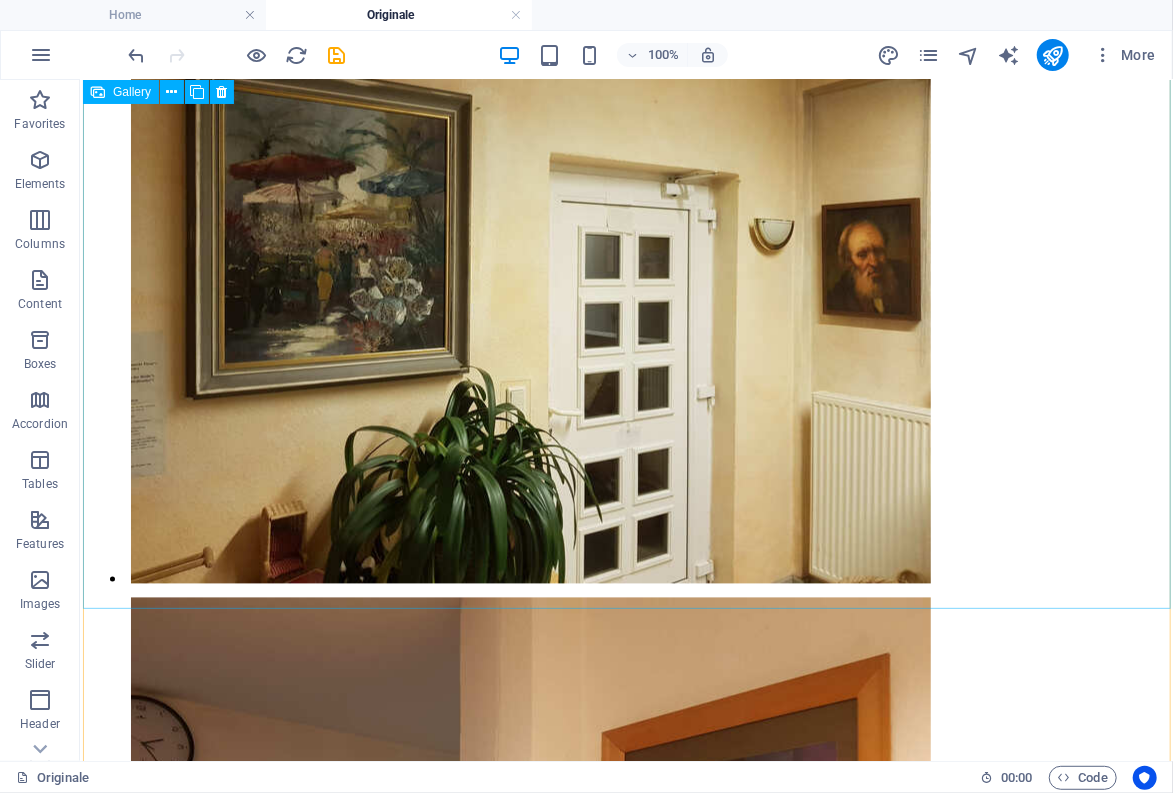 scroll, scrollTop: 8681, scrollLeft: 0, axis: vertical 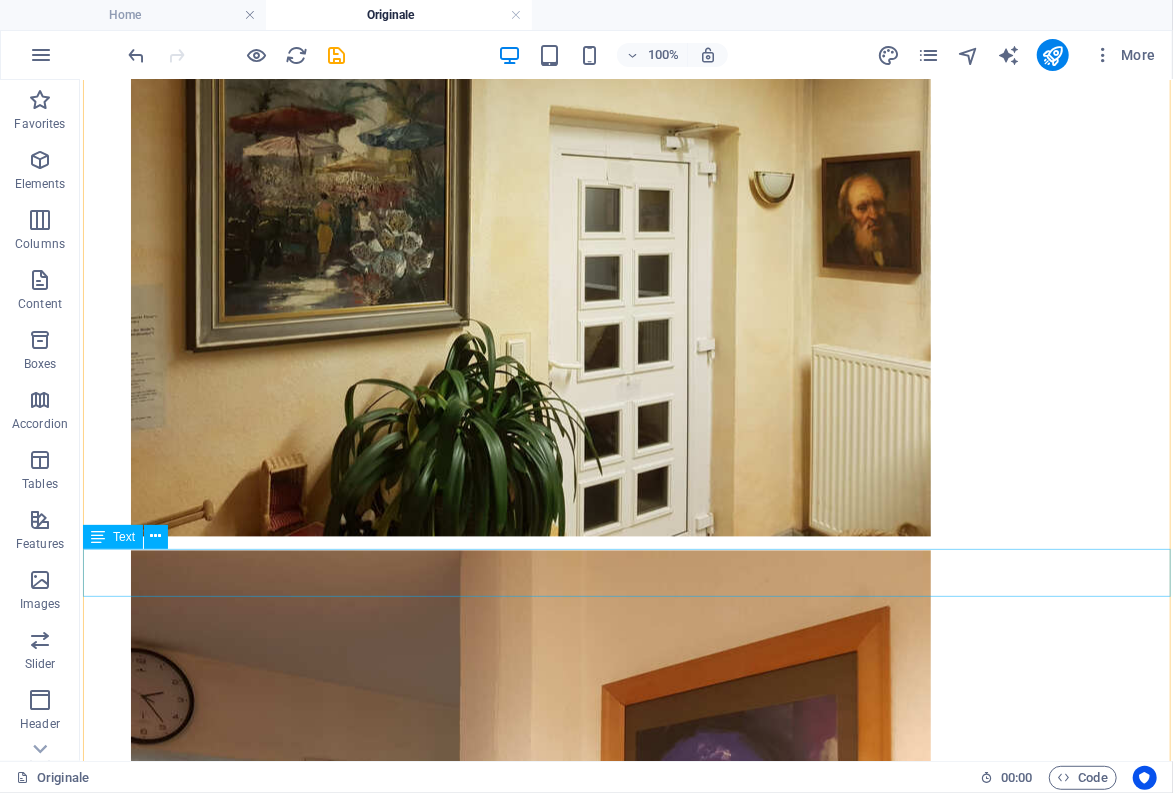 click on "Christus / Judas                                                Christus blau  (Aquarell)  (1971)         Christus vor der Sonne  (Erstausstattung Lukas-Kapelle)" at bounding box center (625, 21179) 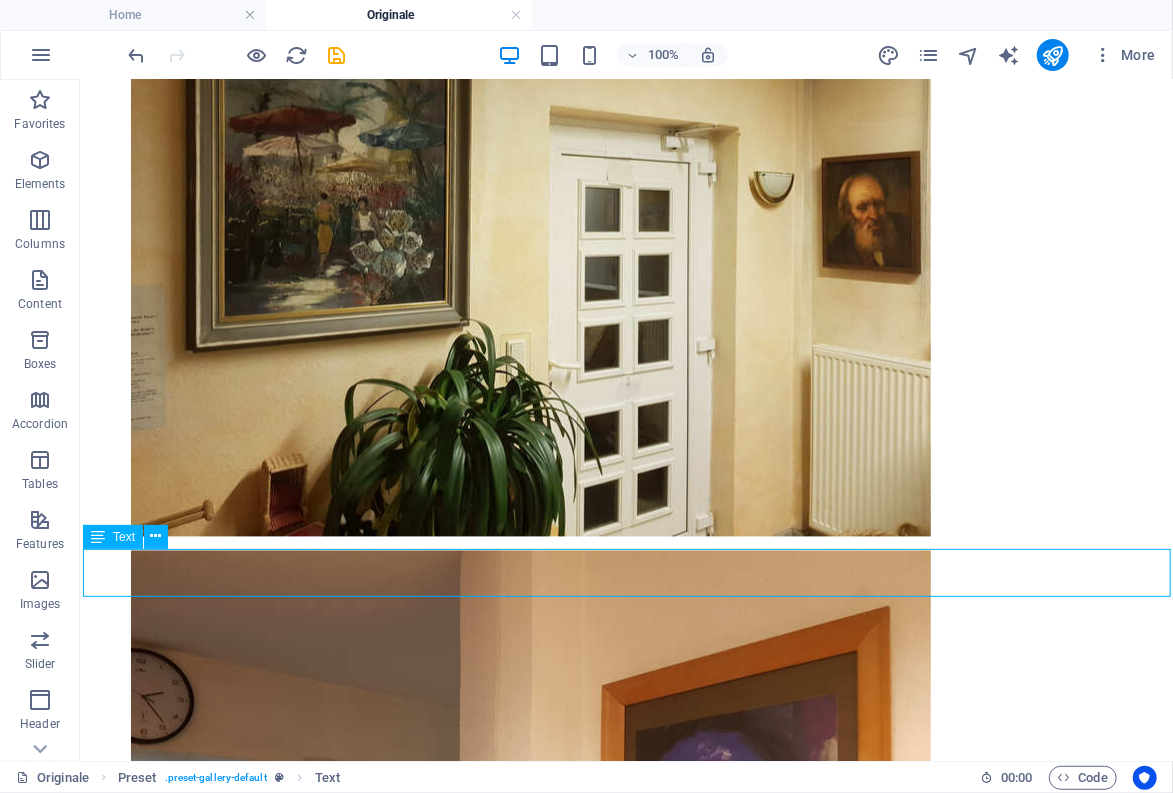 click on "Christus / Judas                                                Christus blau  (Aquarell)  (1971)         Christus vor der Sonne  (Erstausstattung Lukas-Kapelle)" at bounding box center (625, 21179) 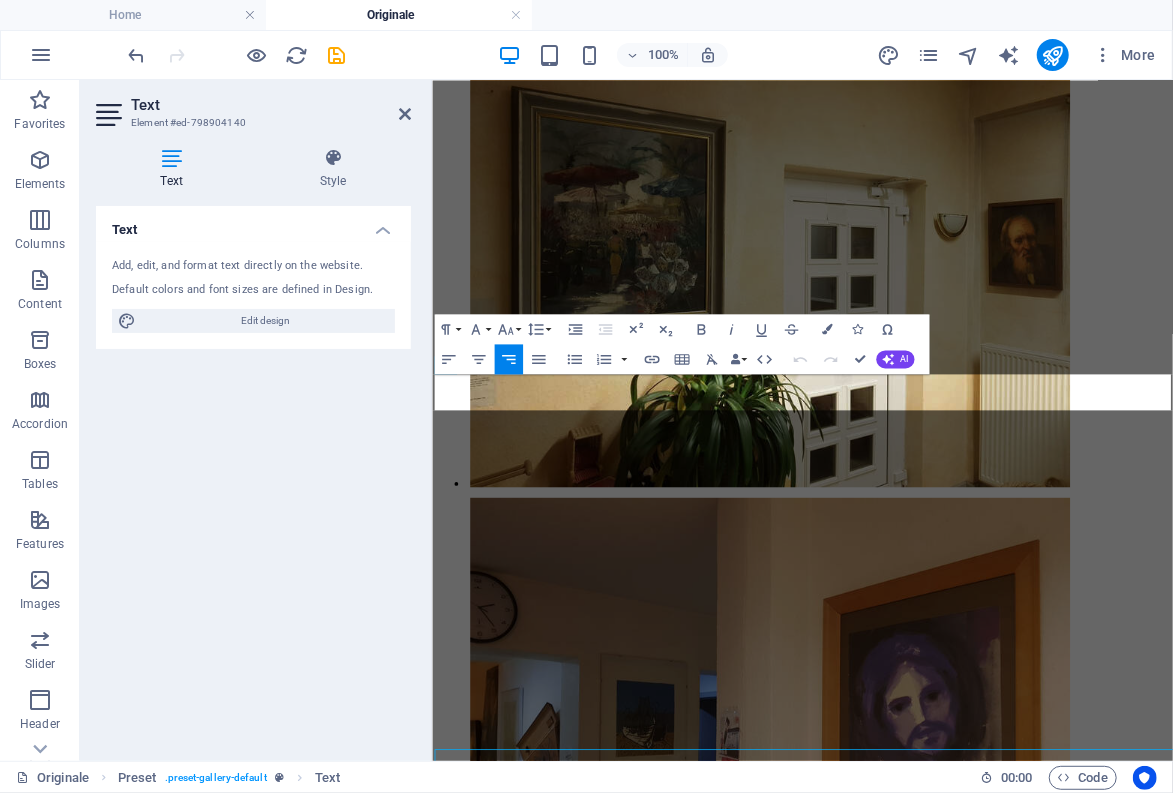 scroll, scrollTop: 8257, scrollLeft: 0, axis: vertical 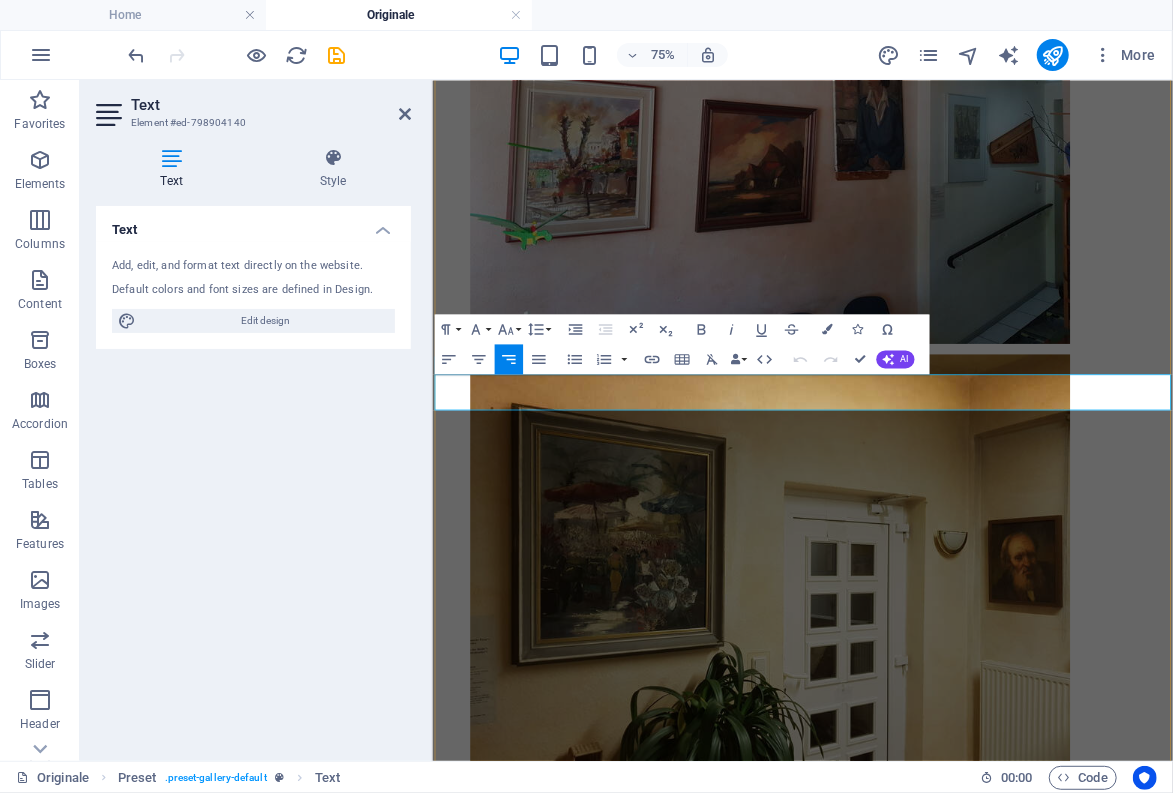 click on "Christus / Judas                                                Christus blau" at bounding box center [607, 21671] 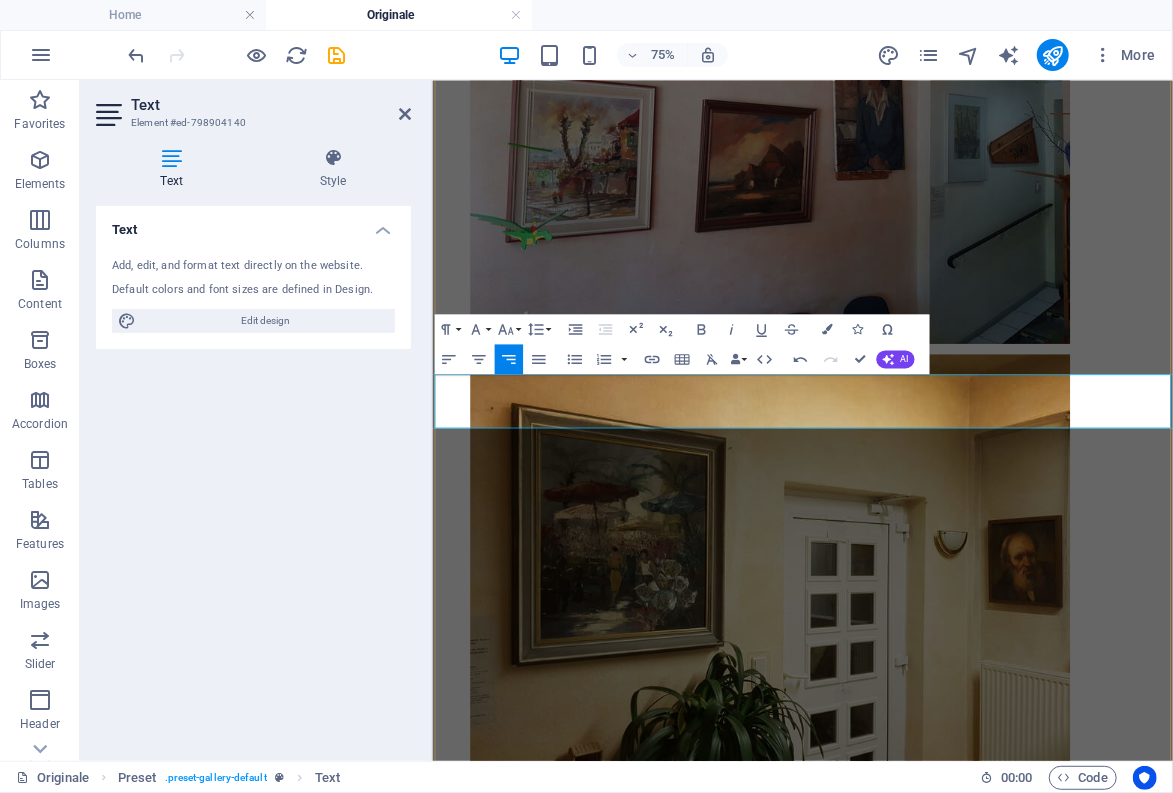 click on "Christus / Judas  (Foto: R.Gehlig)                                                Christus blau" at bounding box center (560, 21671) 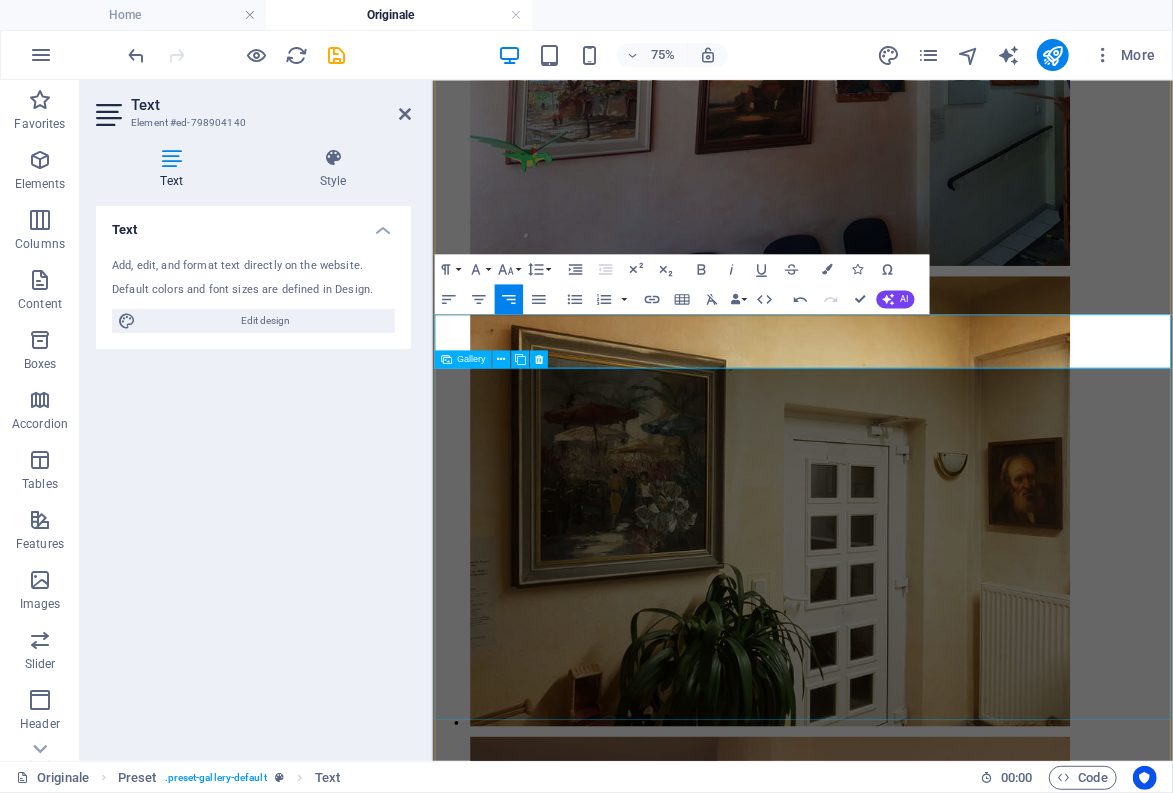 scroll, scrollTop: 8367, scrollLeft: 0, axis: vertical 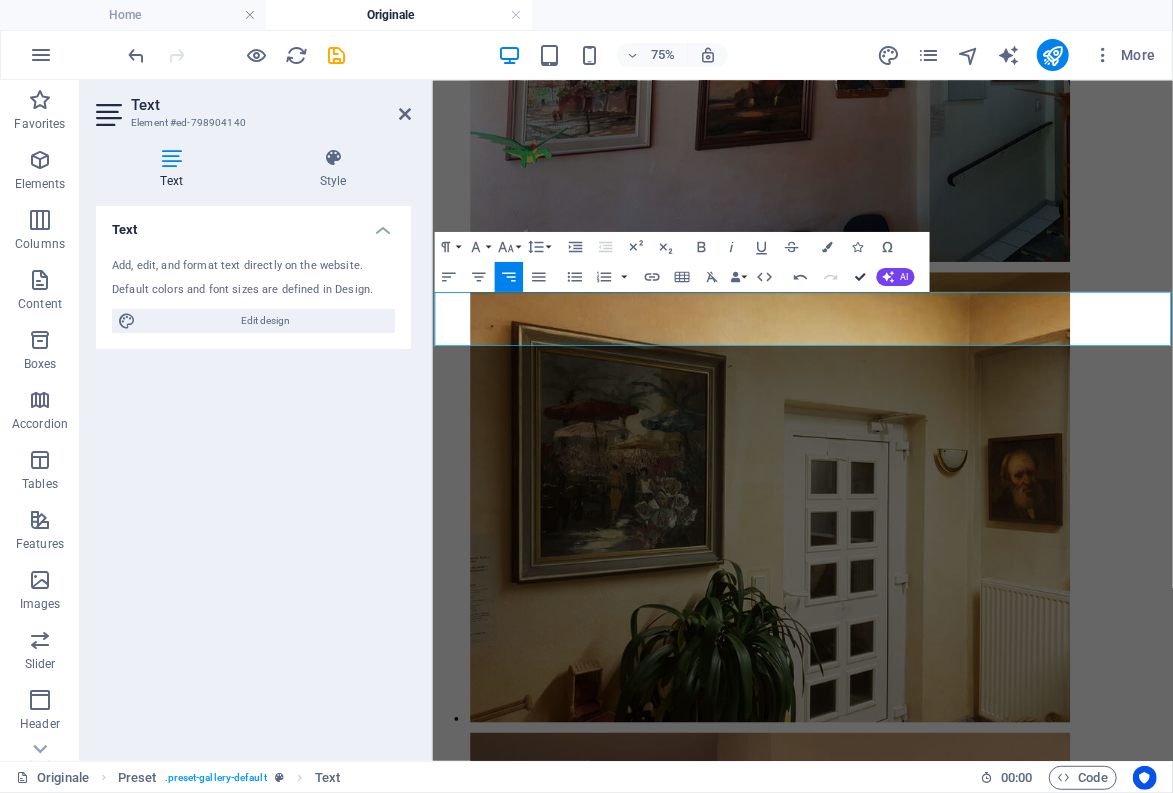 drag, startPoint x: 859, startPoint y: 274, endPoint x: 779, endPoint y: 195, distance: 112.432205 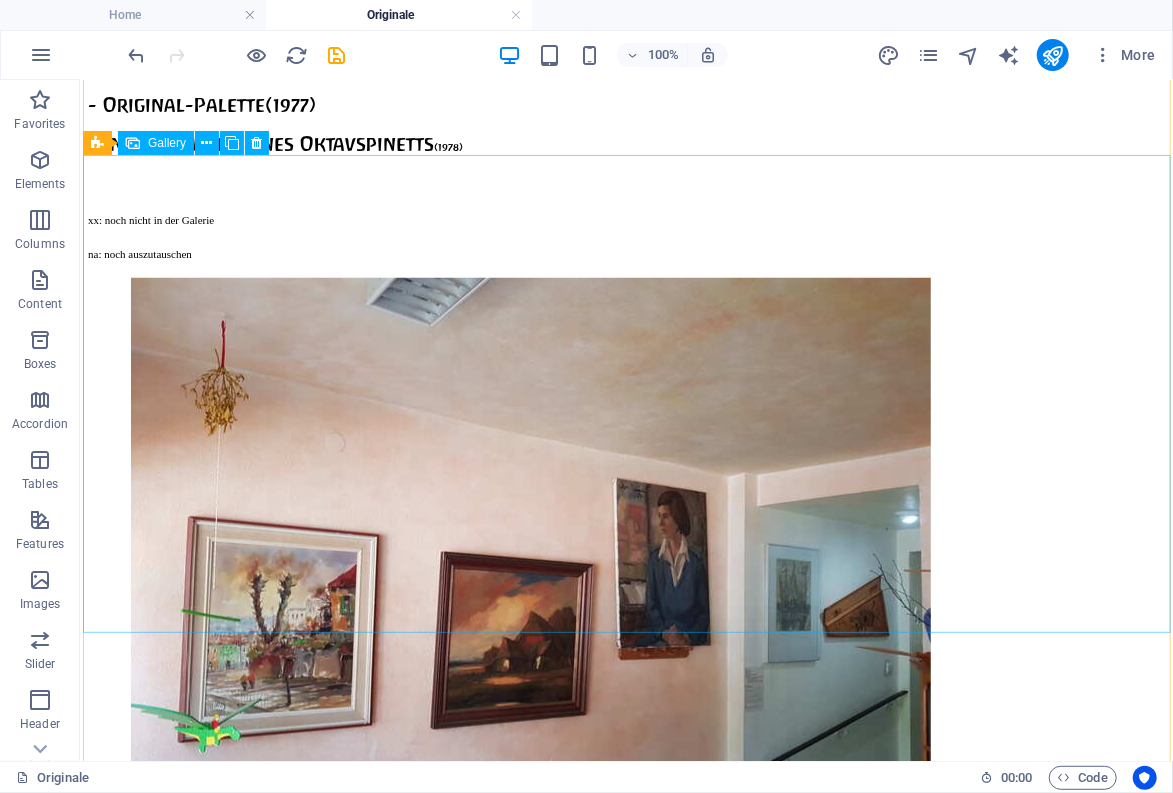 scroll, scrollTop: 7691, scrollLeft: 0, axis: vertical 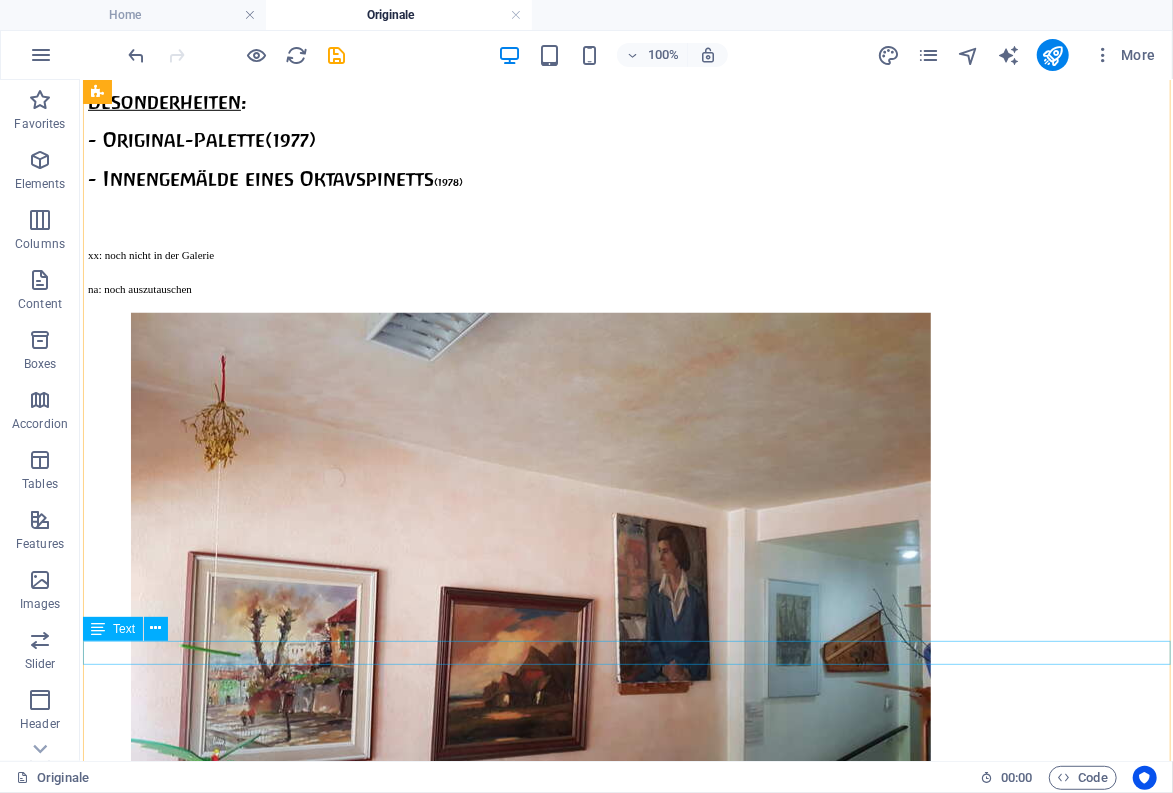 click on "Greetsiel  (Pinselzeichnung)                                         Auf dem Chiemsee  (Pinselzeichnung)                                              Torfkähne im Moor  (Wümme?)" at bounding box center [625, 18667] 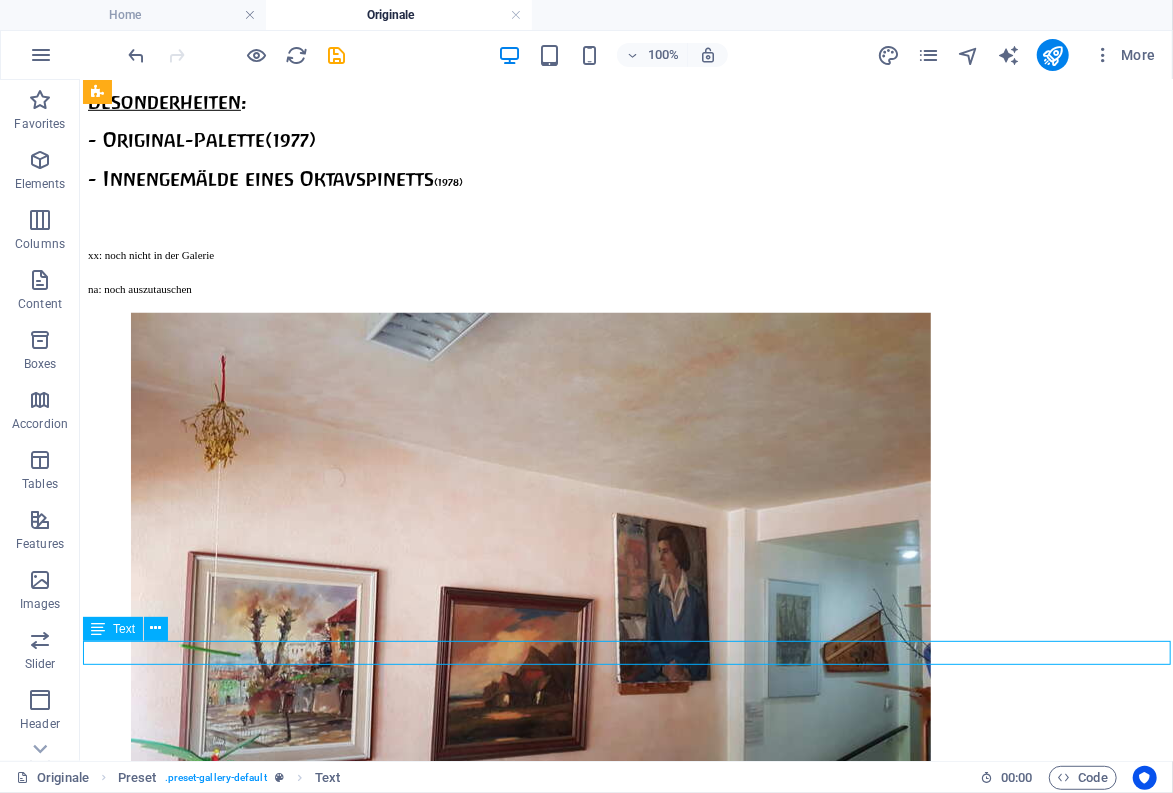 click on "Greetsiel  (Pinselzeichnung)                                         Auf dem Chiemsee  (Pinselzeichnung)                                              Torfkähne im Moor  (Wümme?)" at bounding box center [625, 18667] 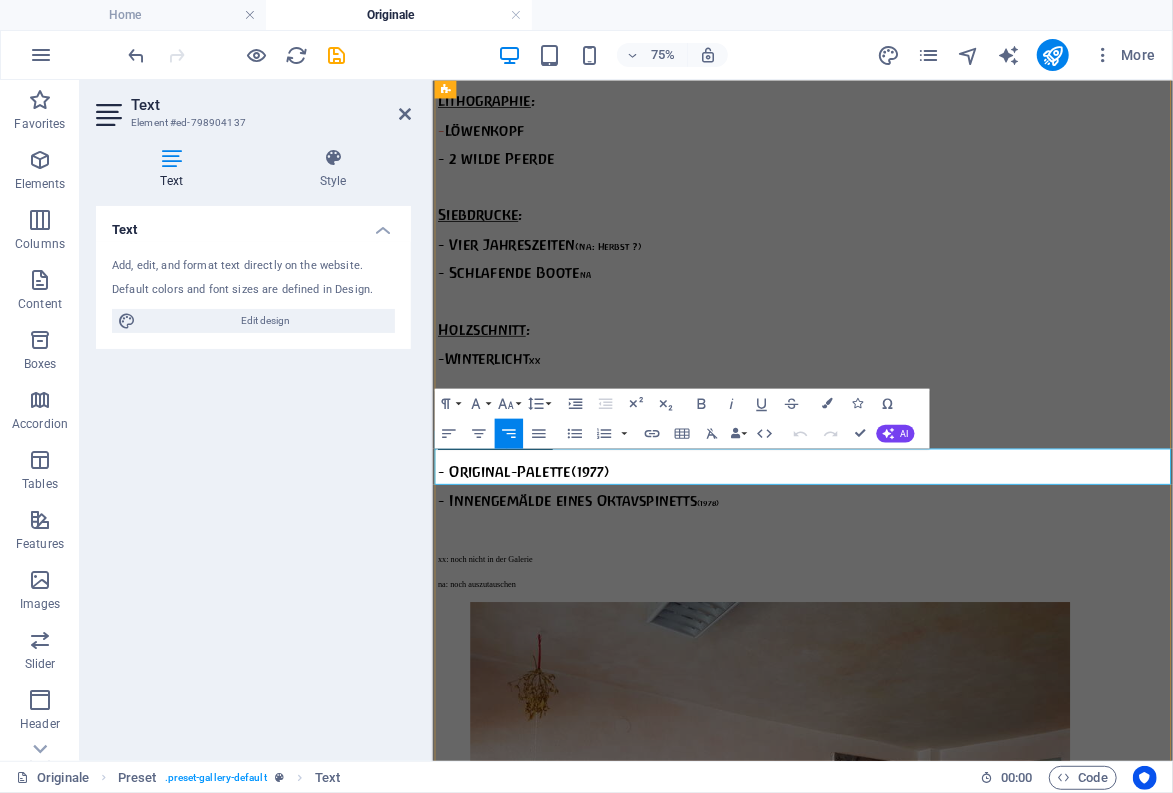 click on "Torfkähne im Moor" at bounding box center [859, 19130] 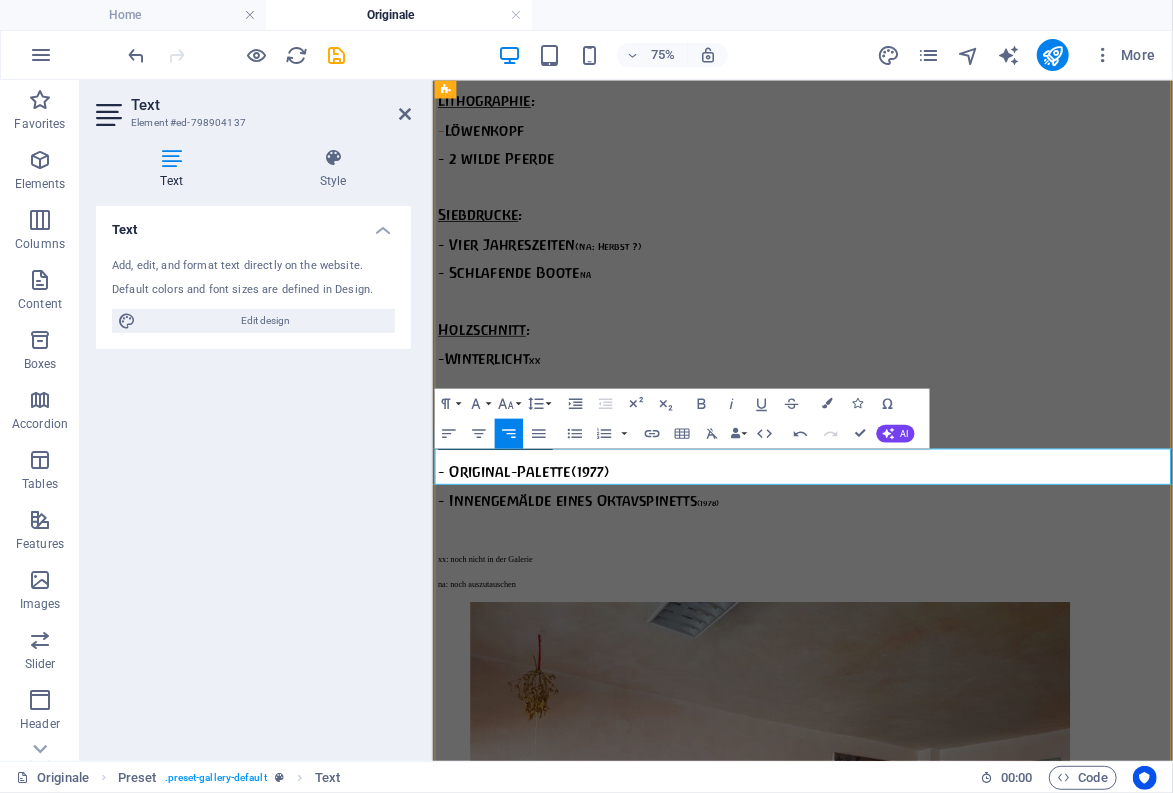 click on "Auf dem Chiemsee" at bounding box center [671, 19130] 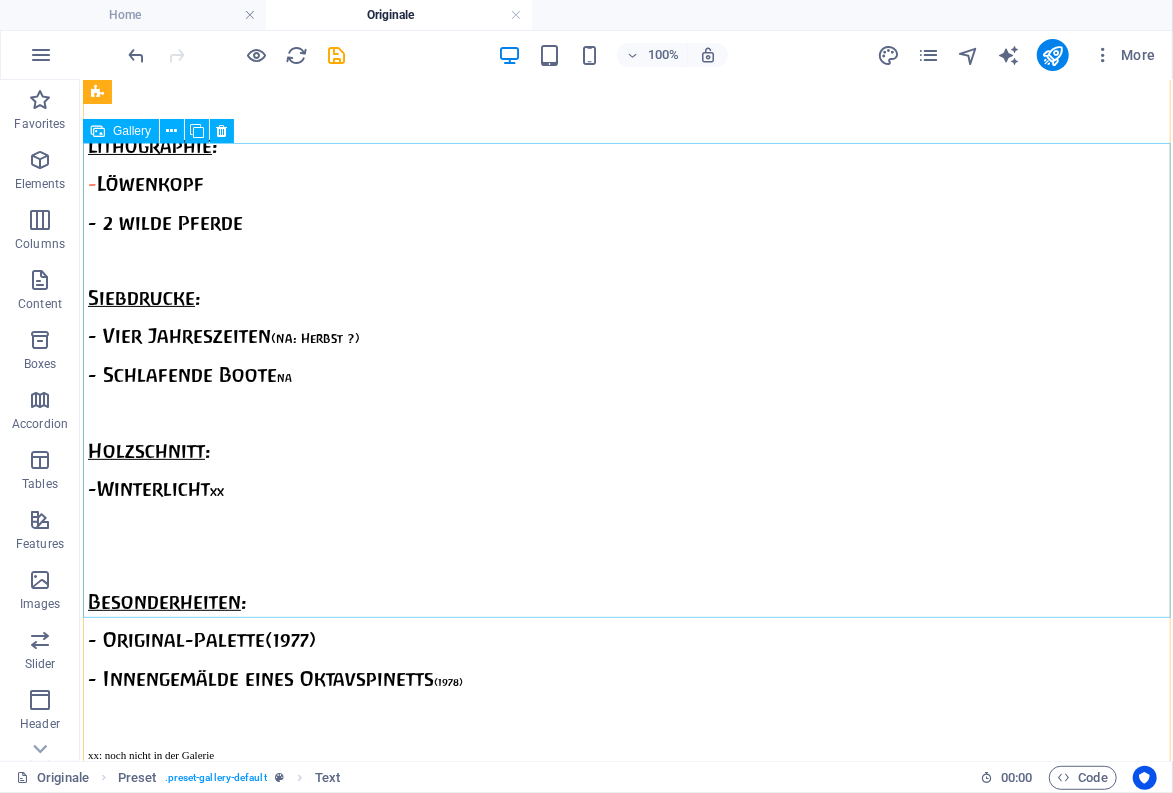 scroll, scrollTop: 7188, scrollLeft: 0, axis: vertical 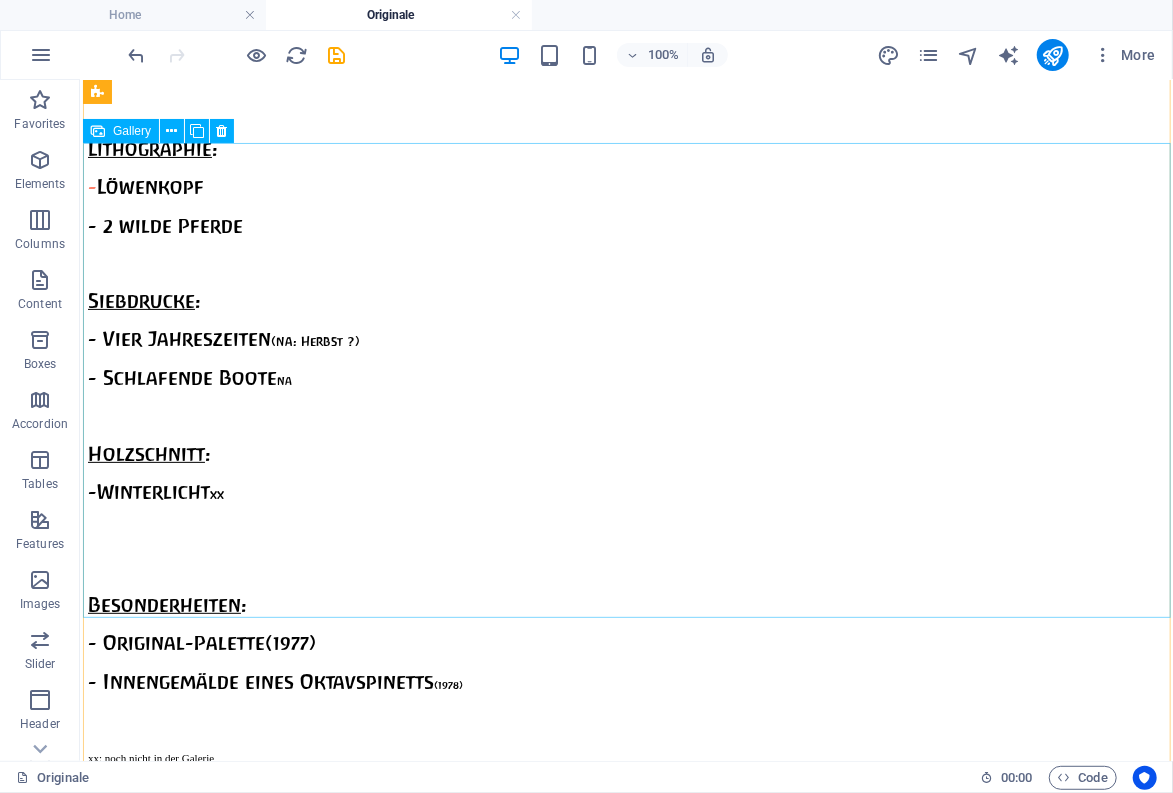click at bounding box center (530, 16793) 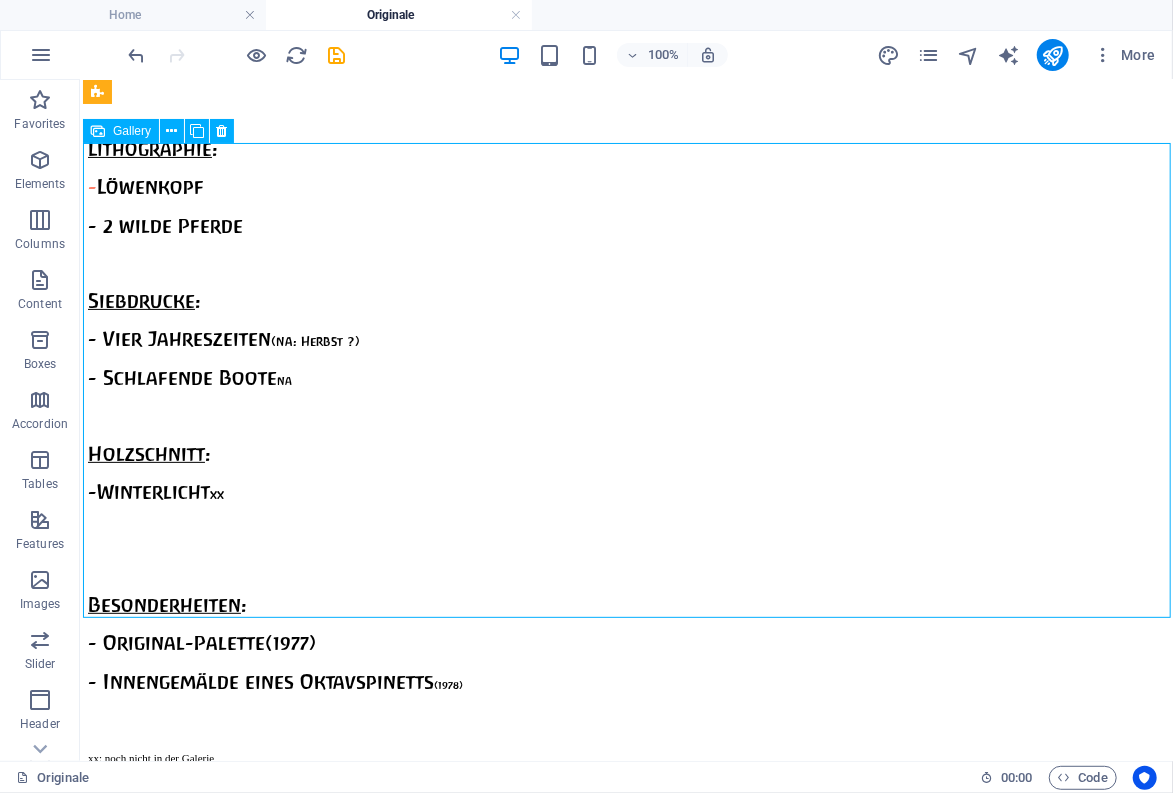 click at bounding box center [530, 16793] 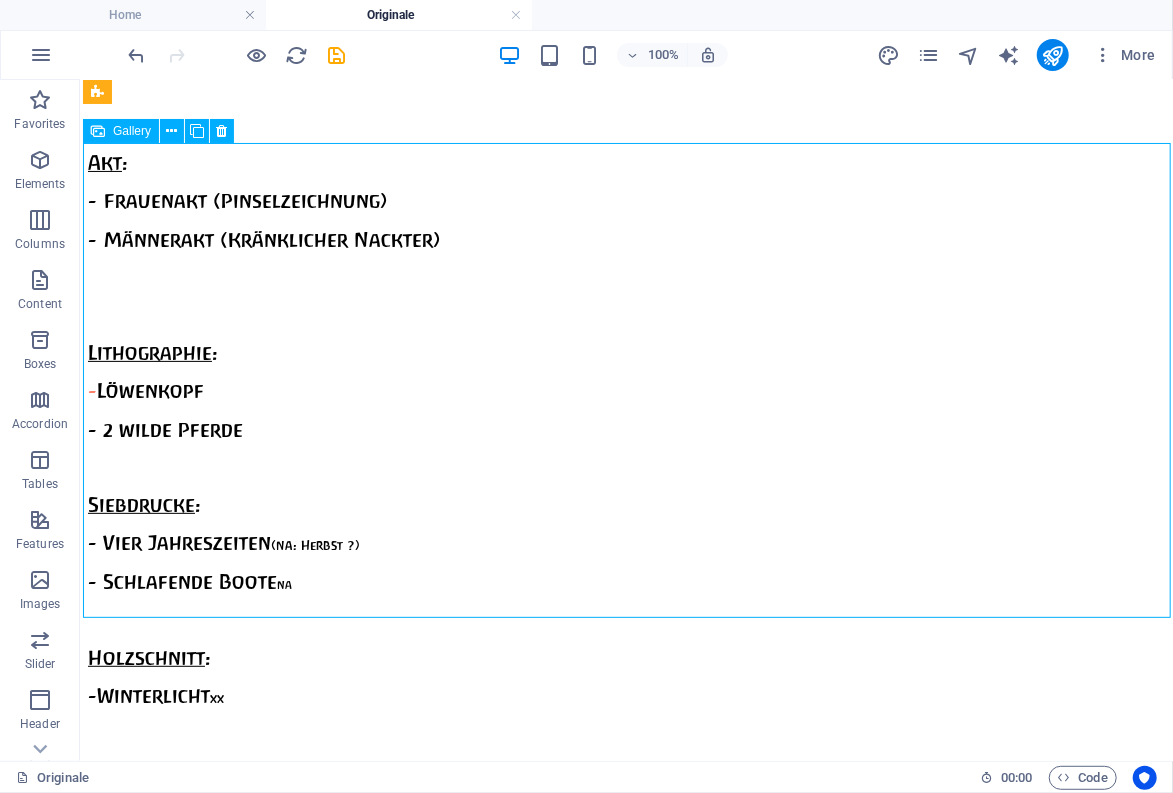 select on "2" 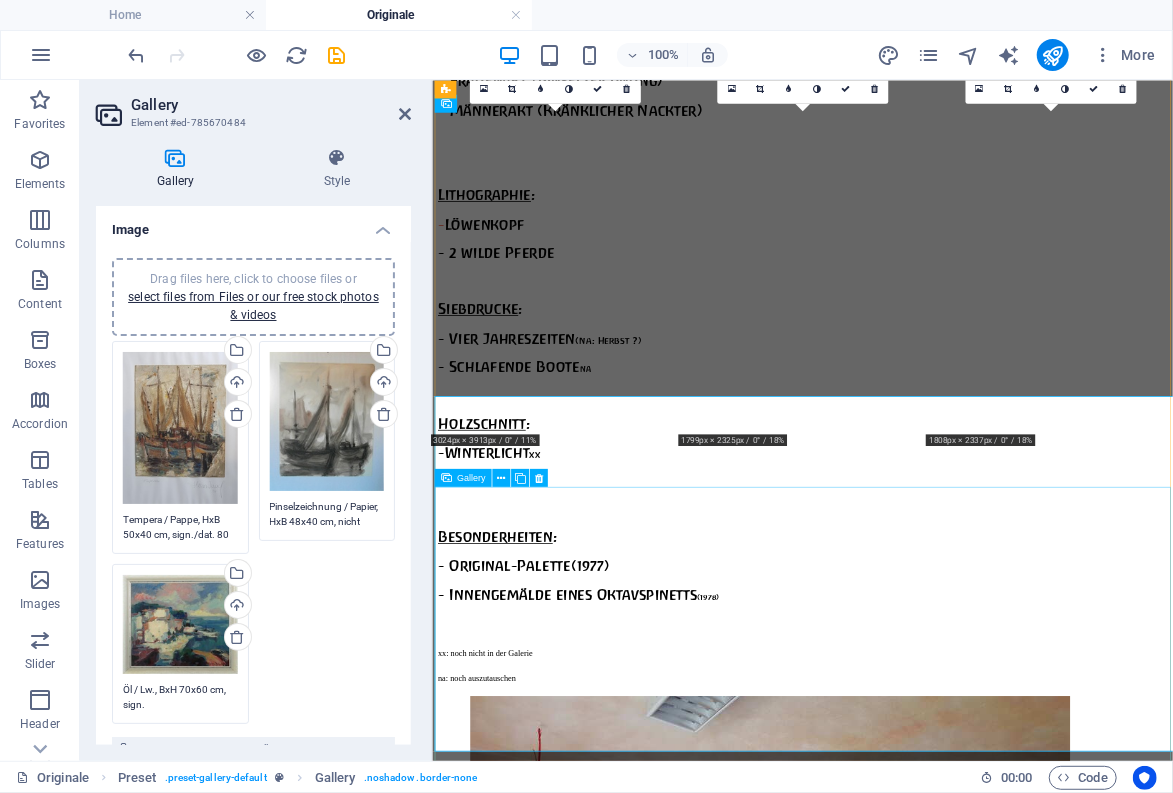 scroll, scrollTop: 6831, scrollLeft: 0, axis: vertical 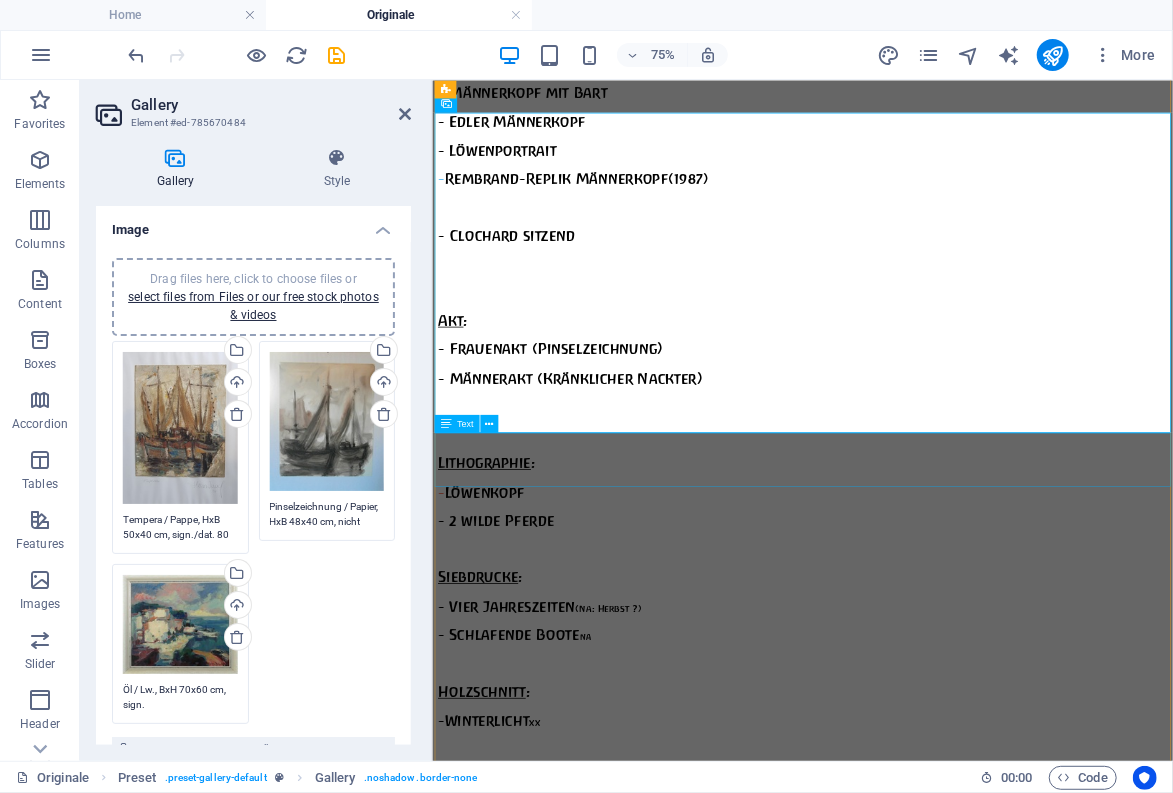 click on "Krabbenkutter im Hafen                                                  Fischkutter  (Pinselzeichnung)                                                                Südlicher Hafen" at bounding box center [925, 18033] 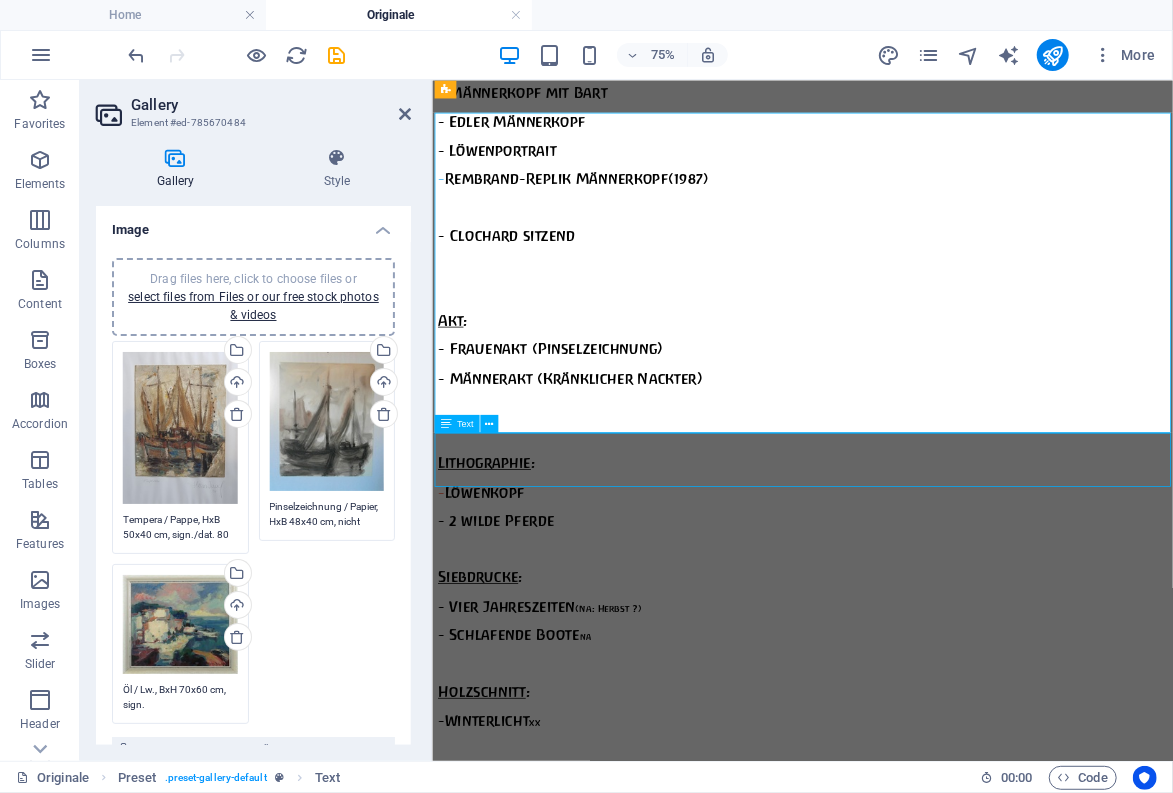 scroll, scrollTop: 7188, scrollLeft: 0, axis: vertical 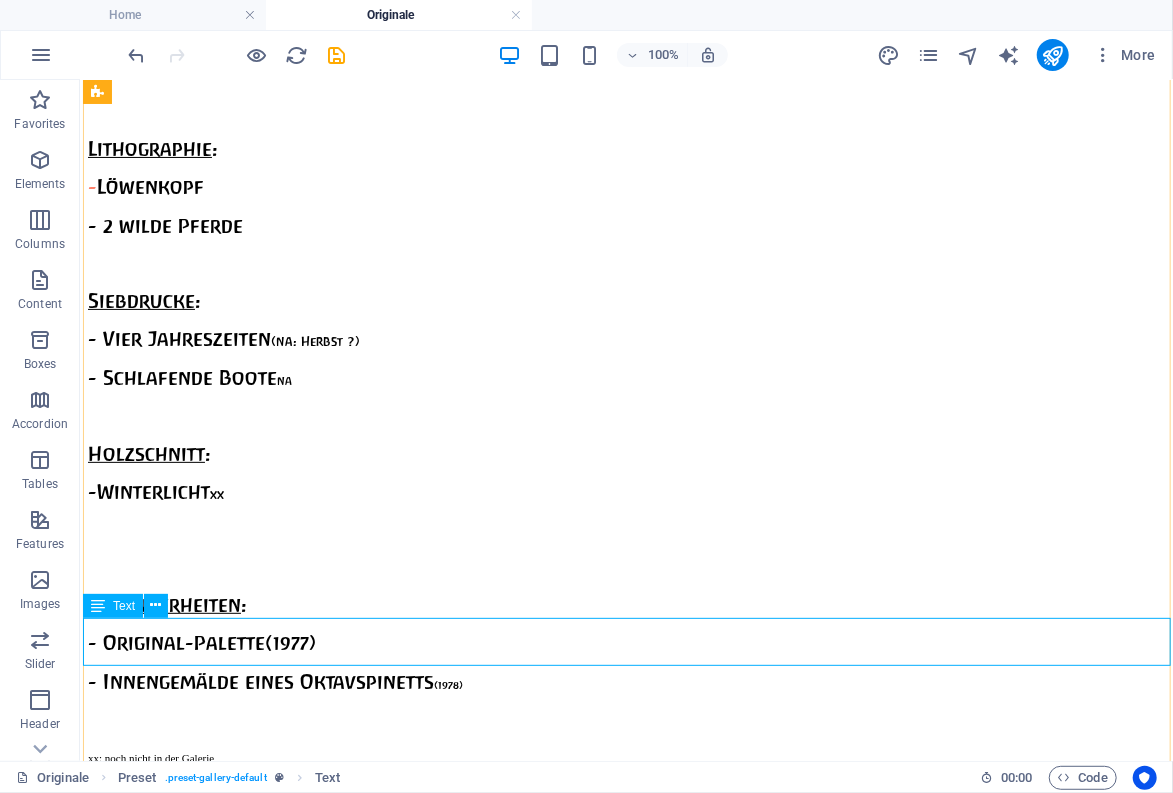 click on "Krabbenkutter im Hafen                                                  Fischkutter  (Pinselzeichnung)                                                                Südlicher Hafen" at bounding box center [625, 17591] 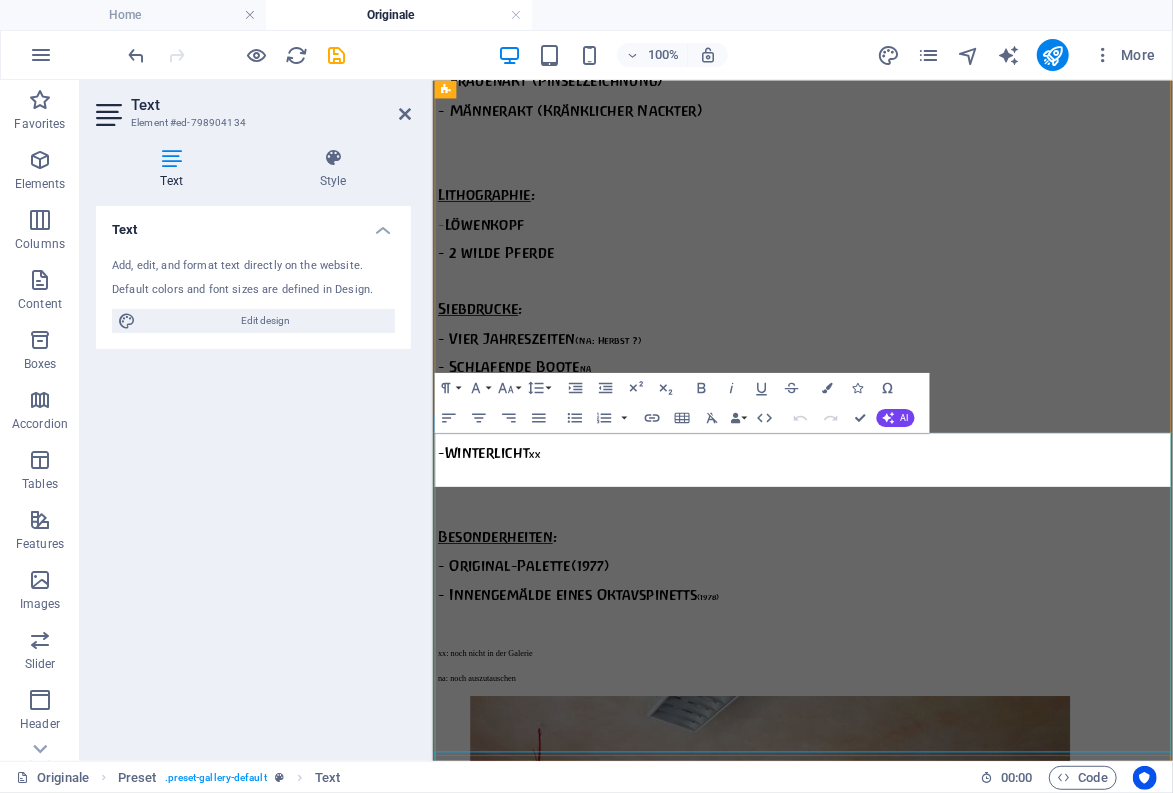 scroll, scrollTop: 6831, scrollLeft: 0, axis: vertical 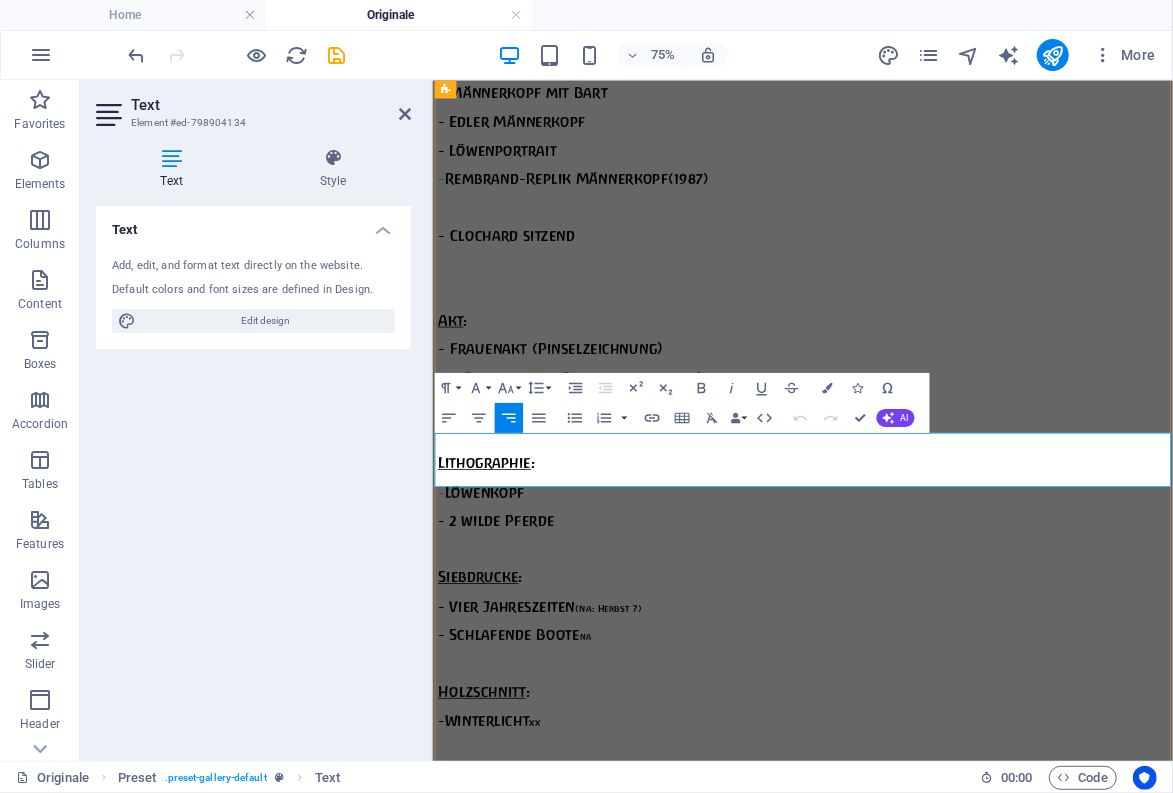 click on "Südlicher Hafen" at bounding box center (941, 18016) 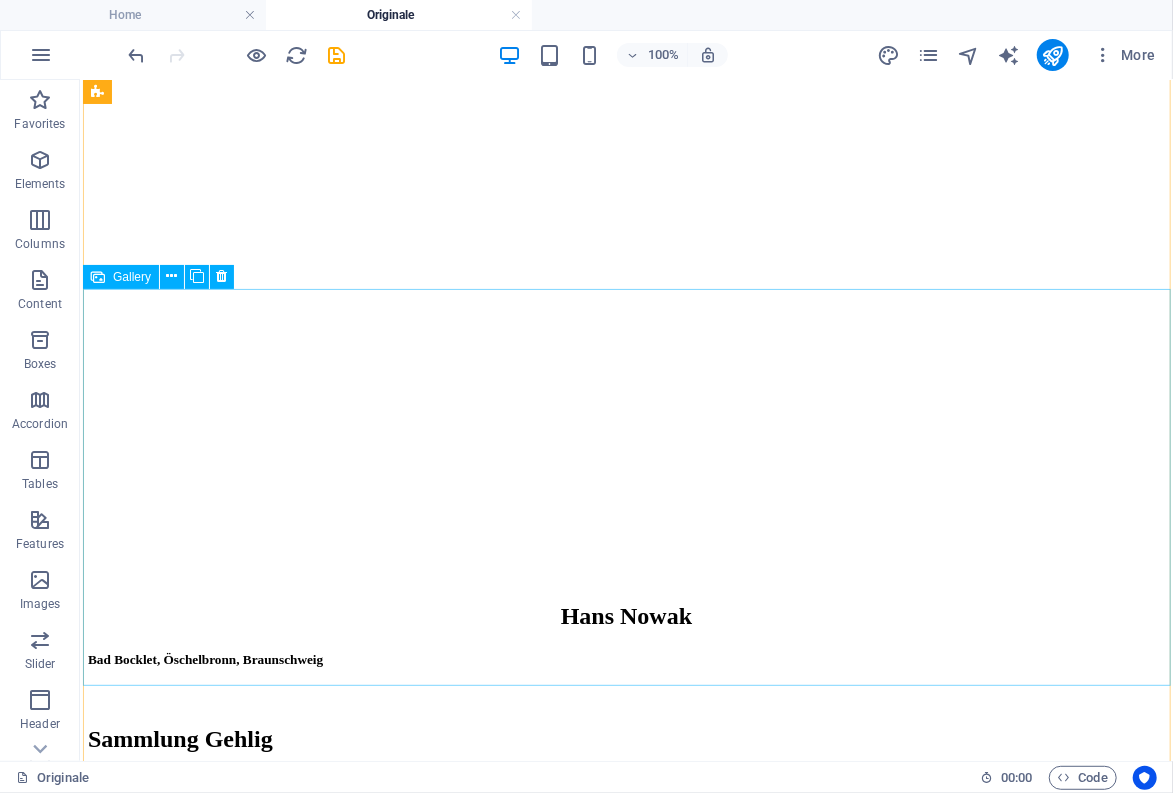 scroll, scrollTop: 2612, scrollLeft: 0, axis: vertical 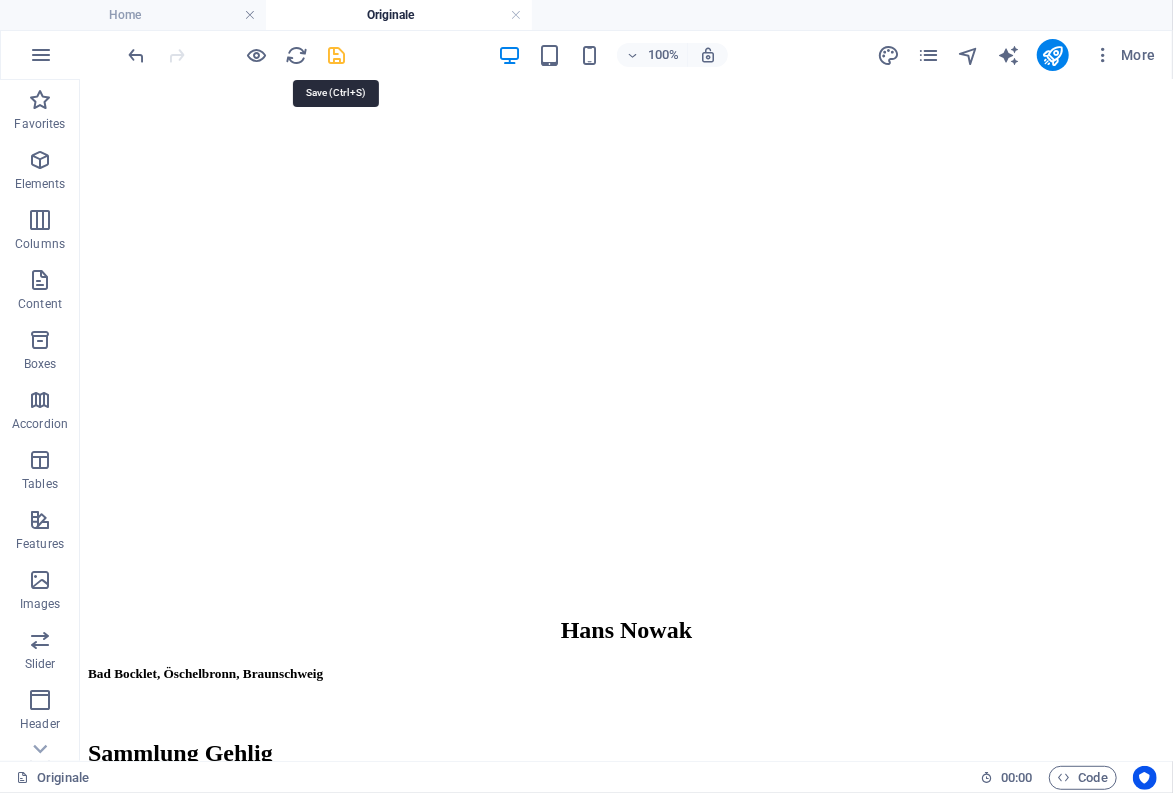 click at bounding box center [337, 55] 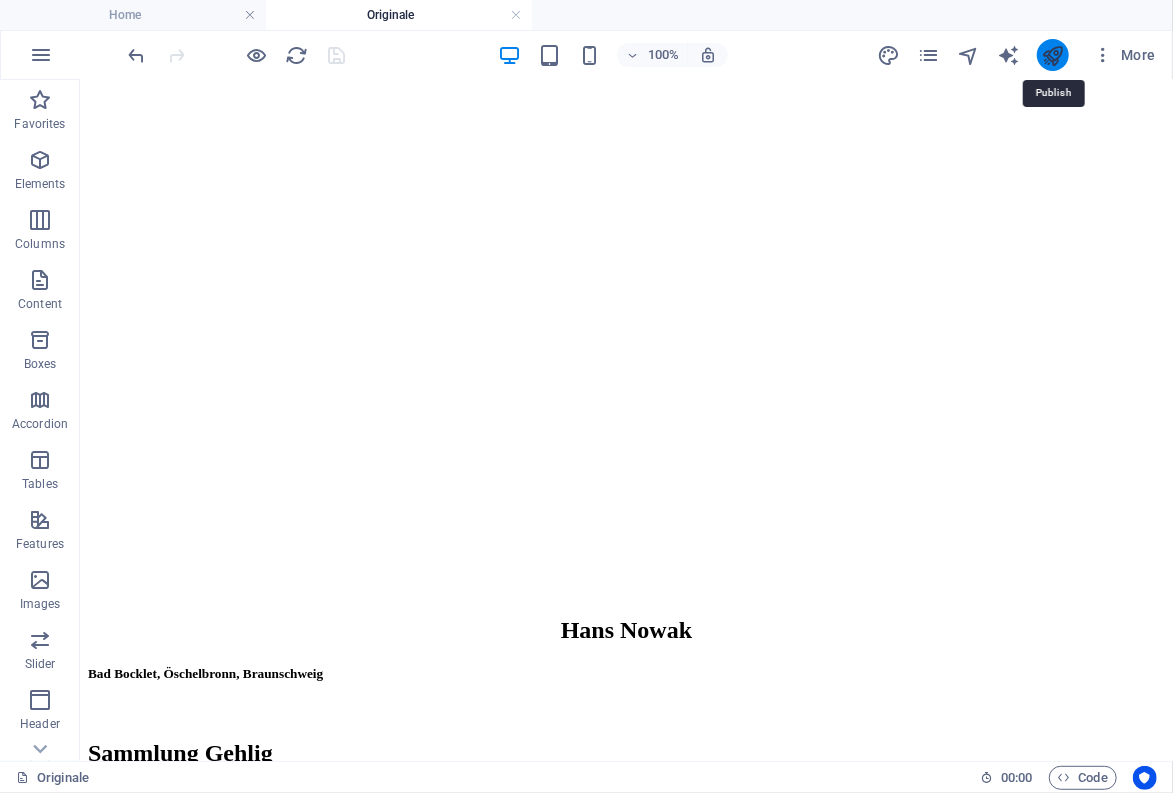 click at bounding box center (1052, 55) 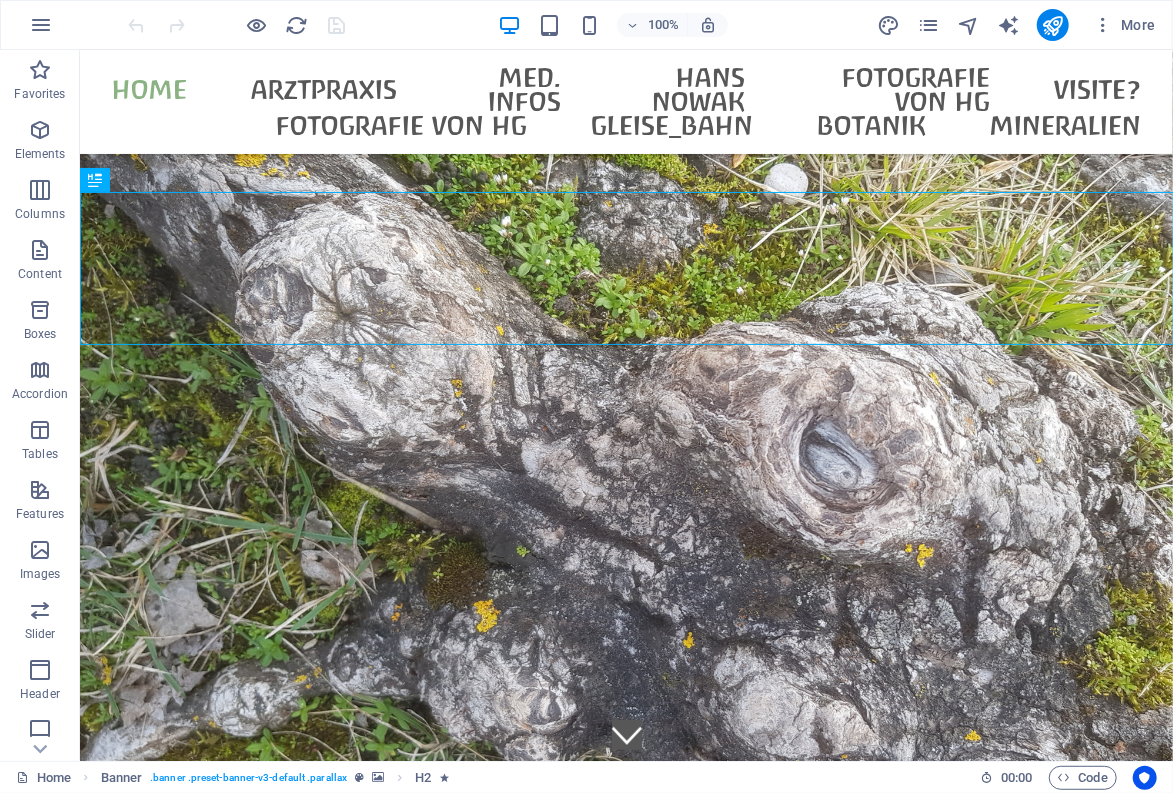 scroll, scrollTop: 0, scrollLeft: 0, axis: both 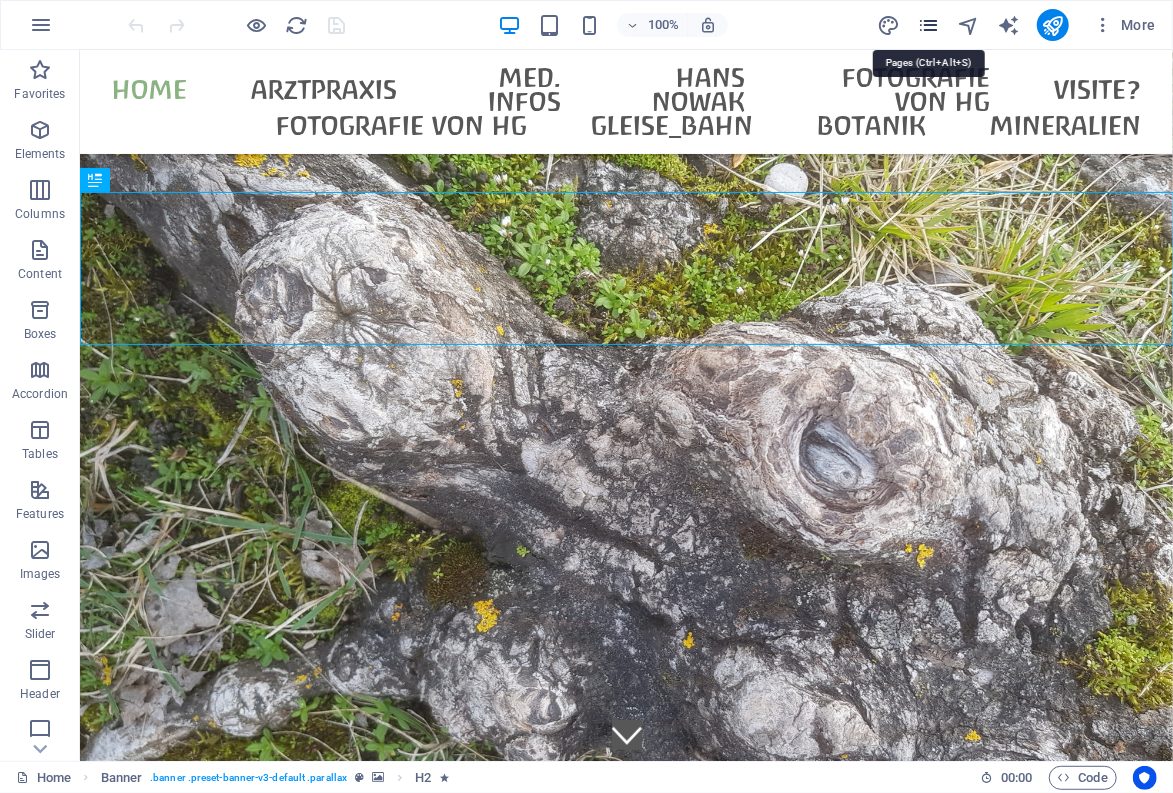 click at bounding box center (928, 25) 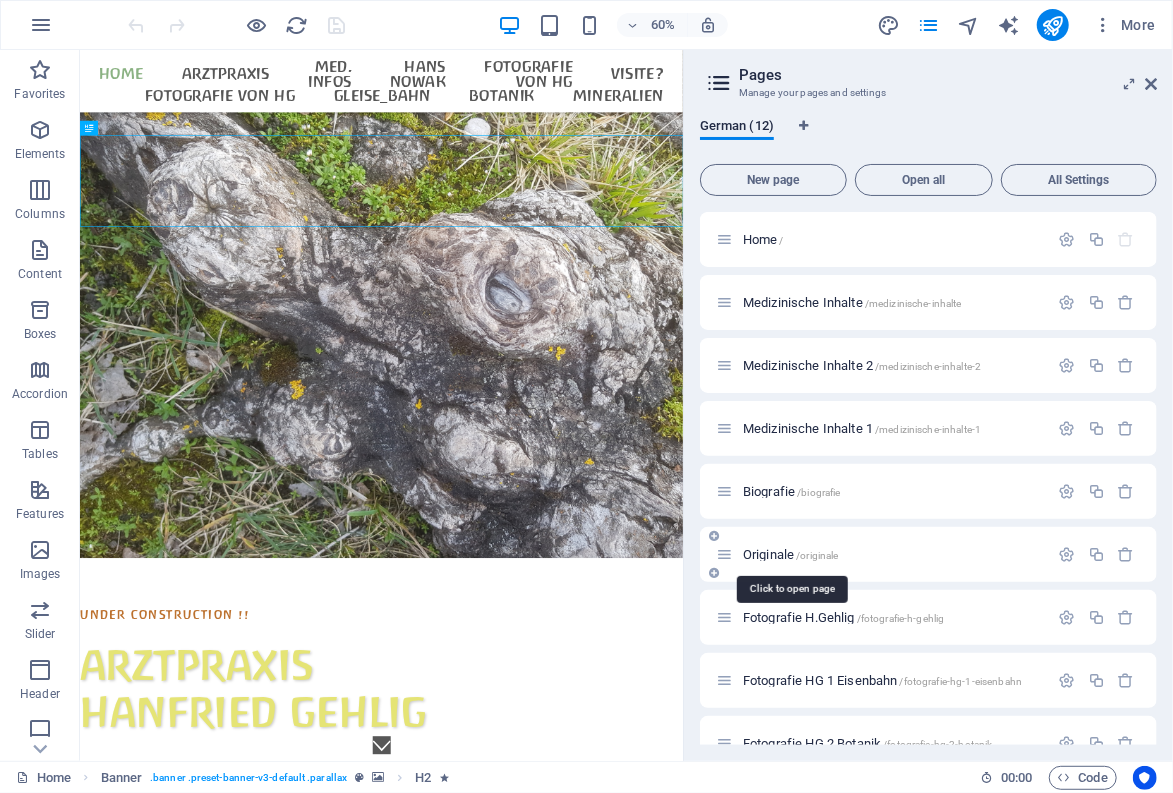 click on "Originale /originale" at bounding box center (791, 554) 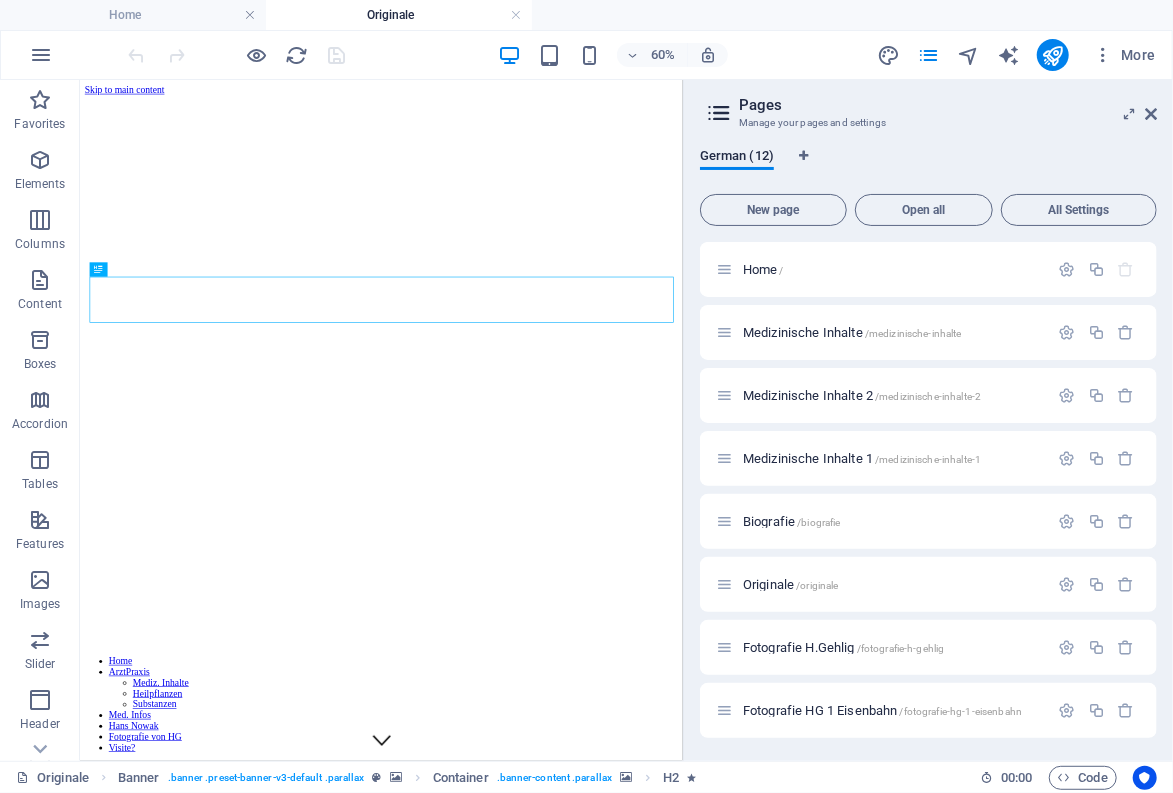 scroll, scrollTop: 0, scrollLeft: 0, axis: both 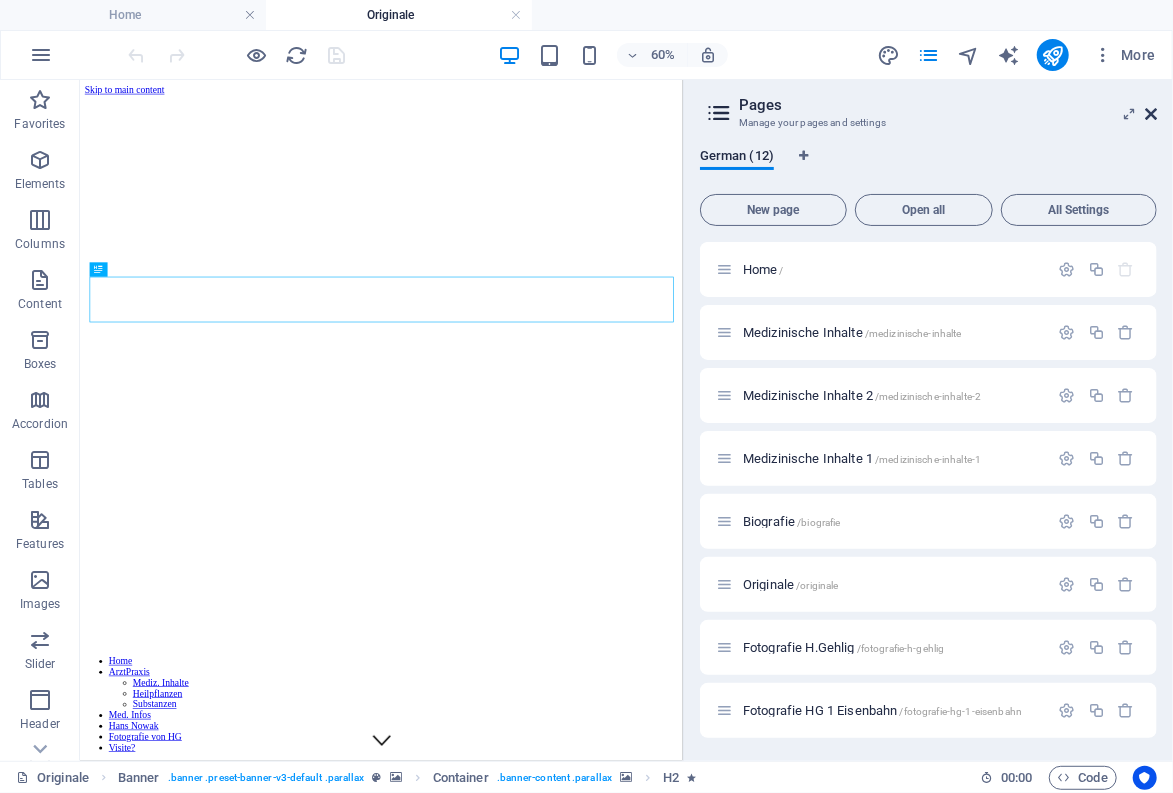 click at bounding box center [1151, 114] 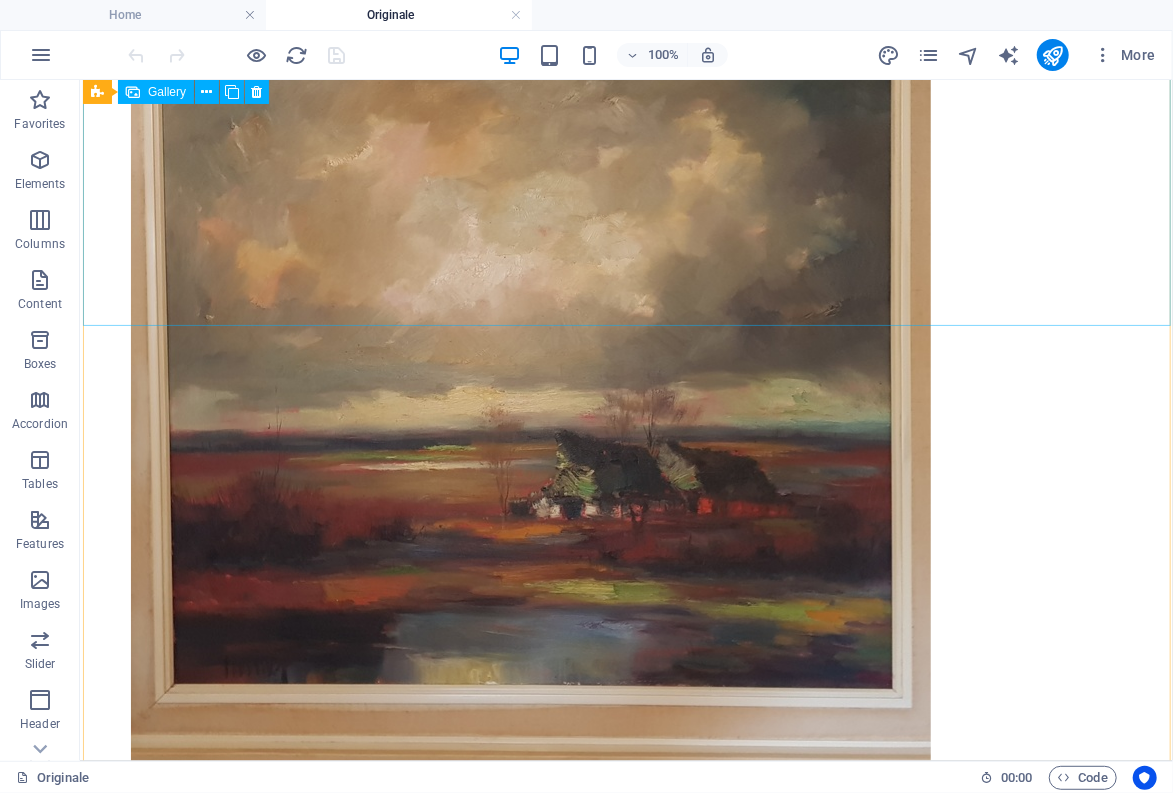 scroll, scrollTop: 11330, scrollLeft: 0, axis: vertical 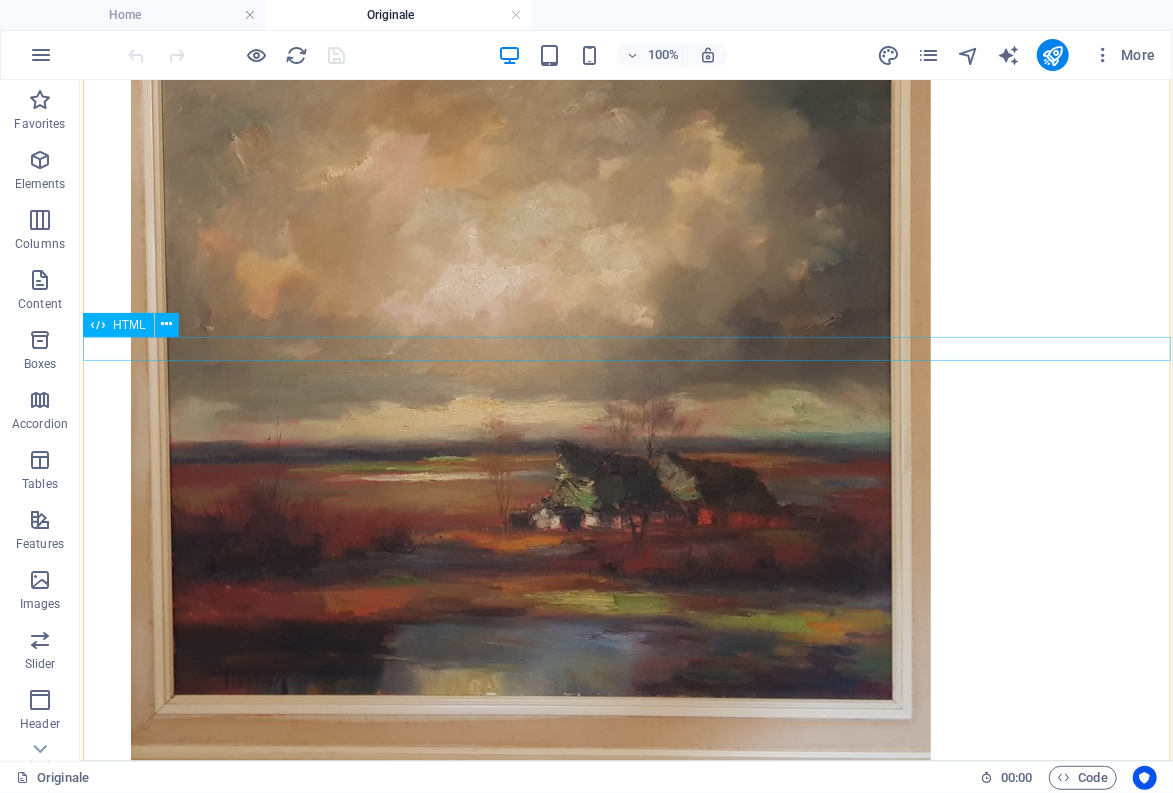 click on "w" at bounding box center [625, 26407] 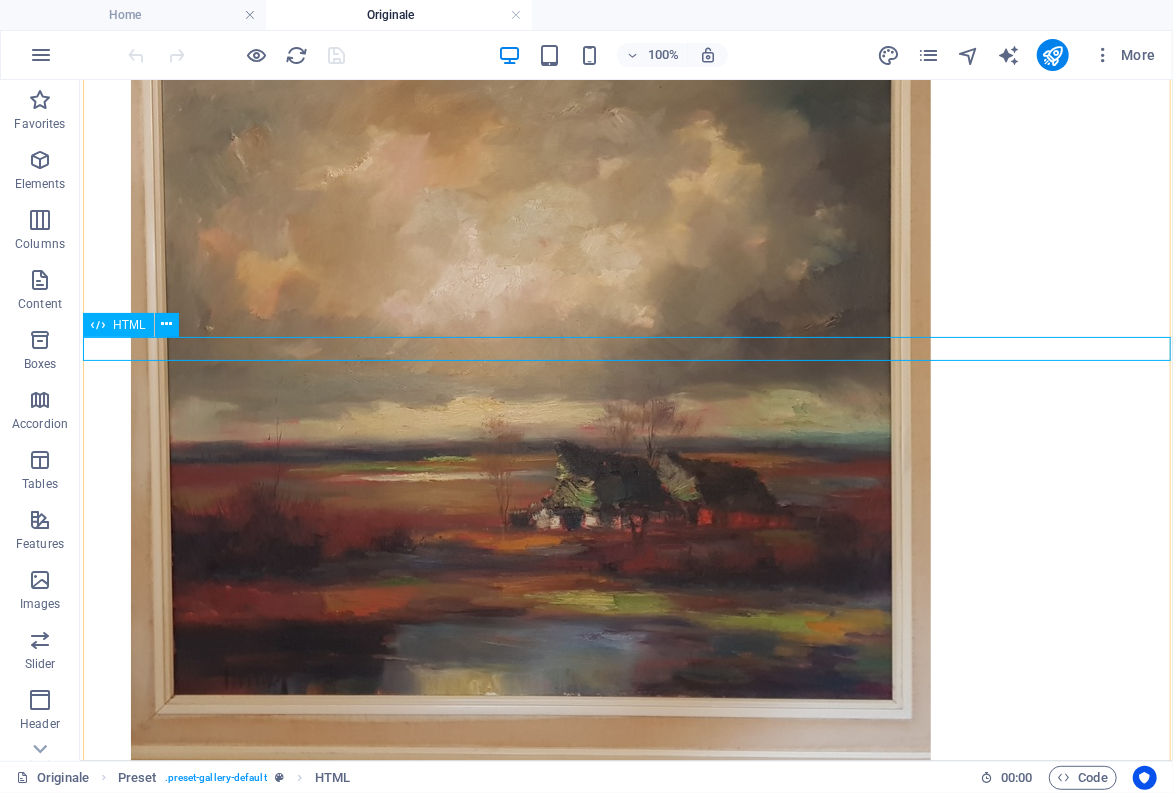 click on "w" at bounding box center [625, 26407] 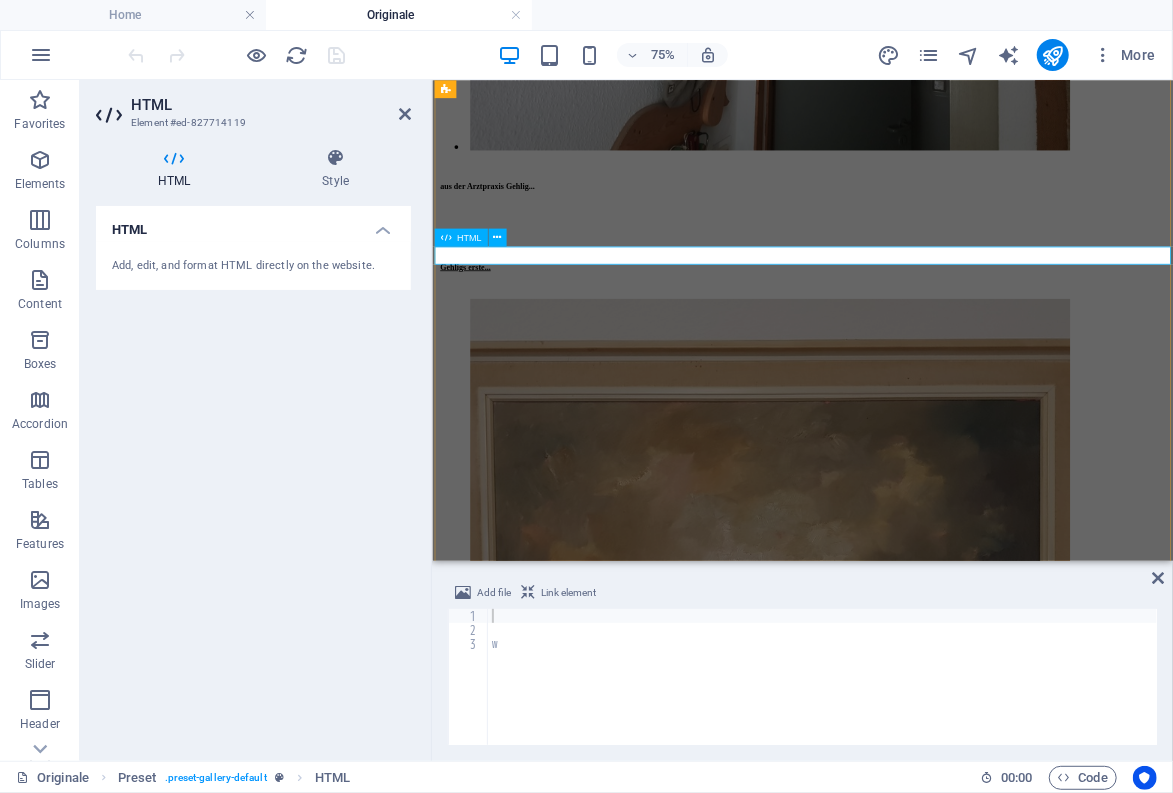 click on "w" at bounding box center [925, 26851] 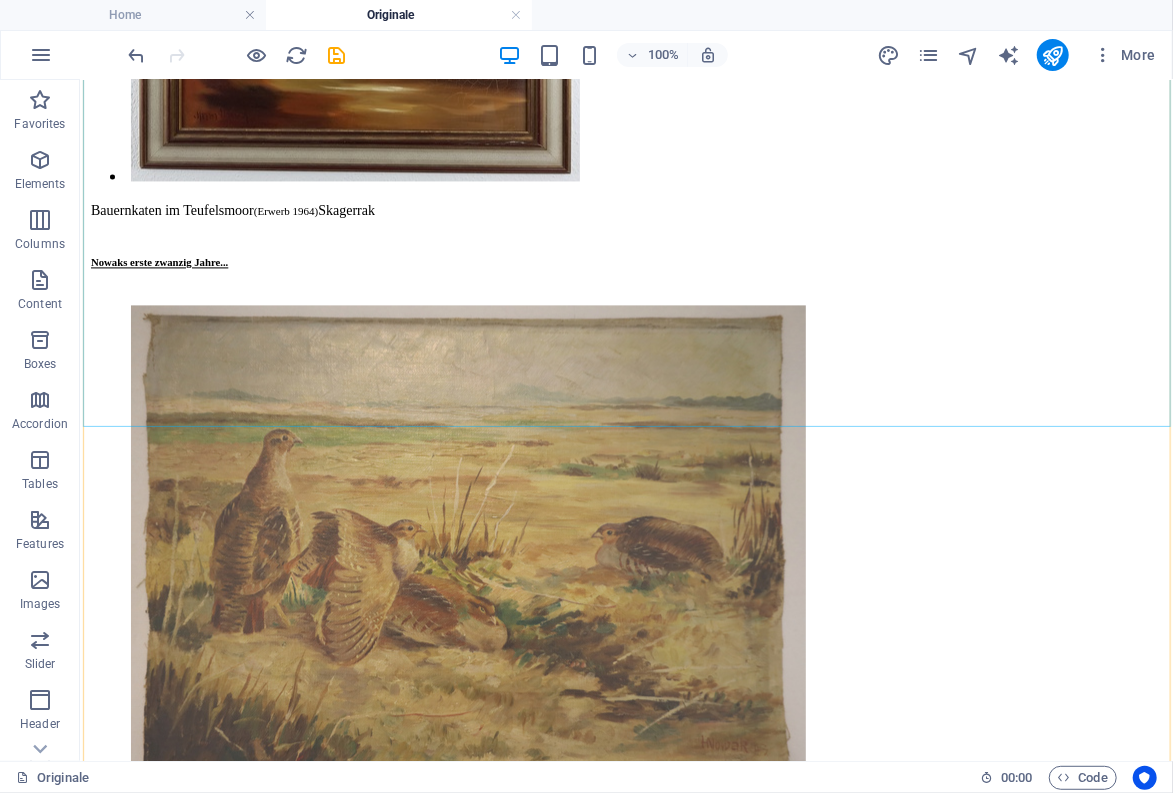 scroll, scrollTop: 12539, scrollLeft: 0, axis: vertical 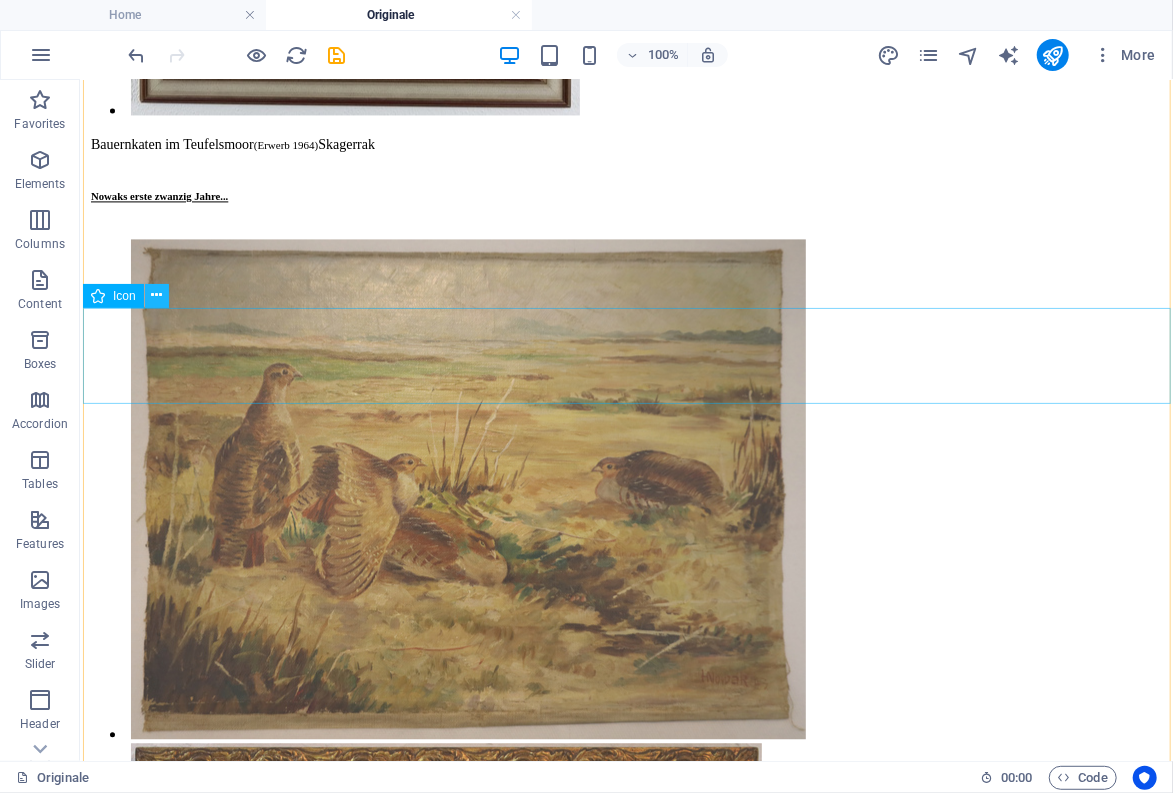click at bounding box center (156, 295) 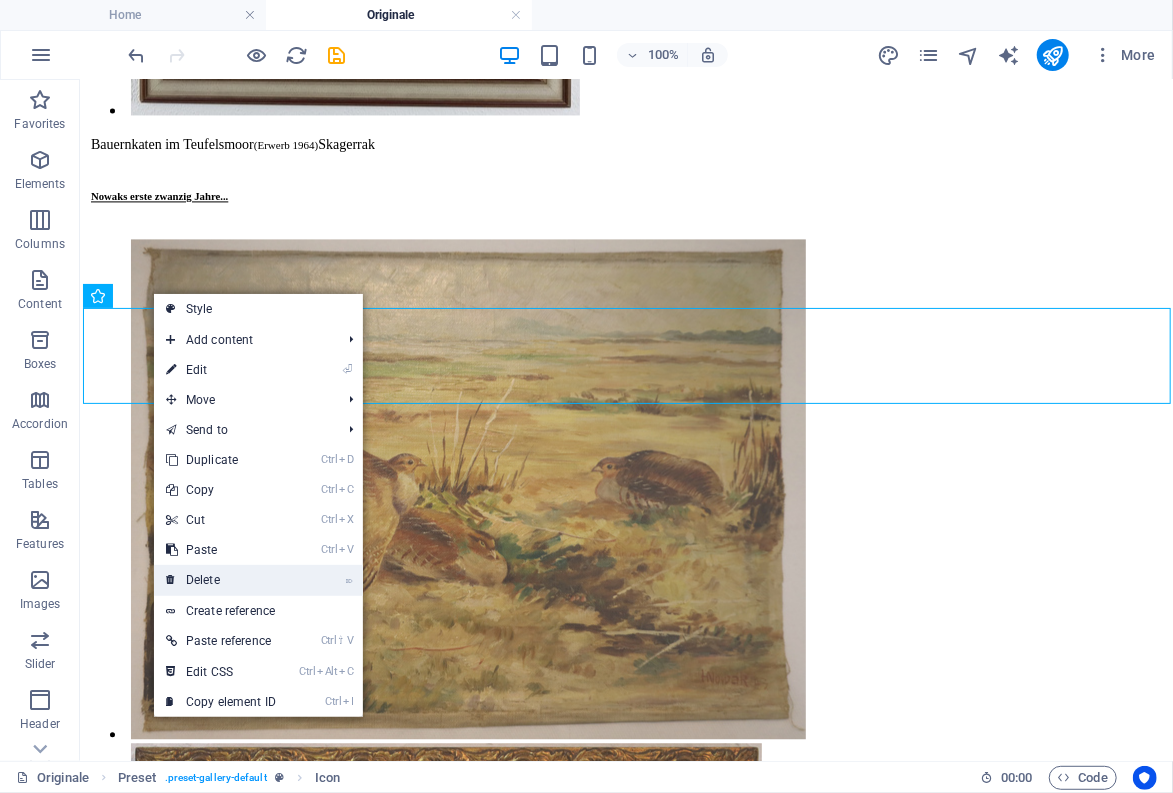 click on "⌦  Delete" at bounding box center [221, 580] 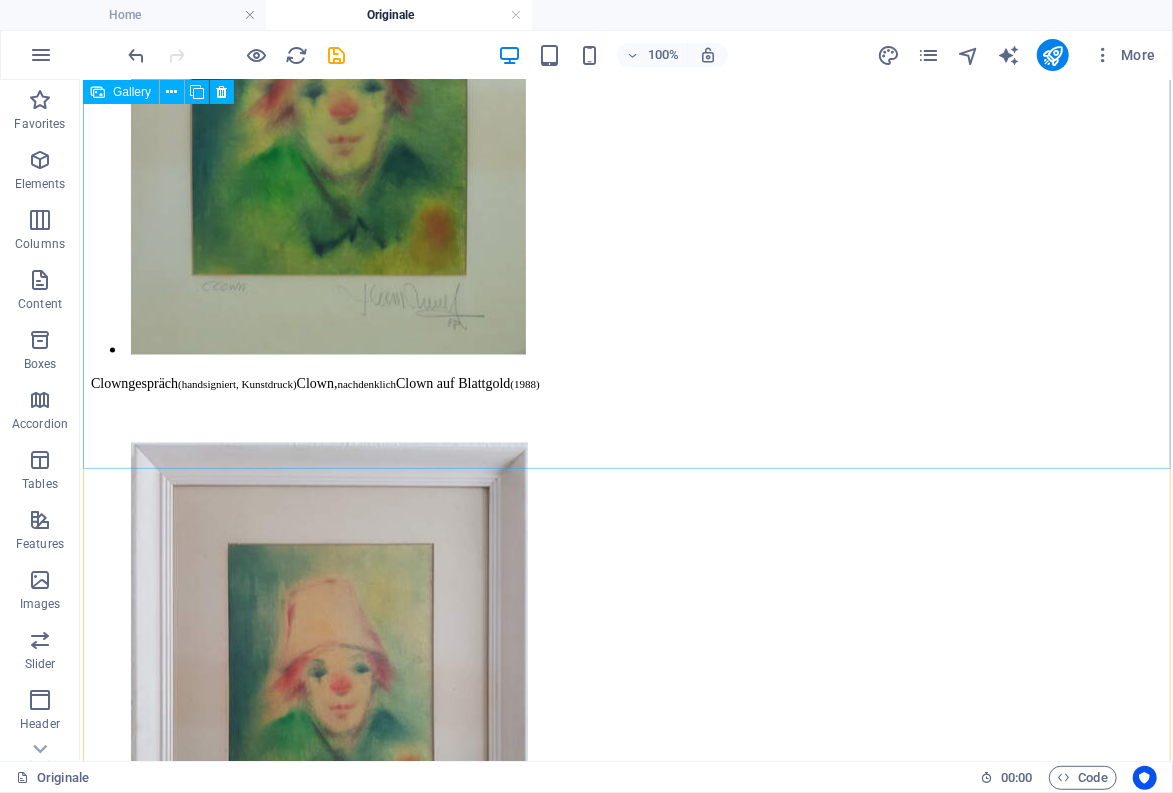 scroll, scrollTop: 15619, scrollLeft: 0, axis: vertical 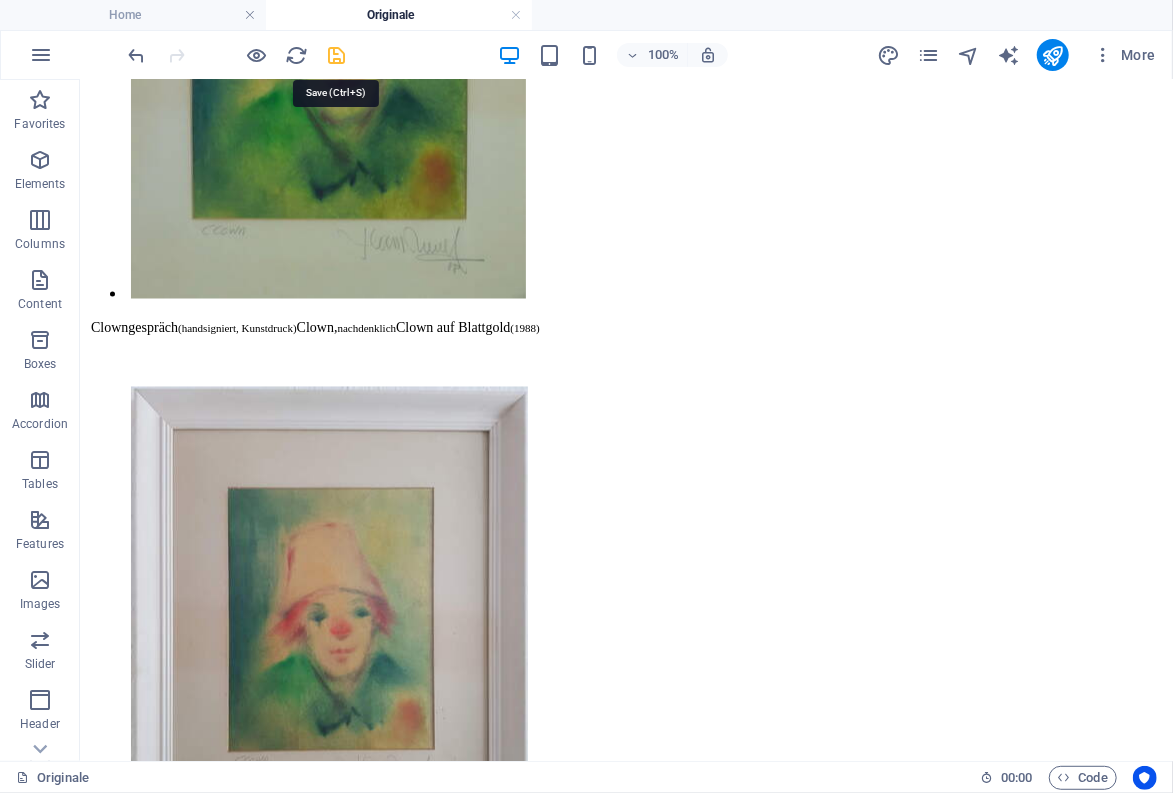 click at bounding box center [337, 55] 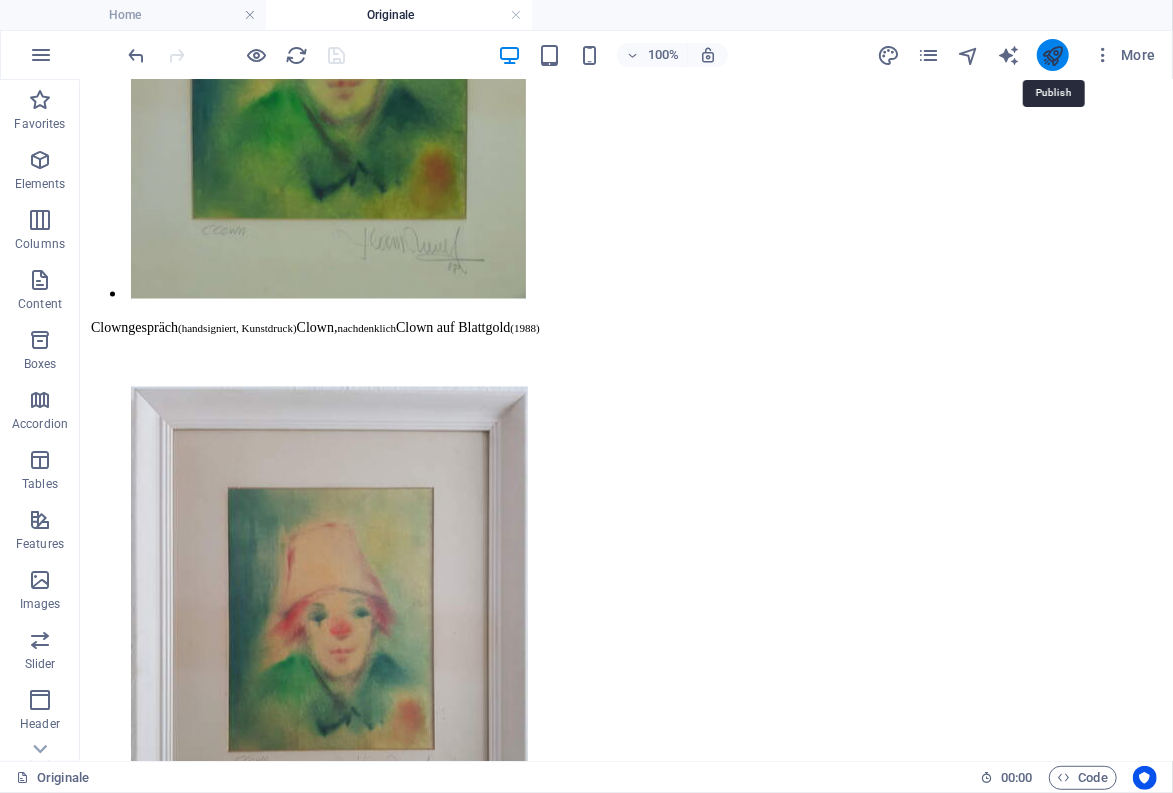 click at bounding box center (1052, 55) 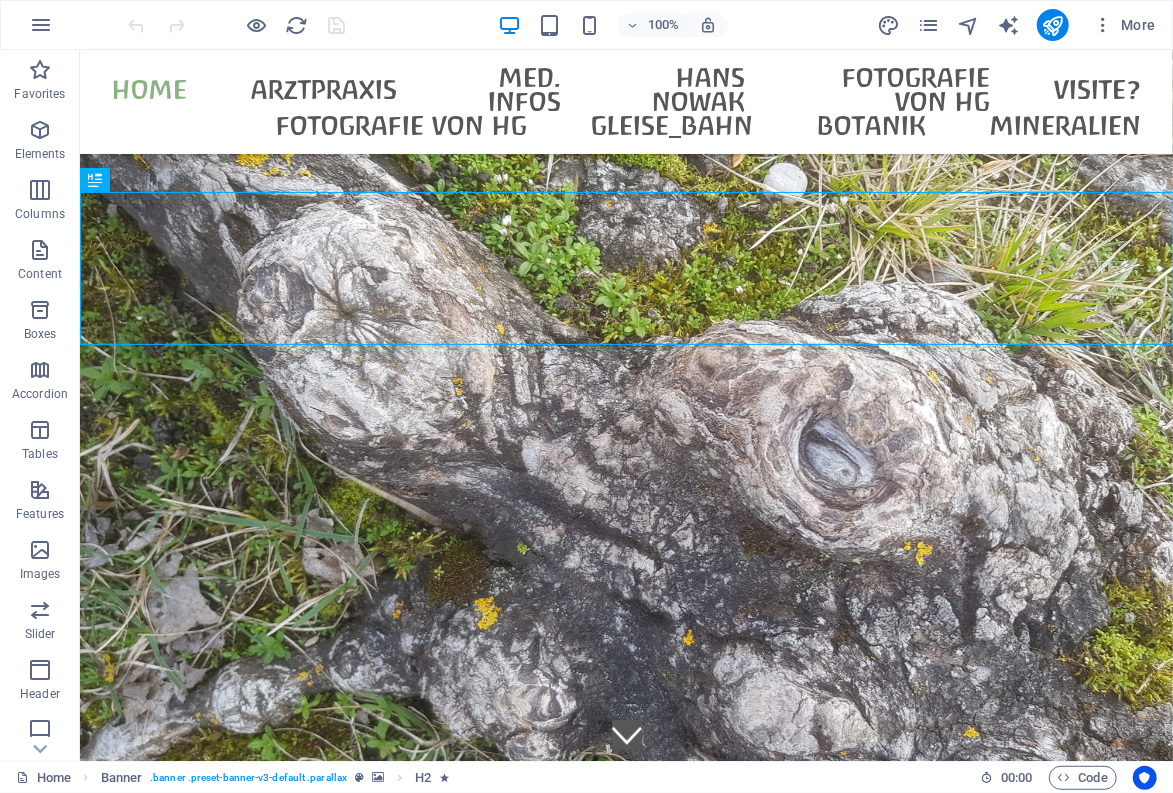 scroll, scrollTop: 0, scrollLeft: 0, axis: both 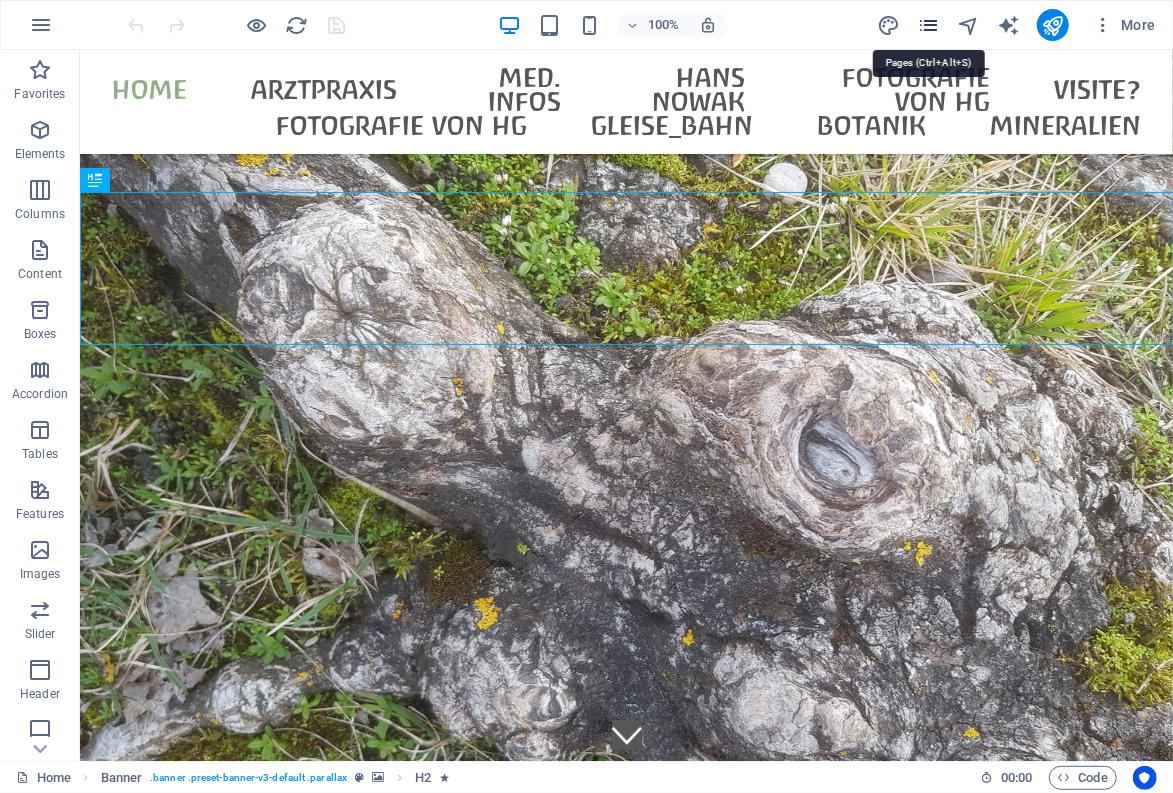 click at bounding box center [928, 25] 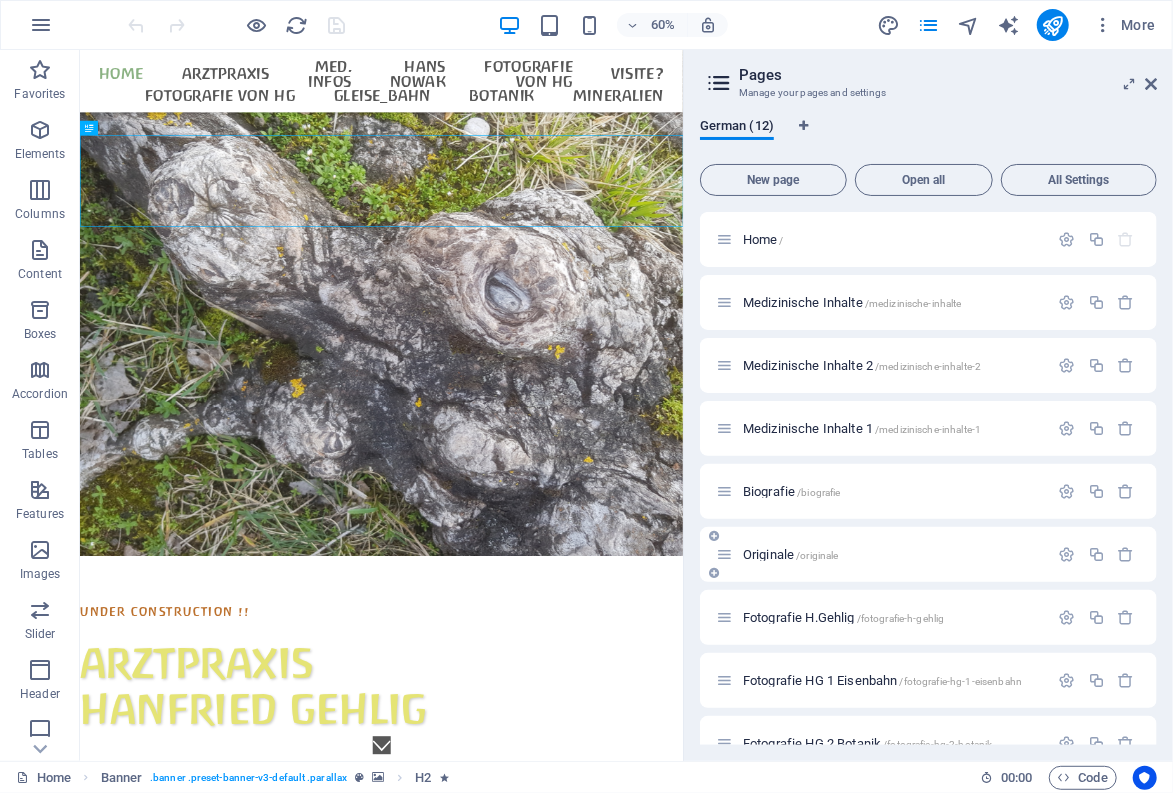 click on "Originale /originale" at bounding box center (791, 554) 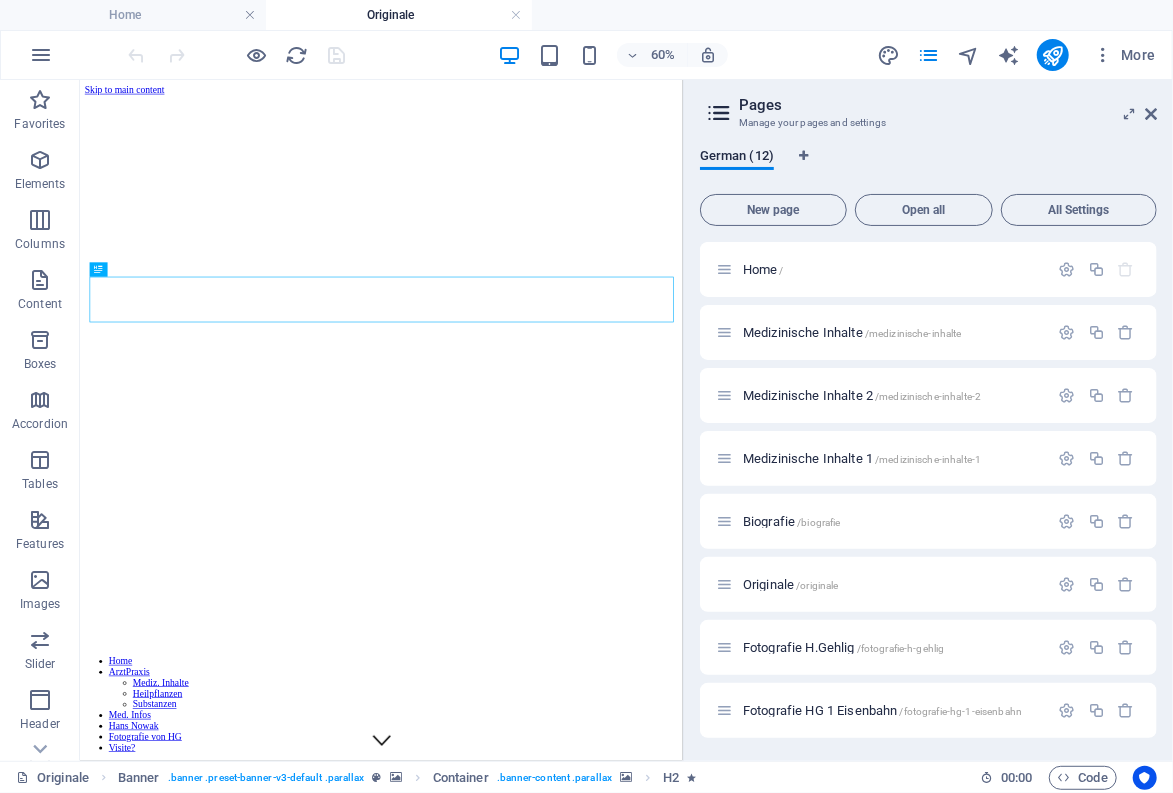 scroll, scrollTop: 0, scrollLeft: 0, axis: both 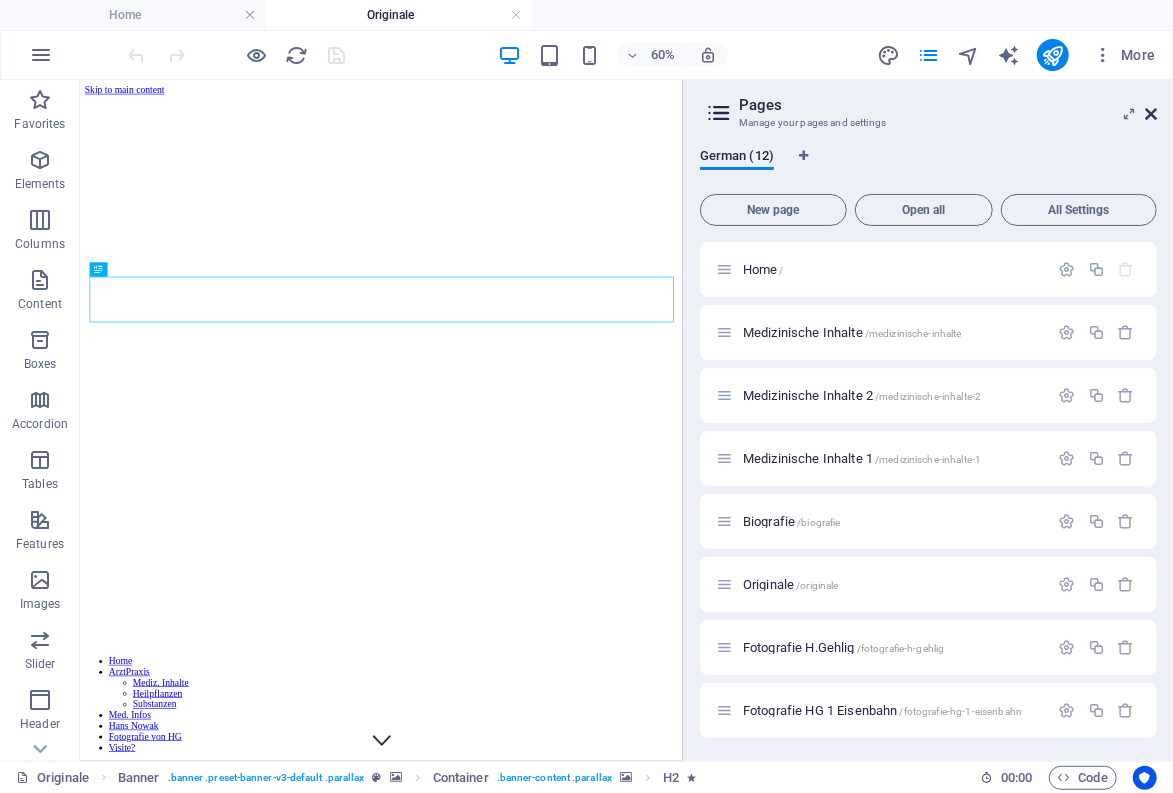 click at bounding box center (1151, 114) 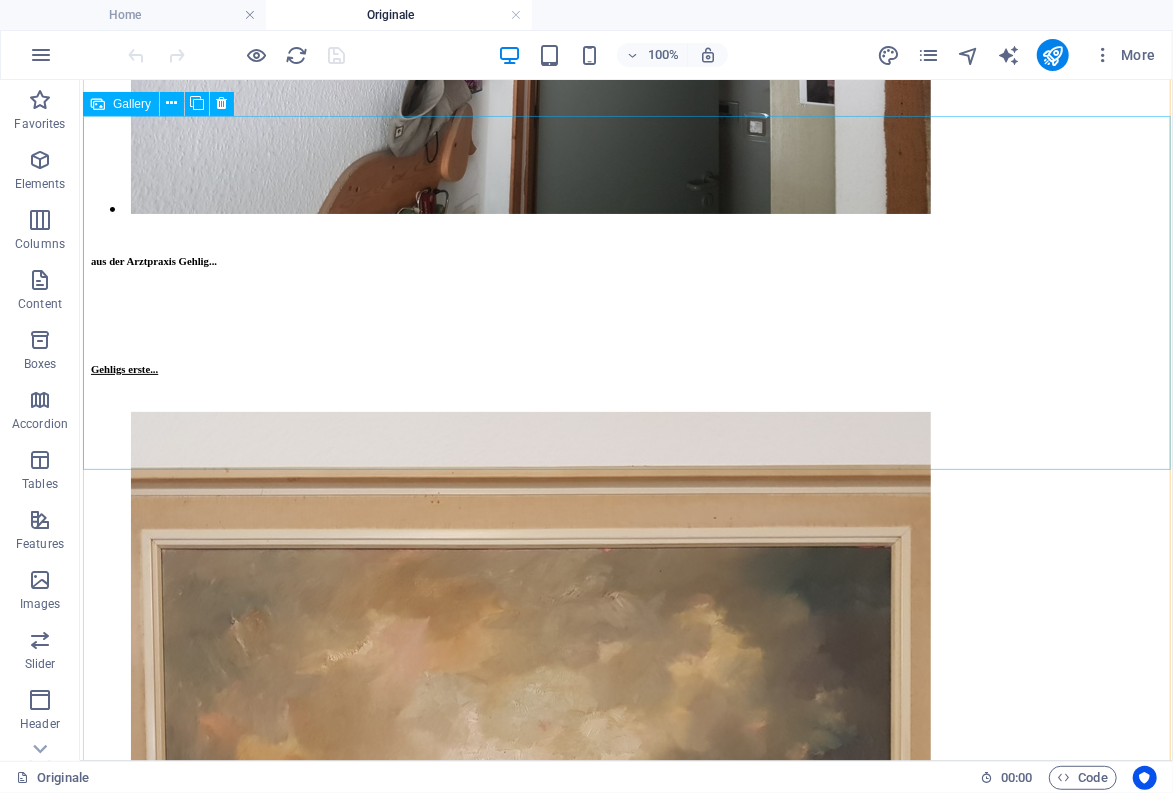 scroll, scrollTop: 10890, scrollLeft: 0, axis: vertical 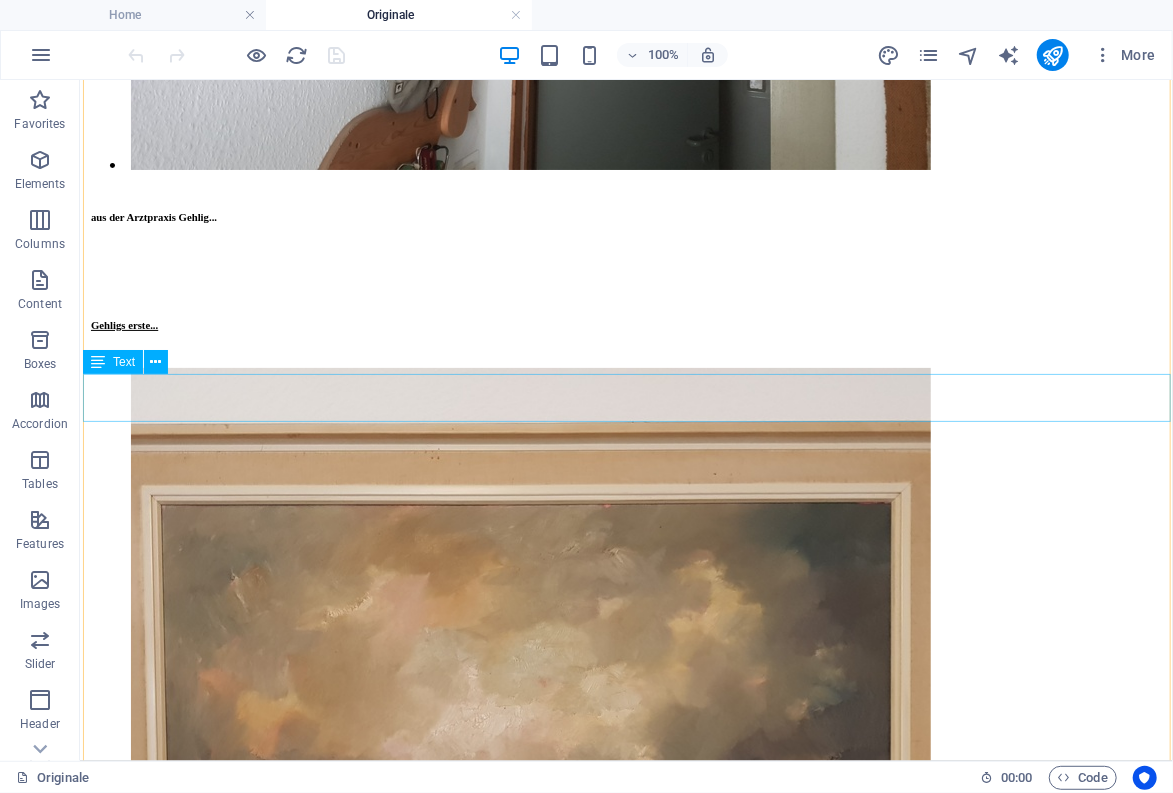 click on "Steilküste Rügen   um 1980                                                                   Wollgras im Moor   (Foto: R.Gehlig)                         Seeufer  (eine der seltenen Aquarell-Arbeiten...)" at bounding box center (625, 25788) 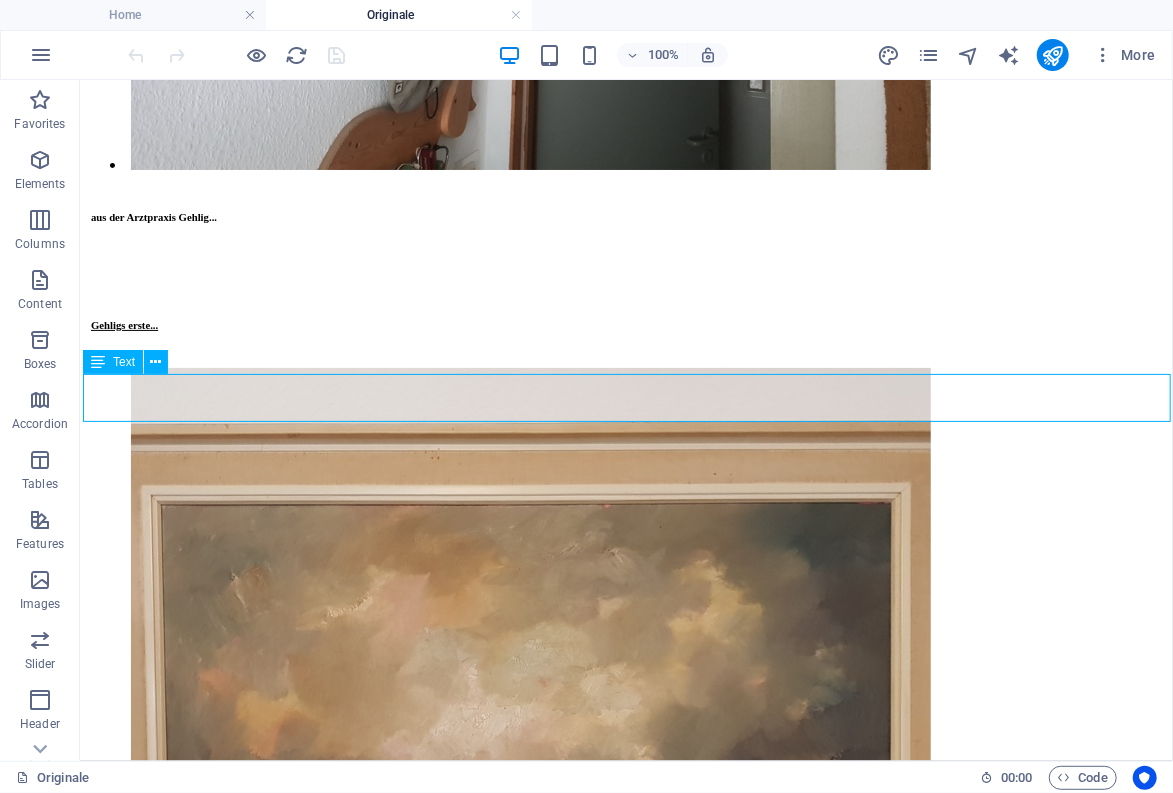 drag, startPoint x: 396, startPoint y: 385, endPoint x: 477, endPoint y: 465, distance: 113.84639 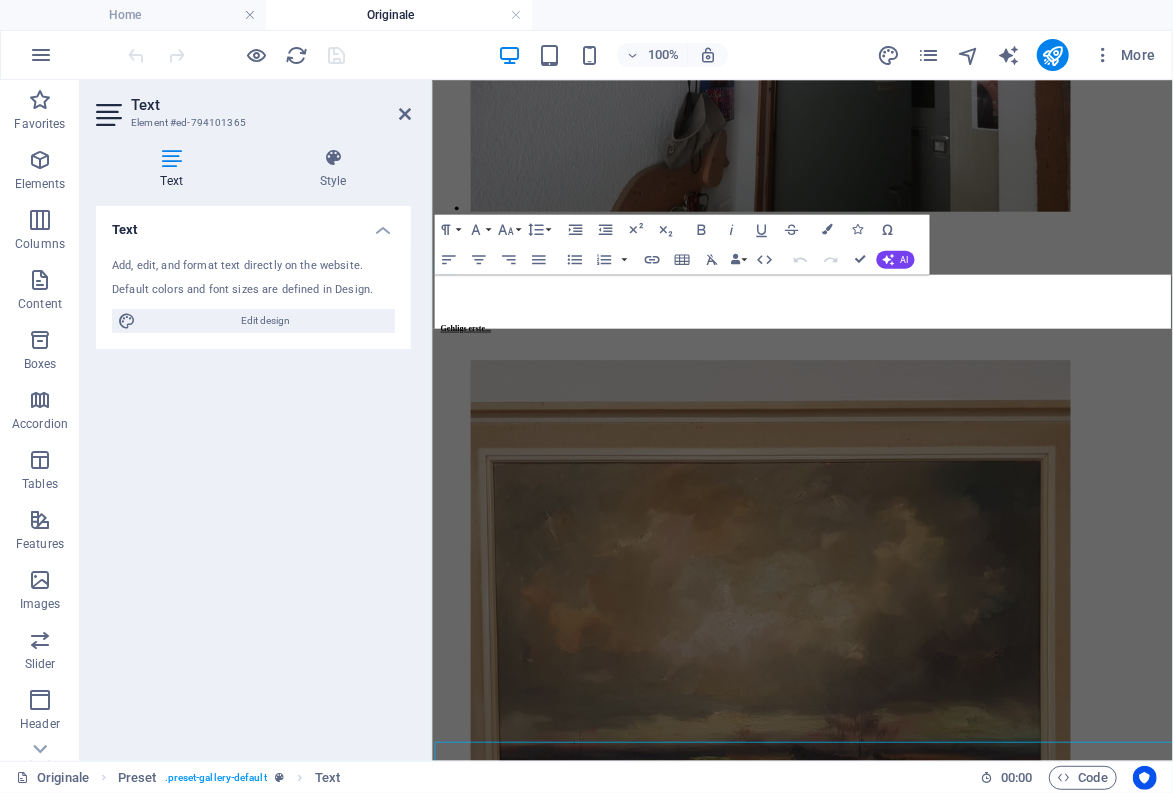 scroll, scrollTop: 10302, scrollLeft: 0, axis: vertical 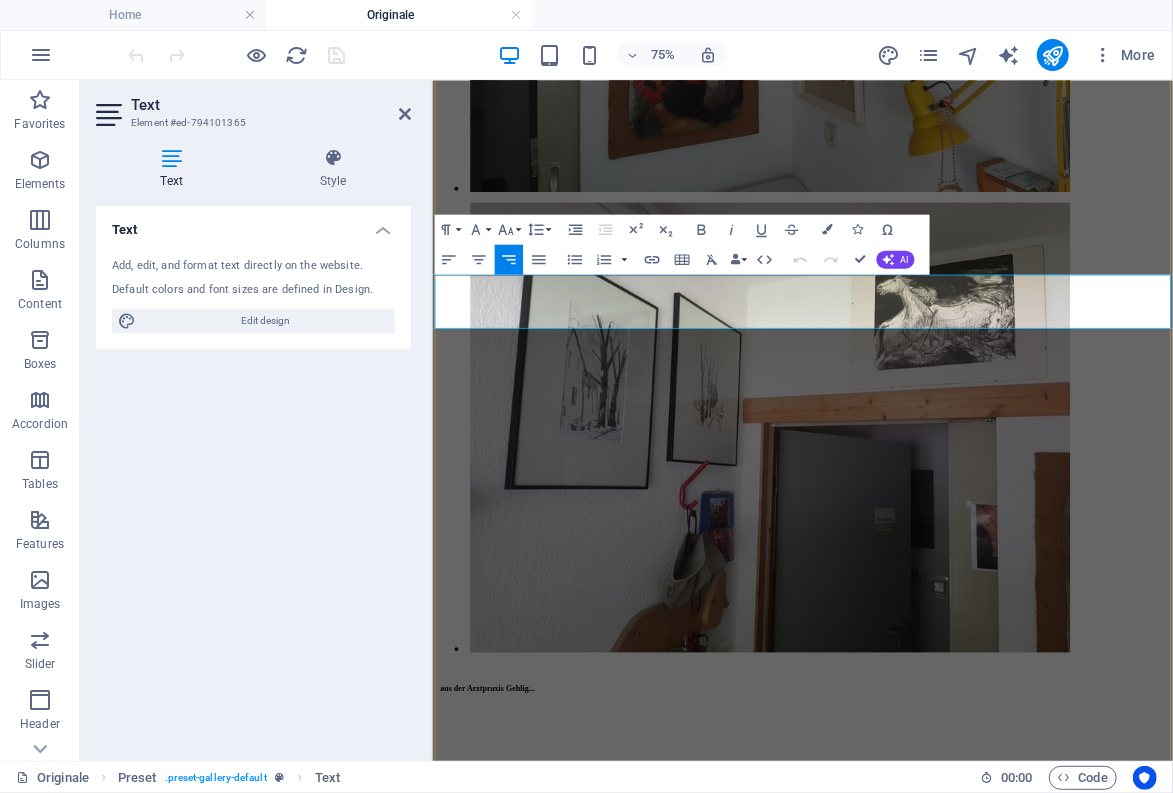 click at bounding box center [675, 26445] 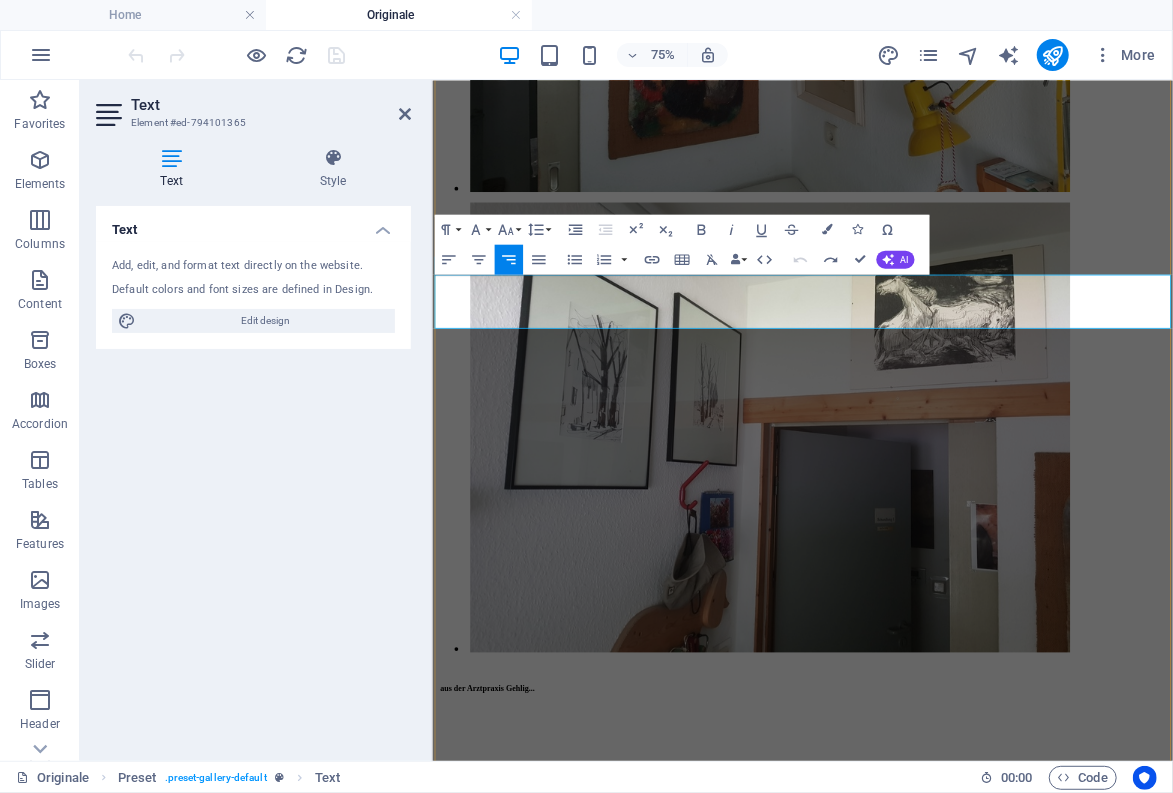 drag, startPoint x: 1056, startPoint y: 355, endPoint x: 1147, endPoint y: 356, distance: 91.00549 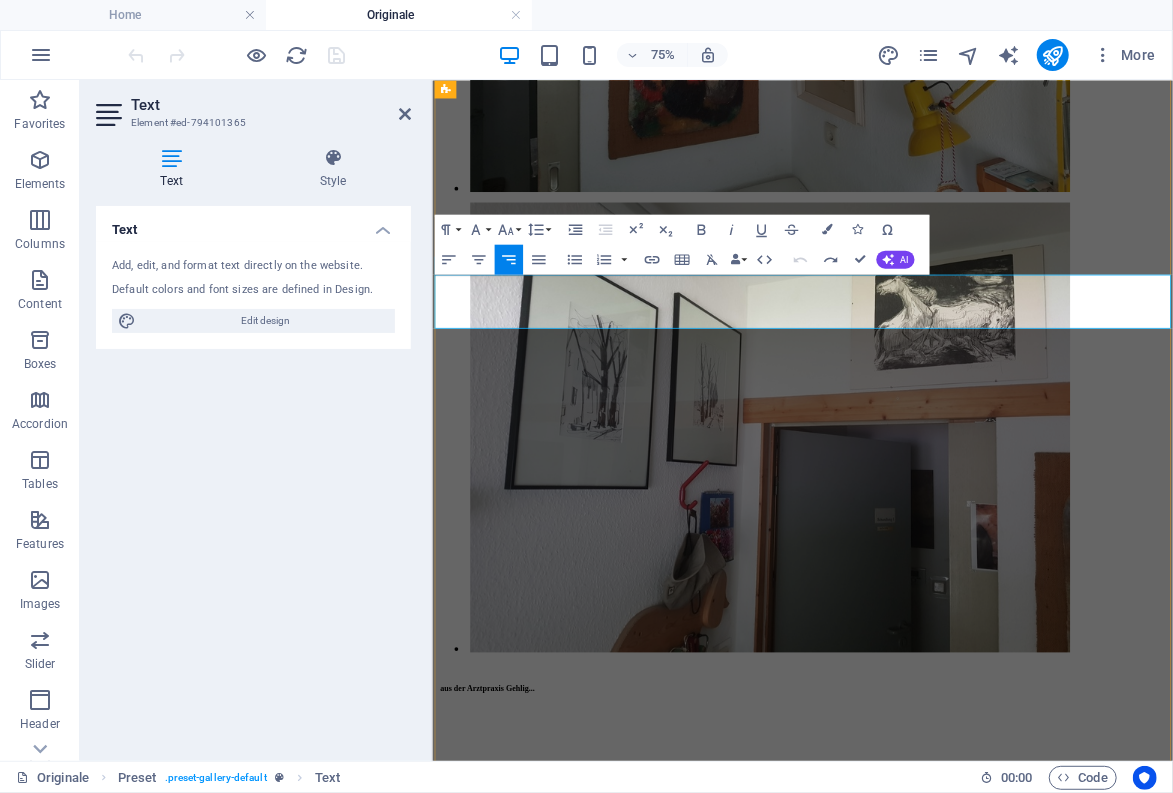 click on "um 1980" at bounding box center [559, 26445] 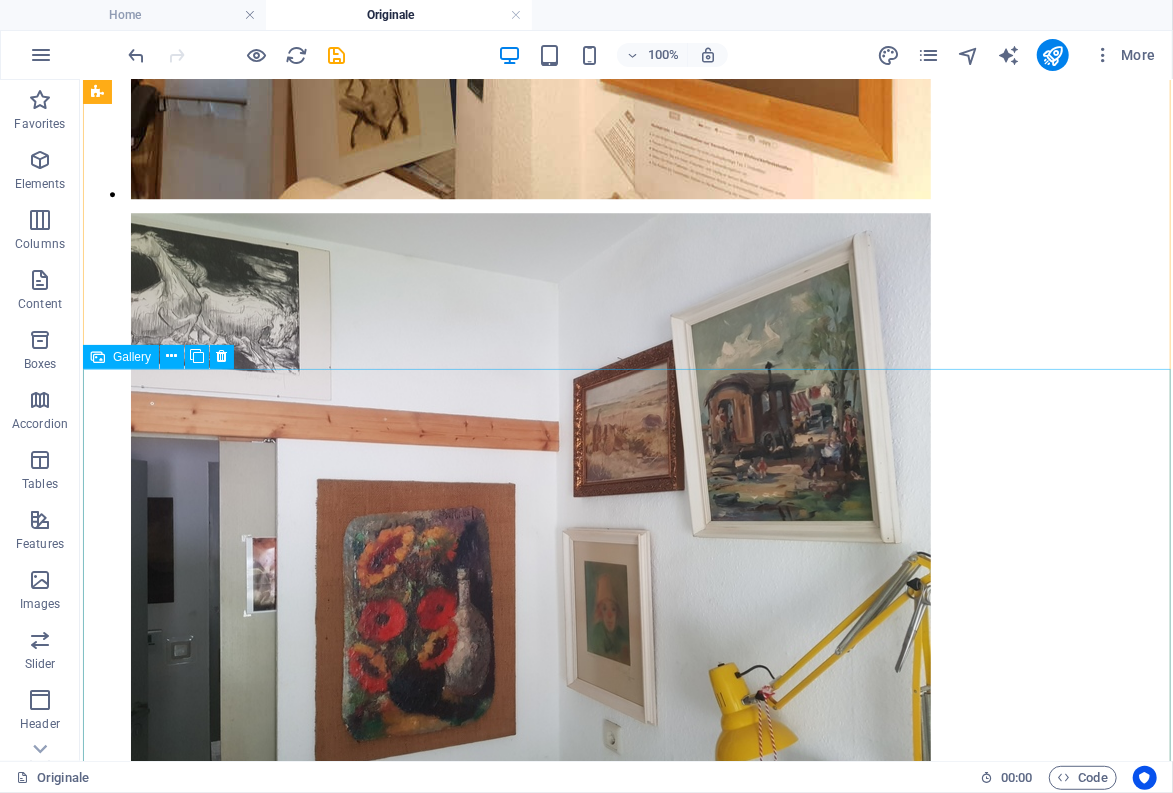 scroll, scrollTop: 9569, scrollLeft: 0, axis: vertical 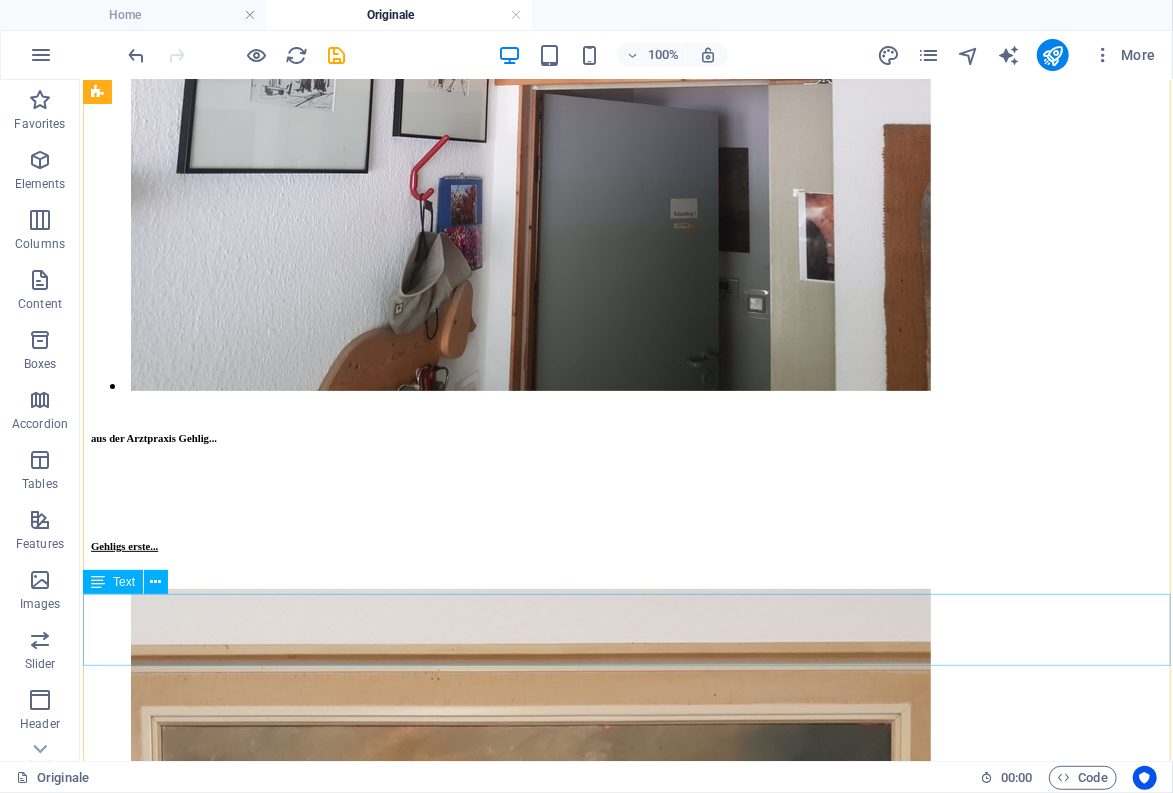click on "Steilküste Rügen   um 1980  (Foto: R.Gehlig)                                                                   Wollgras im Moor   (Foto: R.Gehlig)                         Seeufer  (eine der seltenen Aquarell-Arbeiten...)" at bounding box center (625, 26009) 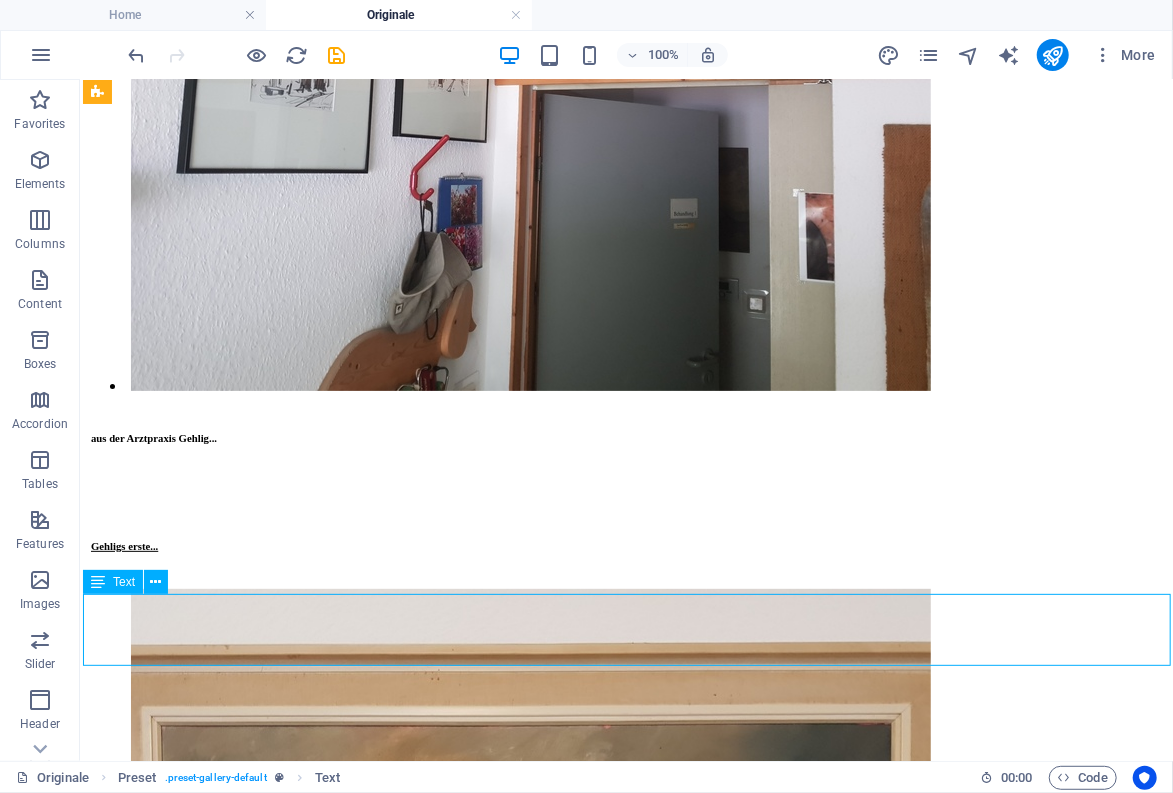 click on "Steilküste Rügen   um 1980  (Foto: R.Gehlig)                                                                   Wollgras im Moor   (Foto: R.Gehlig)                         Seeufer  (eine der seltenen Aquarell-Arbeiten...)" at bounding box center [625, 26009] 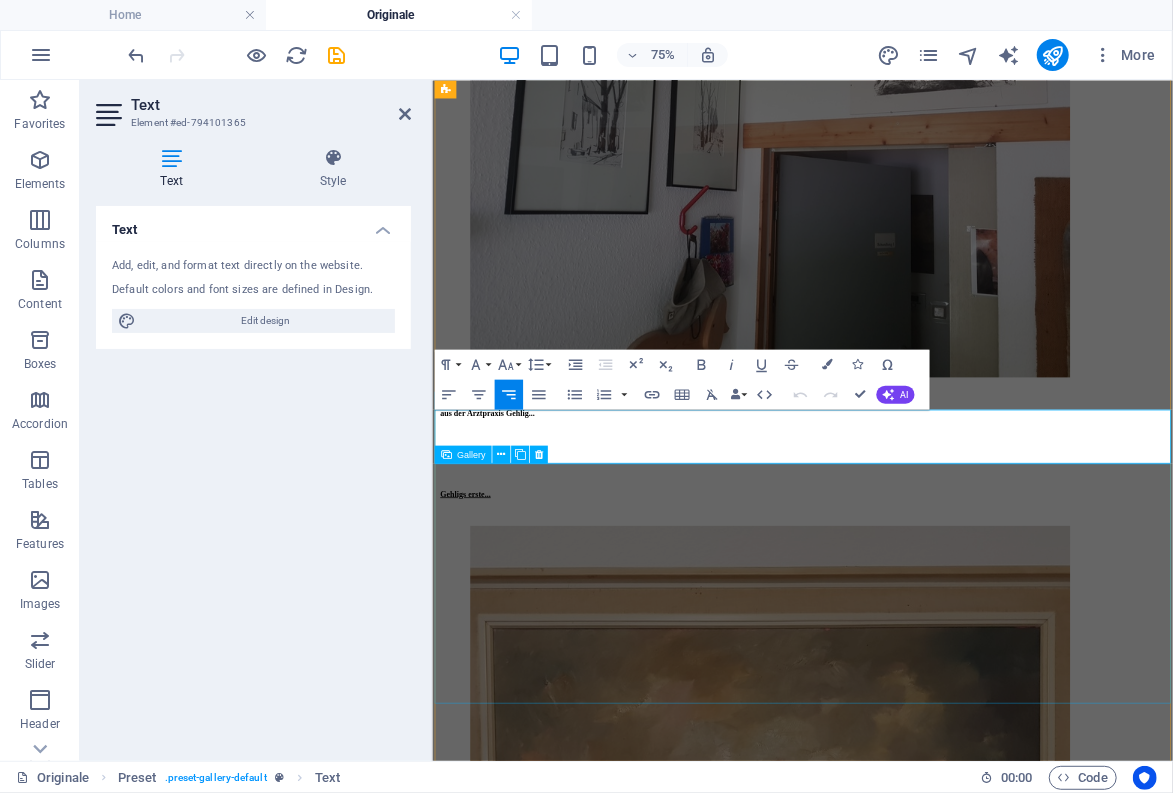scroll, scrollTop: 10122, scrollLeft: 0, axis: vertical 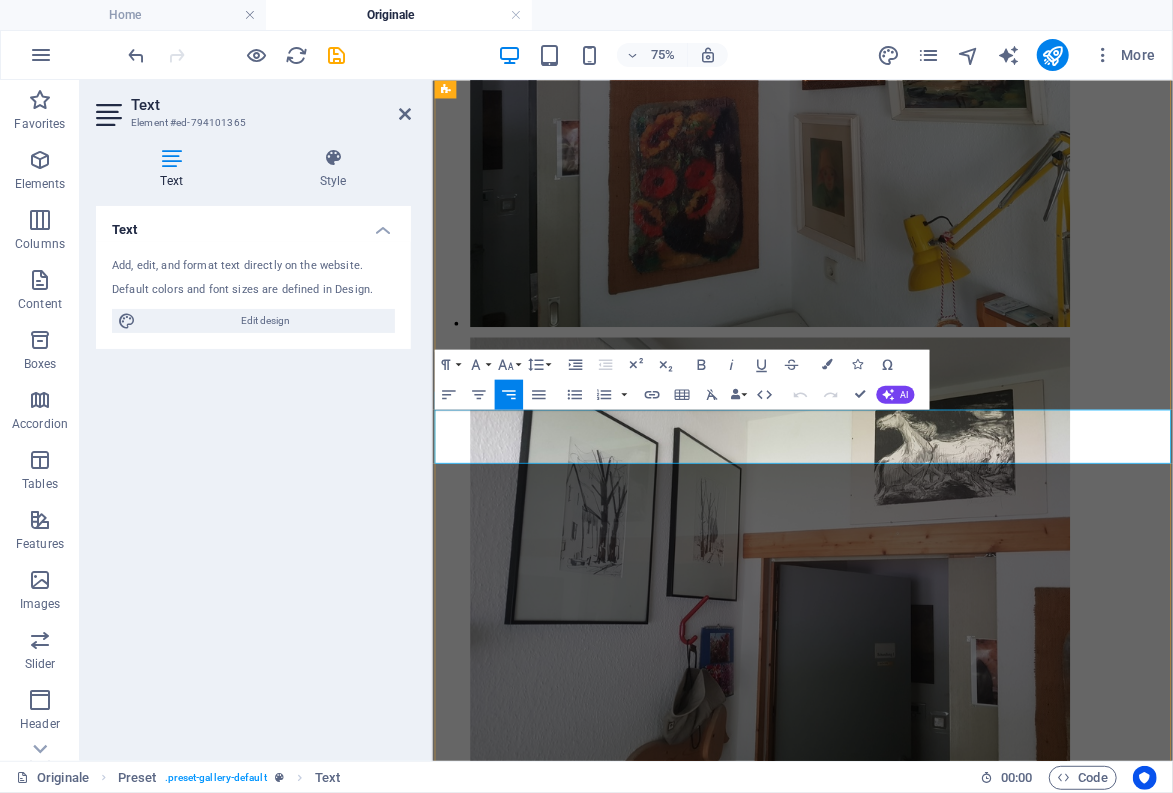 click on "(Foto: R.Gehlig)" at bounding box center [1020, 26625] 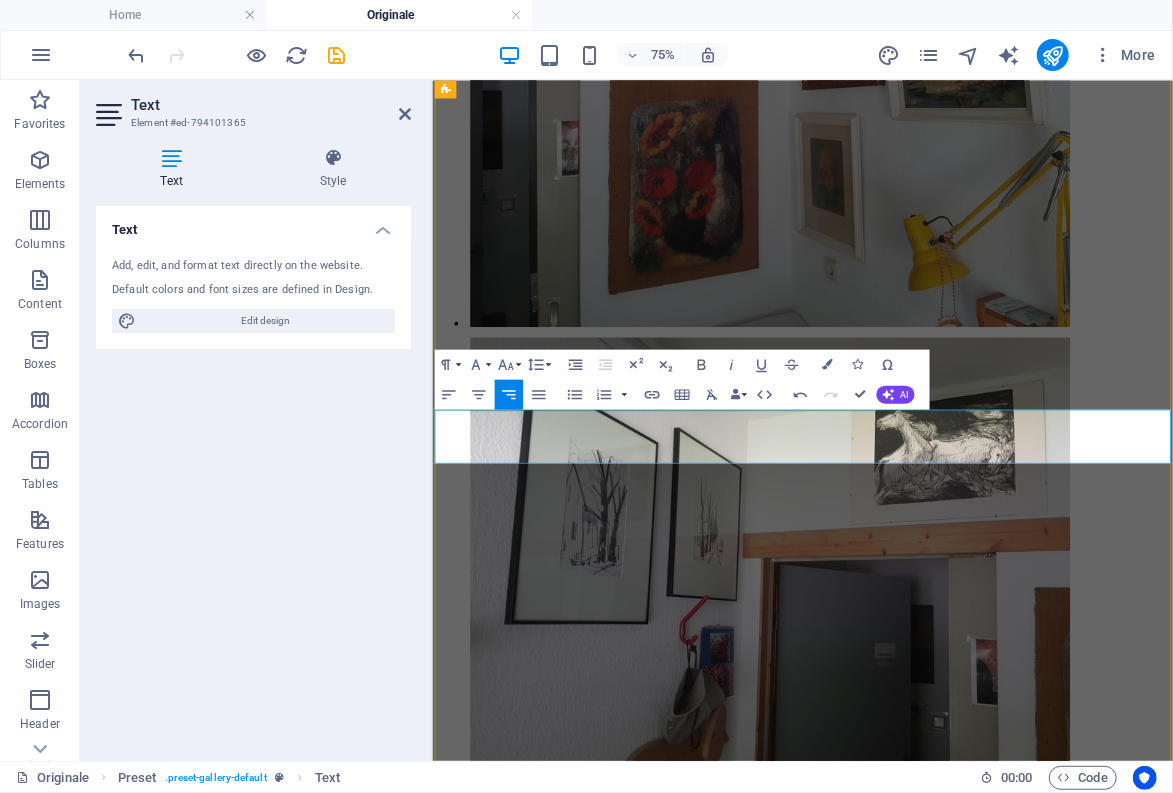 click at bounding box center [748, 26625] 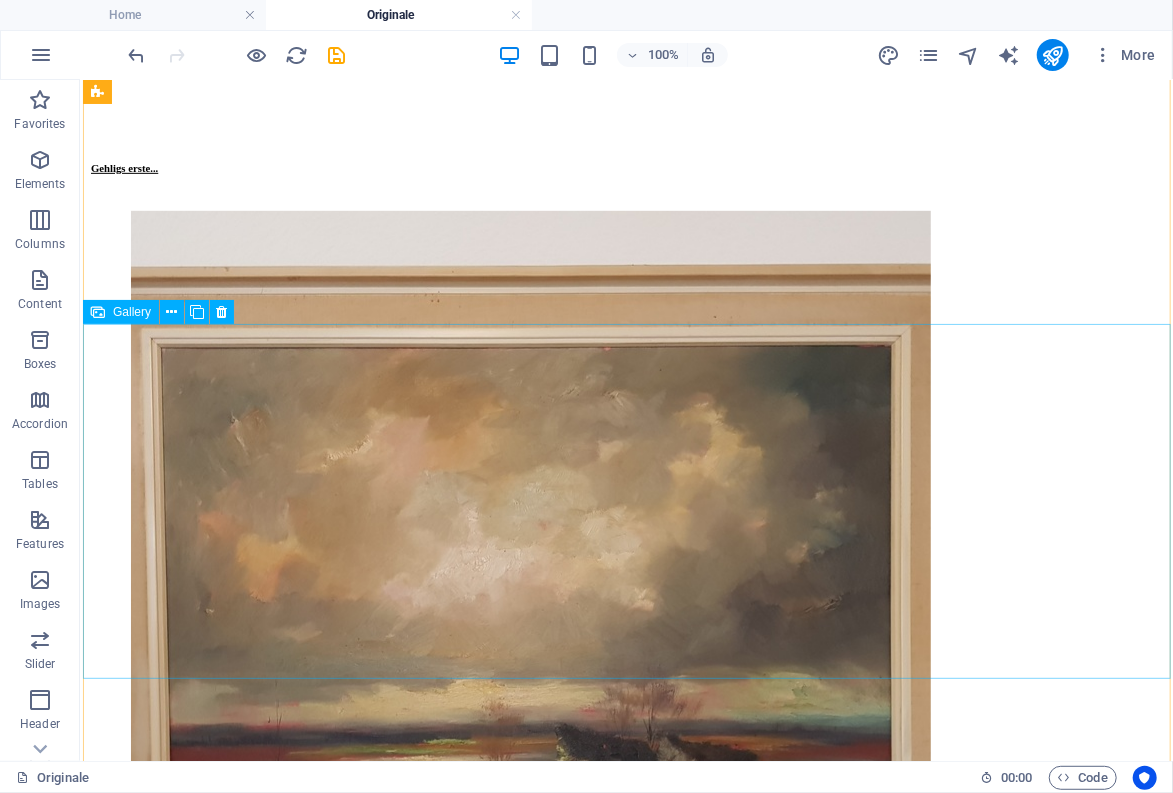 scroll, scrollTop: 11219, scrollLeft: 0, axis: vertical 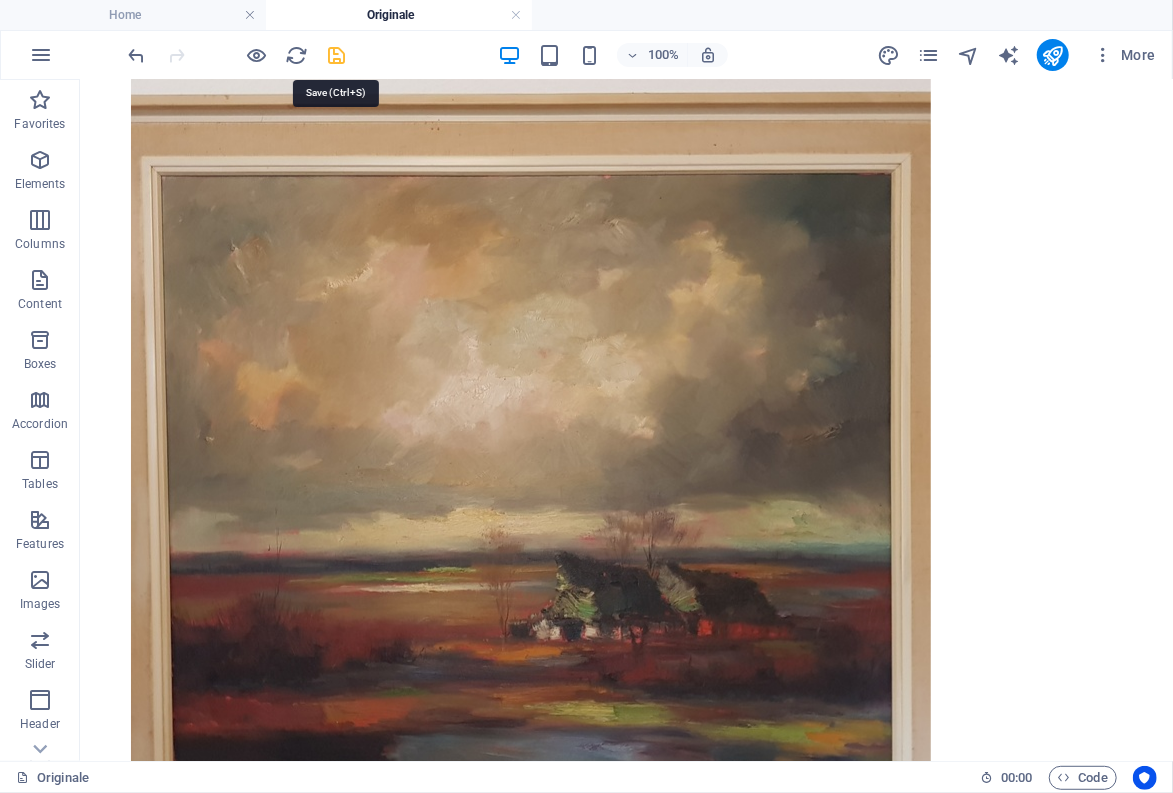 click at bounding box center (337, 55) 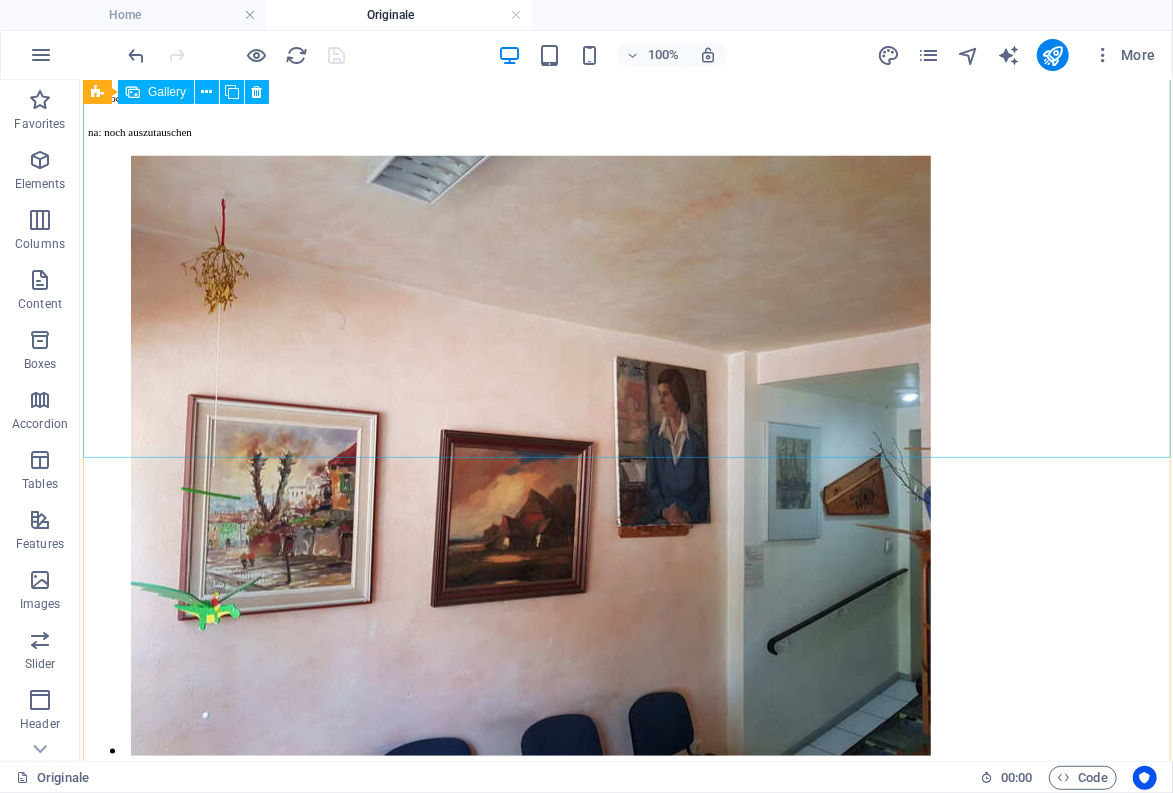 scroll, scrollTop: 7809, scrollLeft: 0, axis: vertical 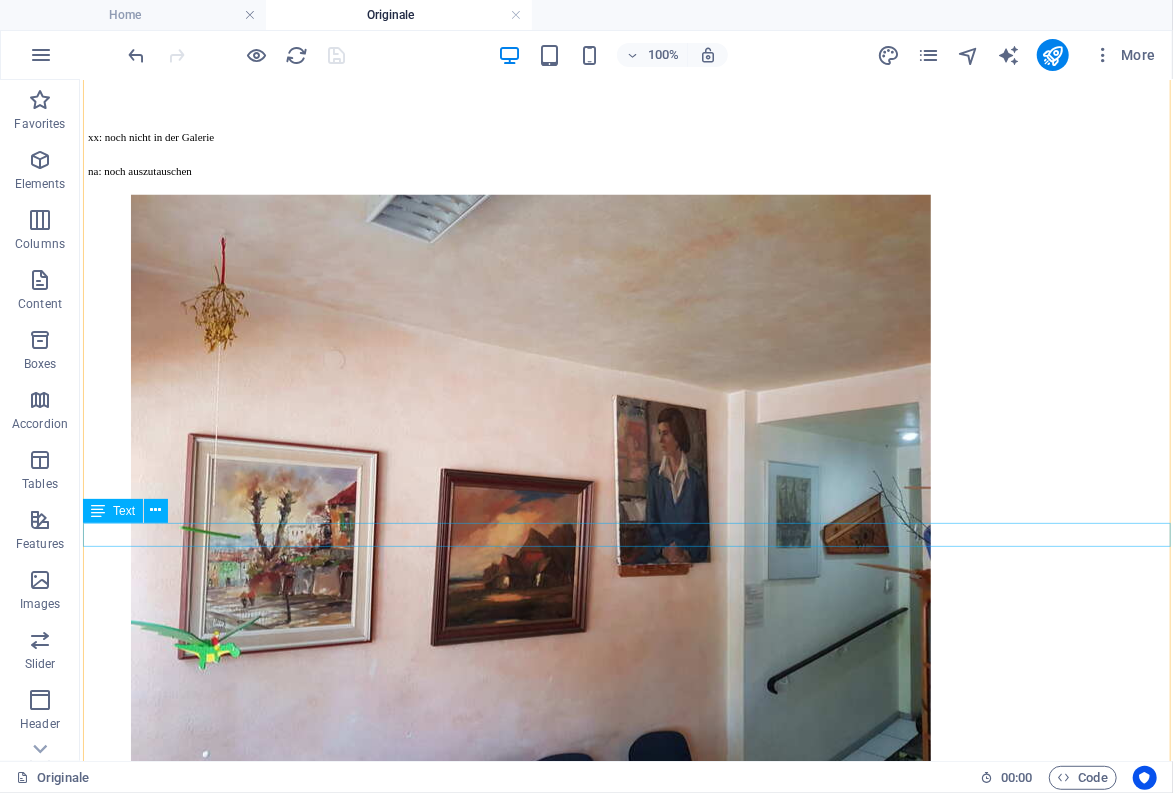 click on "Greetsiel  (Pinselzeichnung)                             Auf dem Chiemsee  (Pinselzeichnung)   (Foto: R.Gehlig)                                             Torfkähne im Moor  (Wümme?)" at bounding box center [625, 18549] 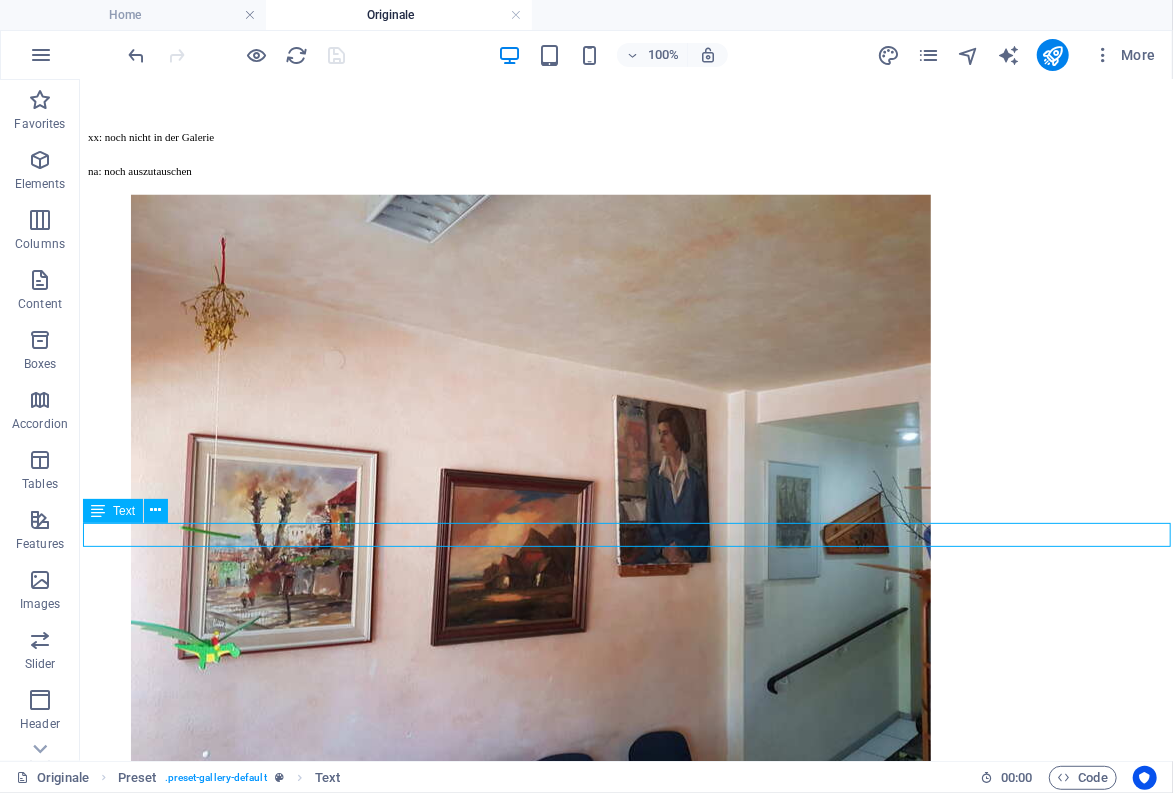 click on "Greetsiel  (Pinselzeichnung)                             Auf dem Chiemsee  (Pinselzeichnung)   (Foto: R.Gehlig)                                             Torfkähne im Moor  (Wümme?)" at bounding box center [625, 18549] 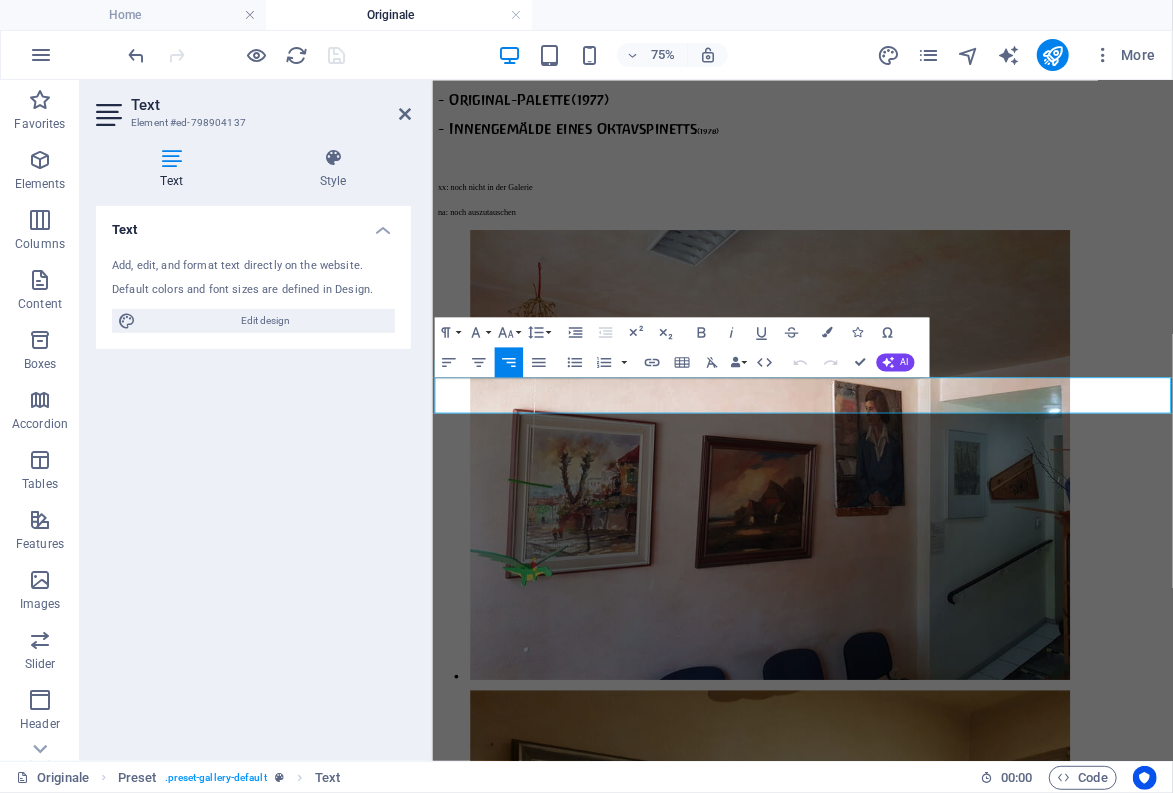scroll, scrollTop: 7409, scrollLeft: 0, axis: vertical 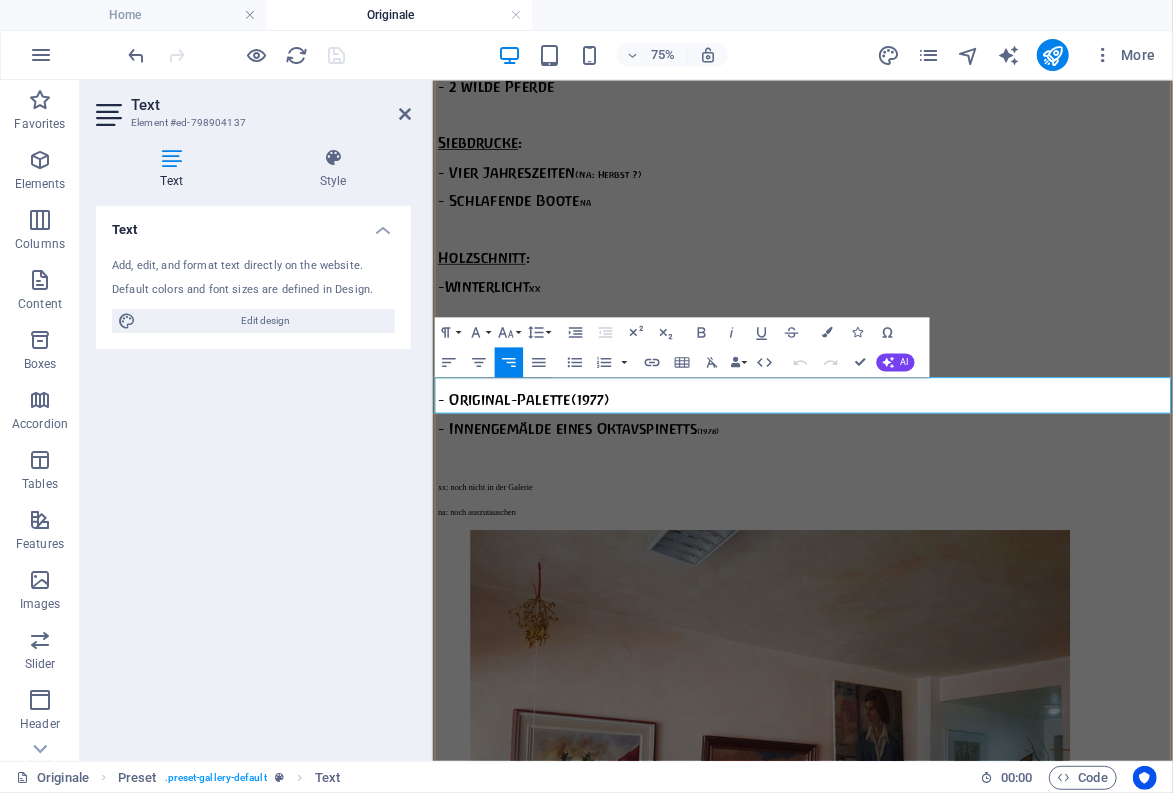 click at bounding box center [594, 19034] 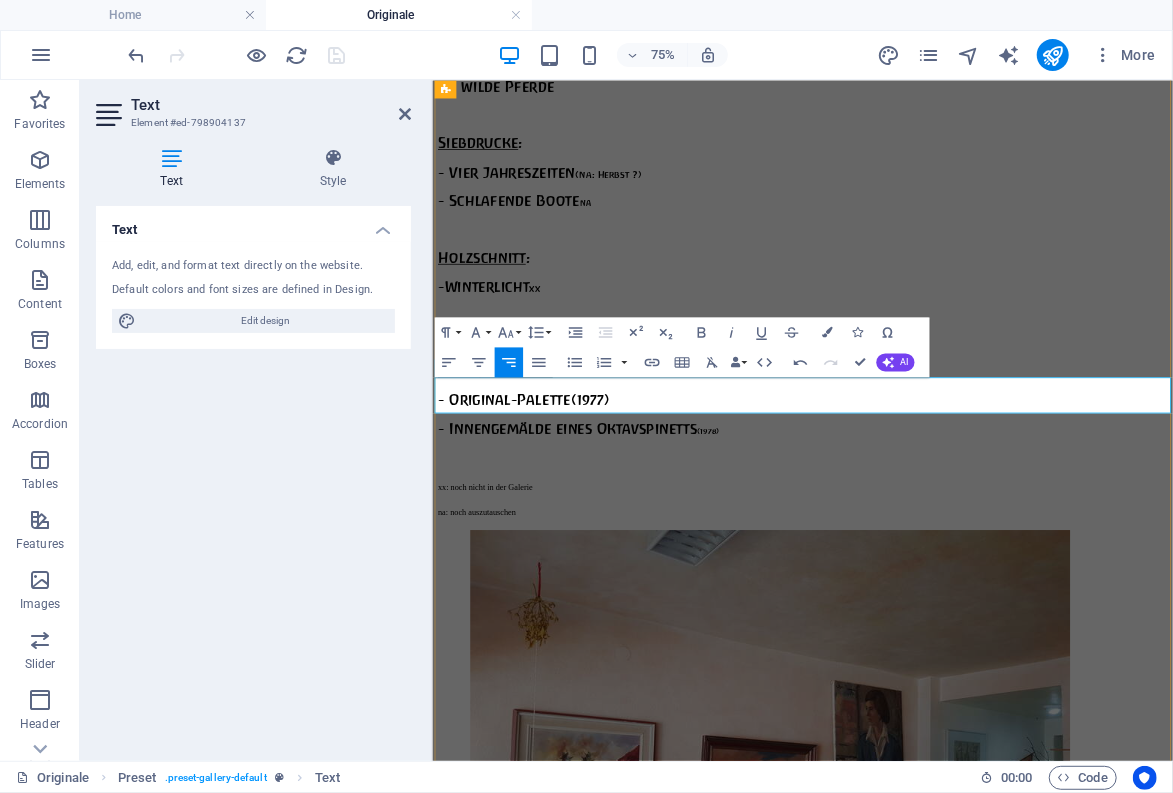 click on "(Foto: R.Gehlig)                                             Torfkähne im Moor" at bounding box center (890, 19034) 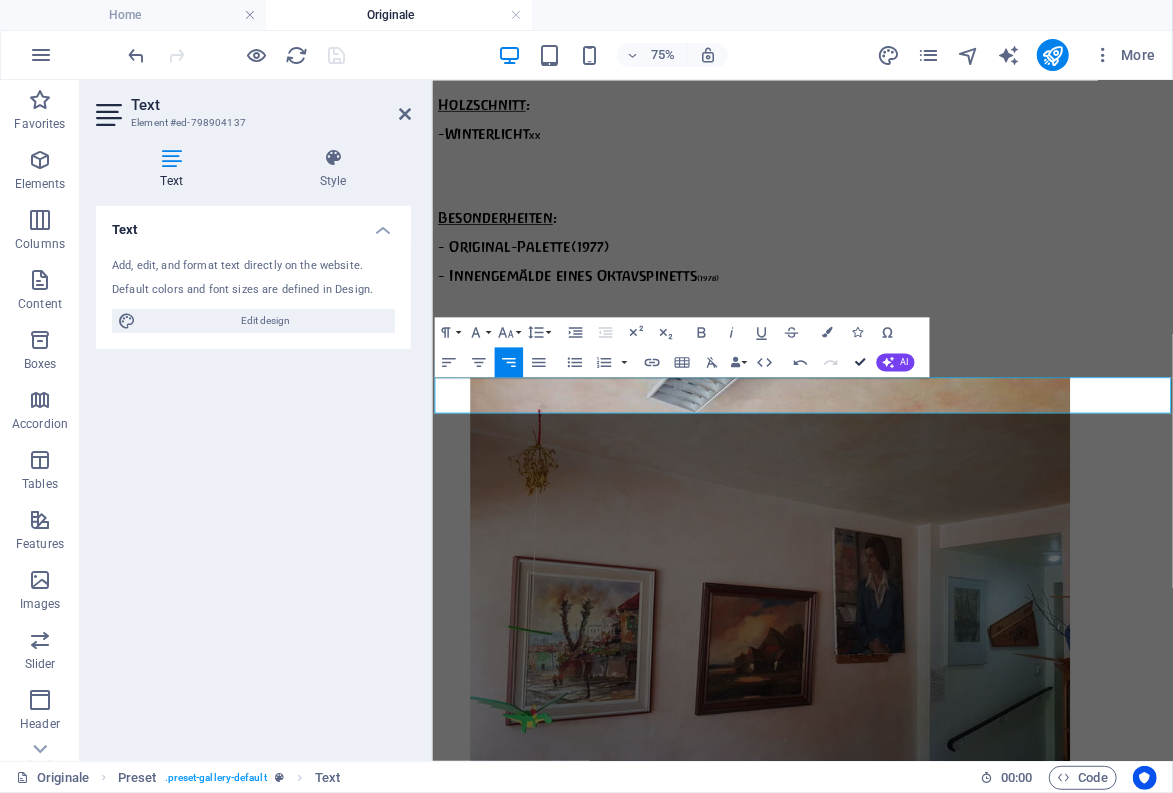 scroll, scrollTop: 7809, scrollLeft: 0, axis: vertical 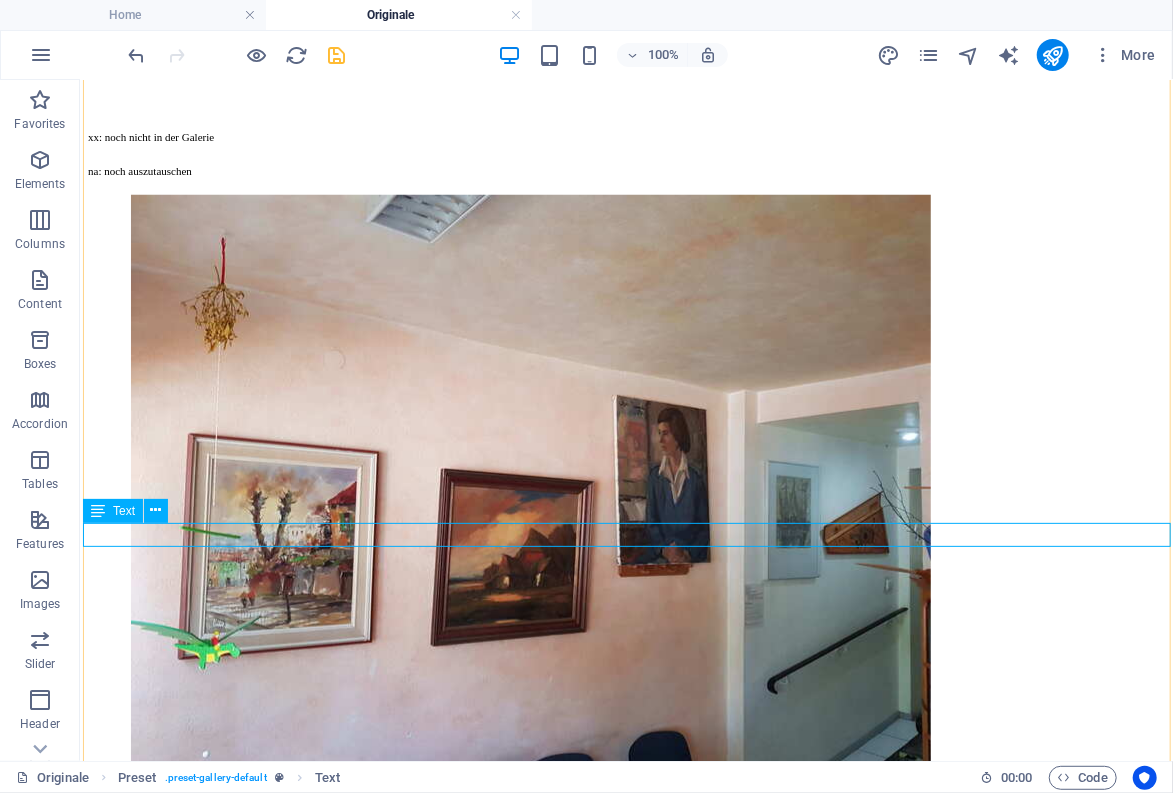 click on "Greetsiel  (Pinselzeichnung)                         Auf dem Chiemsee  (Pinselzeichnung)   (Foto: R.Gehlig)                                              Torfkähne im Moor  (Wümme?)" at bounding box center (625, 18549) 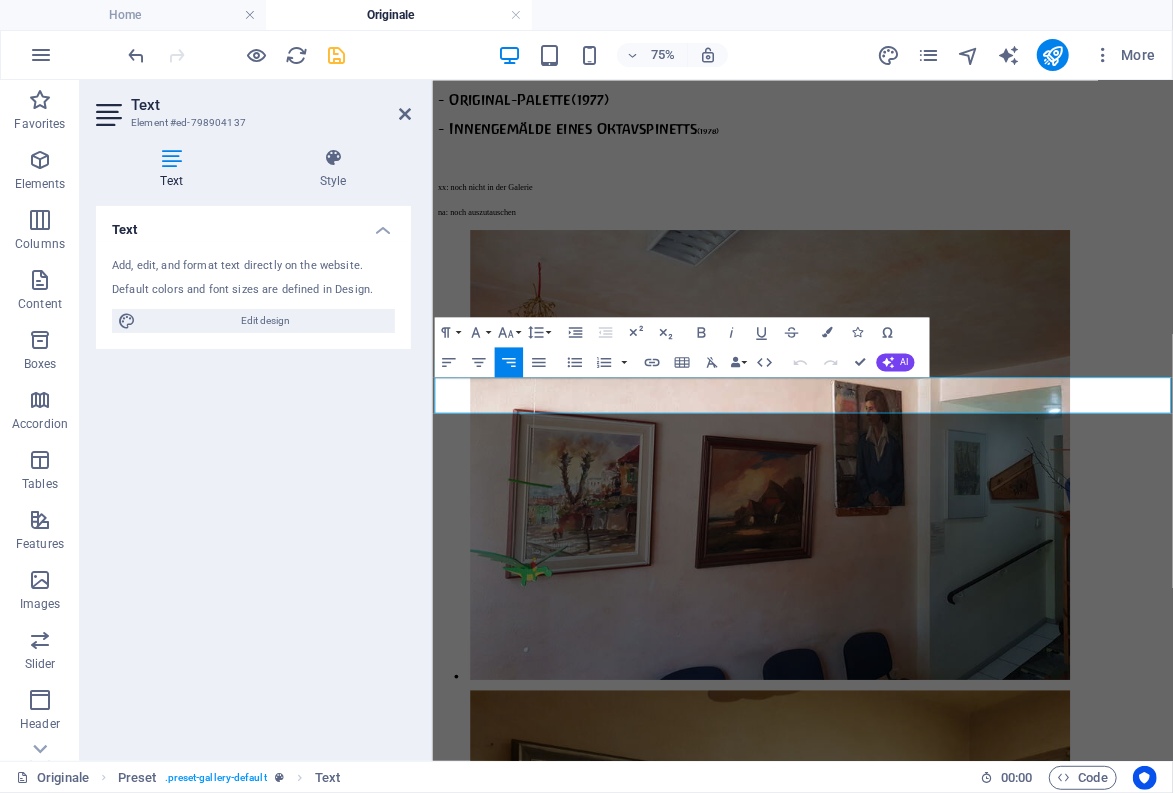 scroll, scrollTop: 7409, scrollLeft: 0, axis: vertical 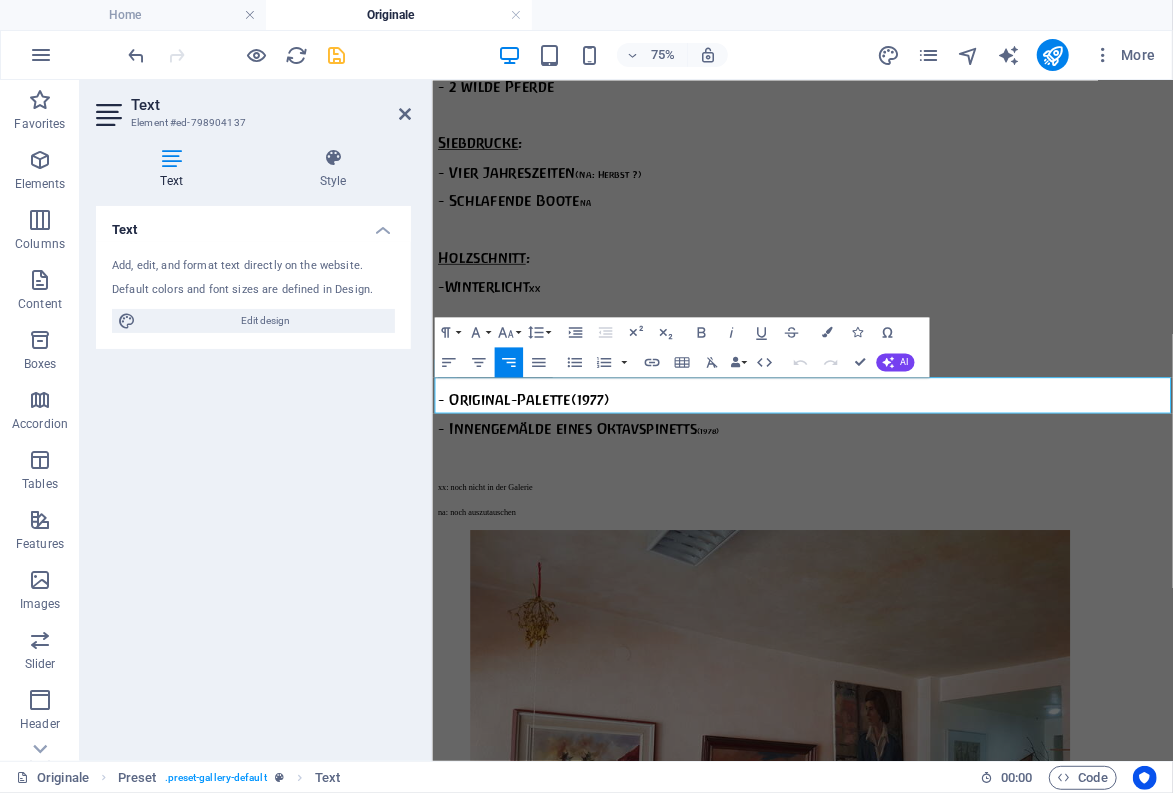 click on "Text Add, edit, and format text directly on the website. Default colors and font sizes are defined in Design. Edit design Alignment Left aligned Centered Right aligned" at bounding box center (253, 475) 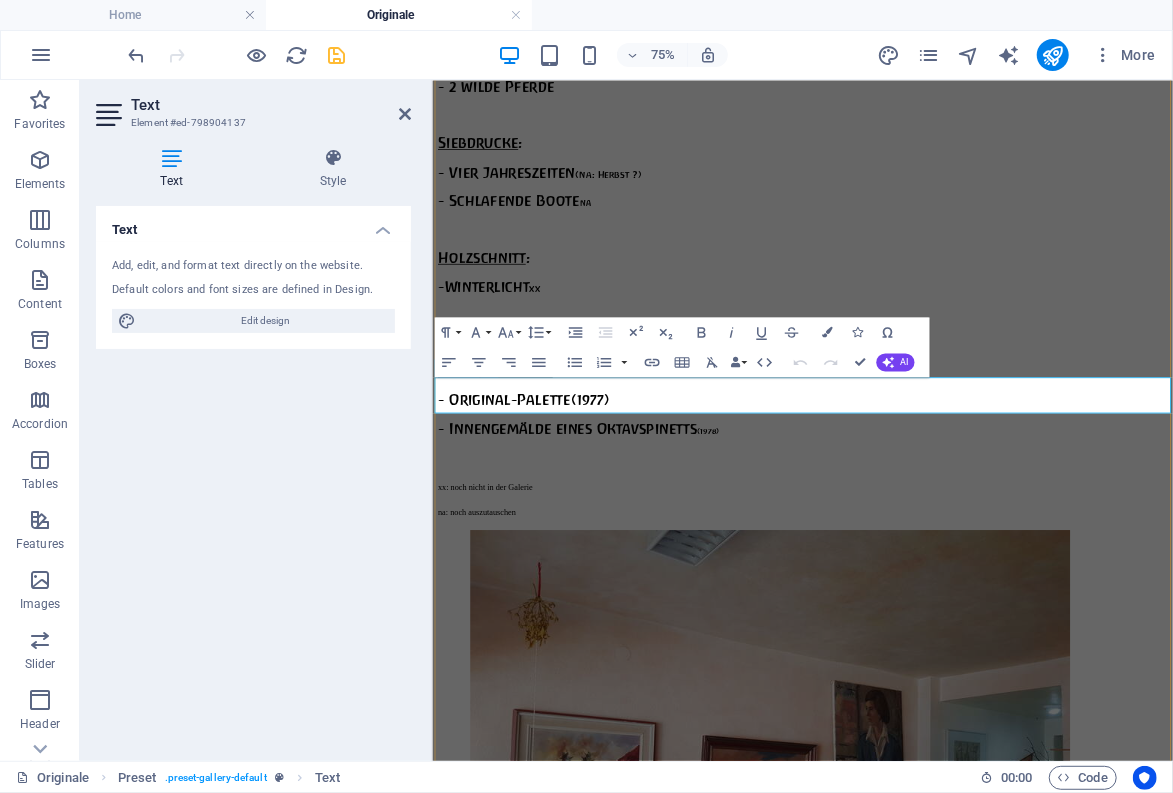click at bounding box center (591, 19034) 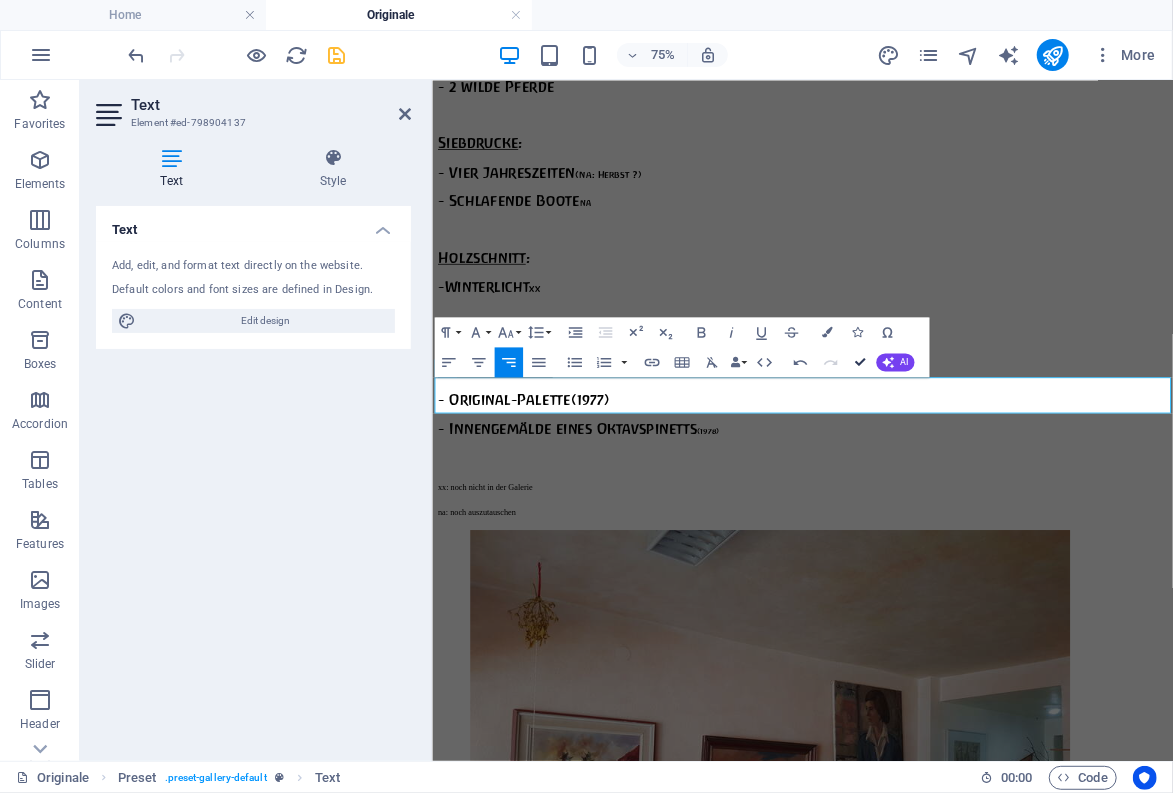 drag, startPoint x: 857, startPoint y: 359, endPoint x: 775, endPoint y: 279, distance: 114.56003 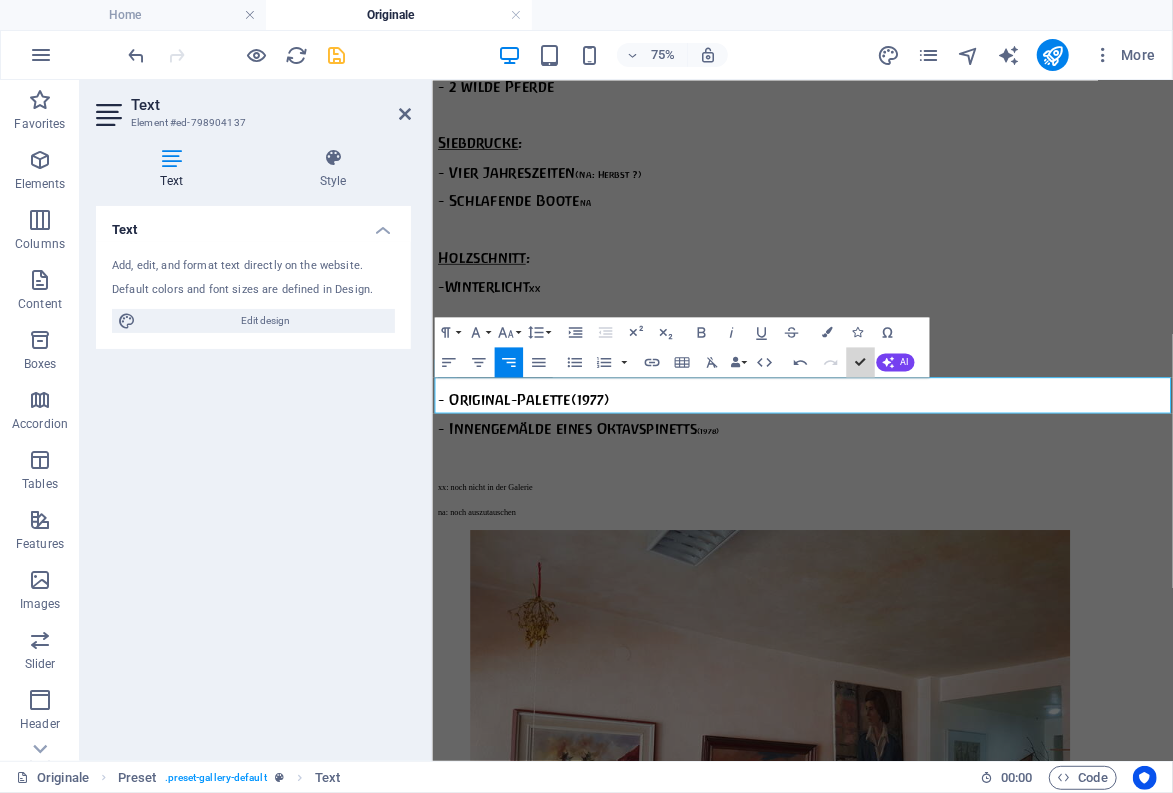 scroll, scrollTop: 7809, scrollLeft: 0, axis: vertical 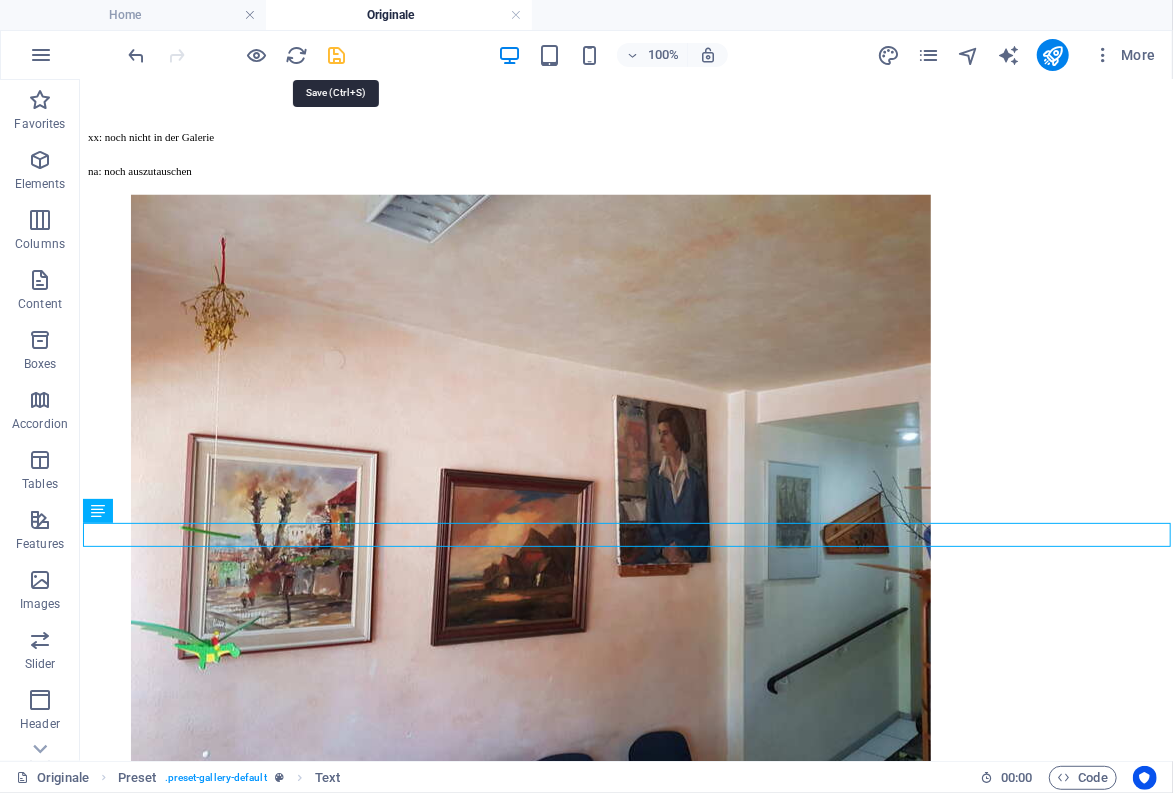 click at bounding box center [337, 55] 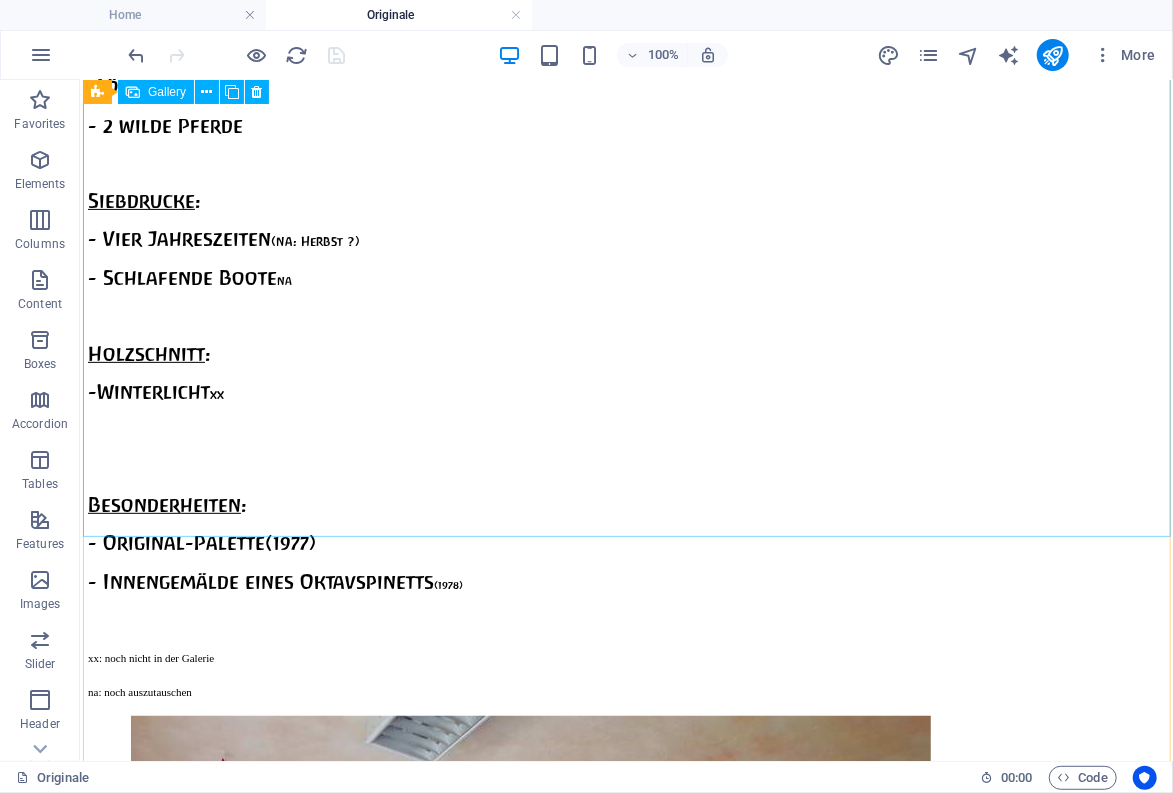 scroll, scrollTop: 7259, scrollLeft: 0, axis: vertical 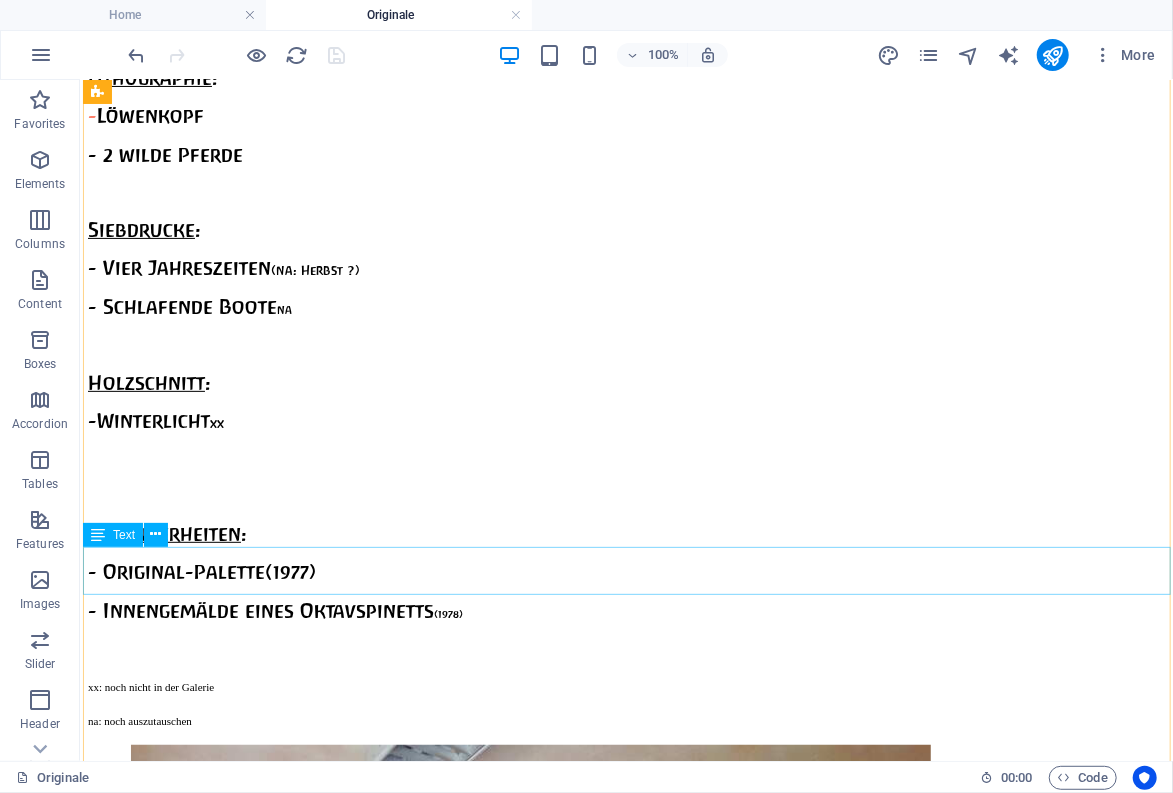 click on "Krabbenkutter im Hafen                                       Fischkutter  (Pinselzeichnung)   (Foto: R.Gehlig)                                                               Südlicher Hafen" at bounding box center [625, 17520] 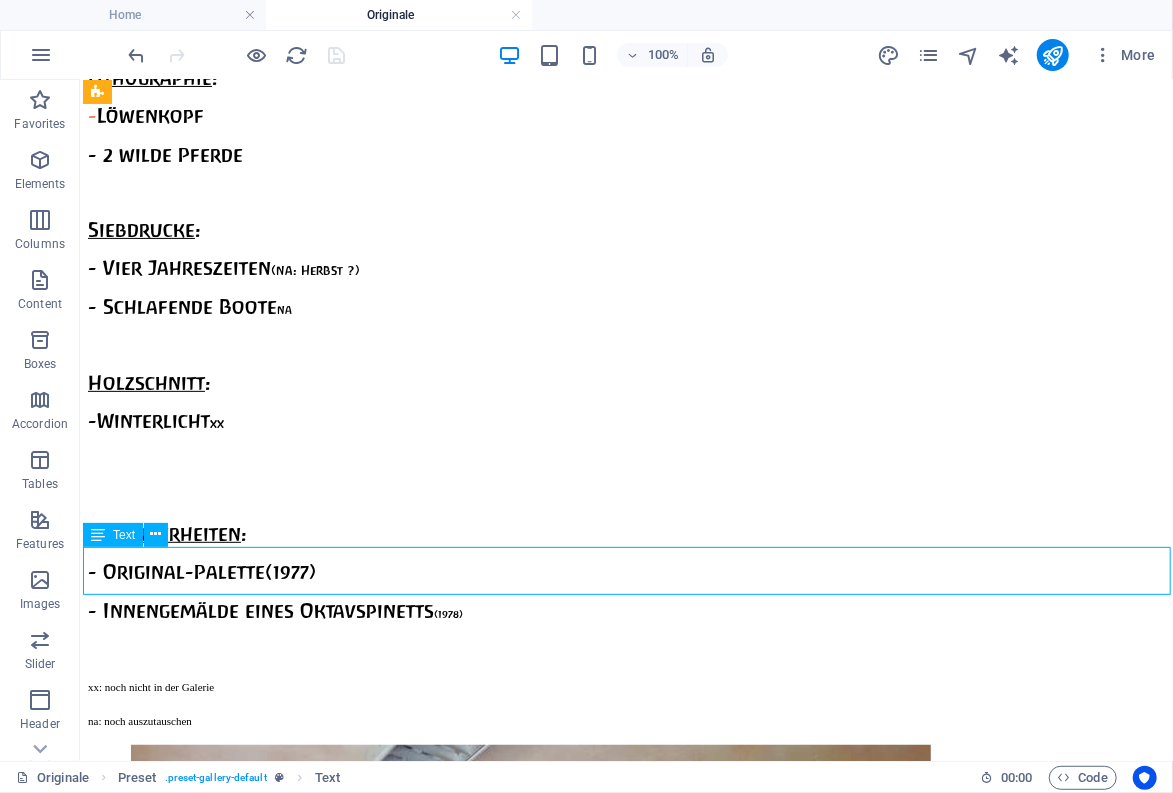 click on "Krabbenkutter im Hafen                                       Fischkutter  (Pinselzeichnung)   (Foto: R.Gehlig)                                                               Südlicher Hafen" at bounding box center (625, 17520) 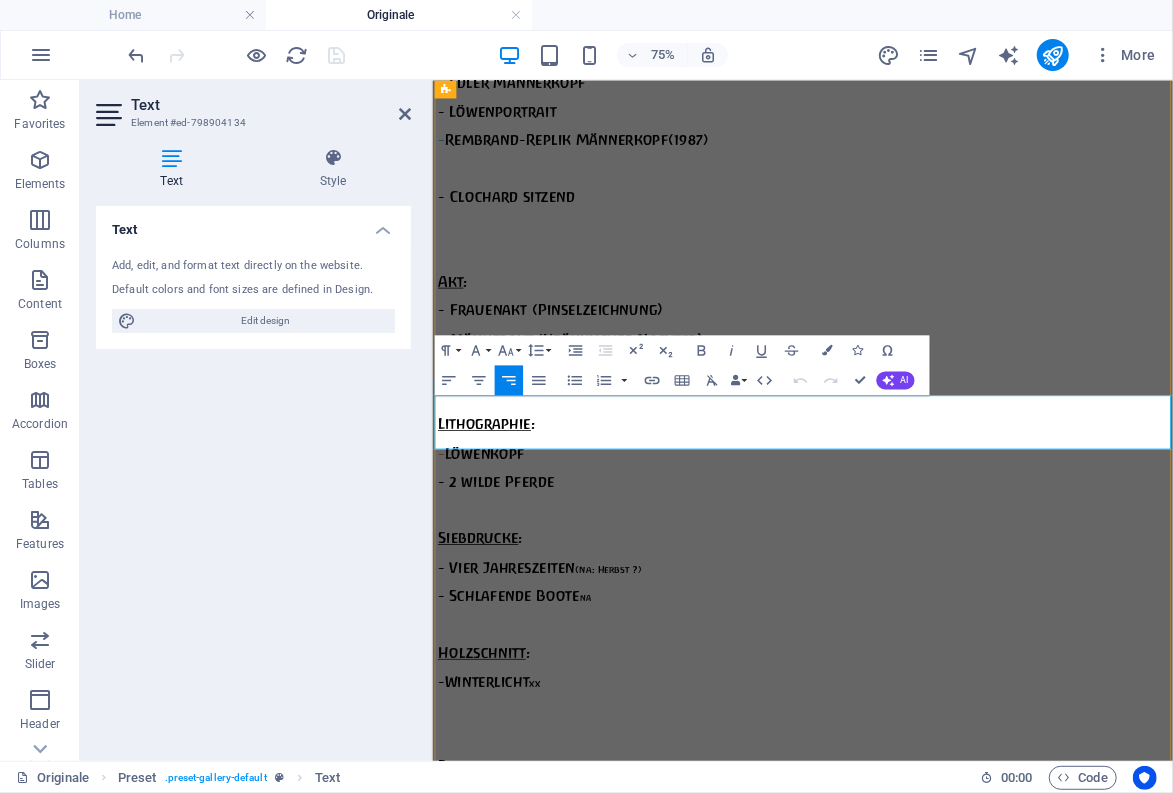 click on "Krabbenkutter im Hafen                                       Fischkutter" at bounding box center (610, 17965) 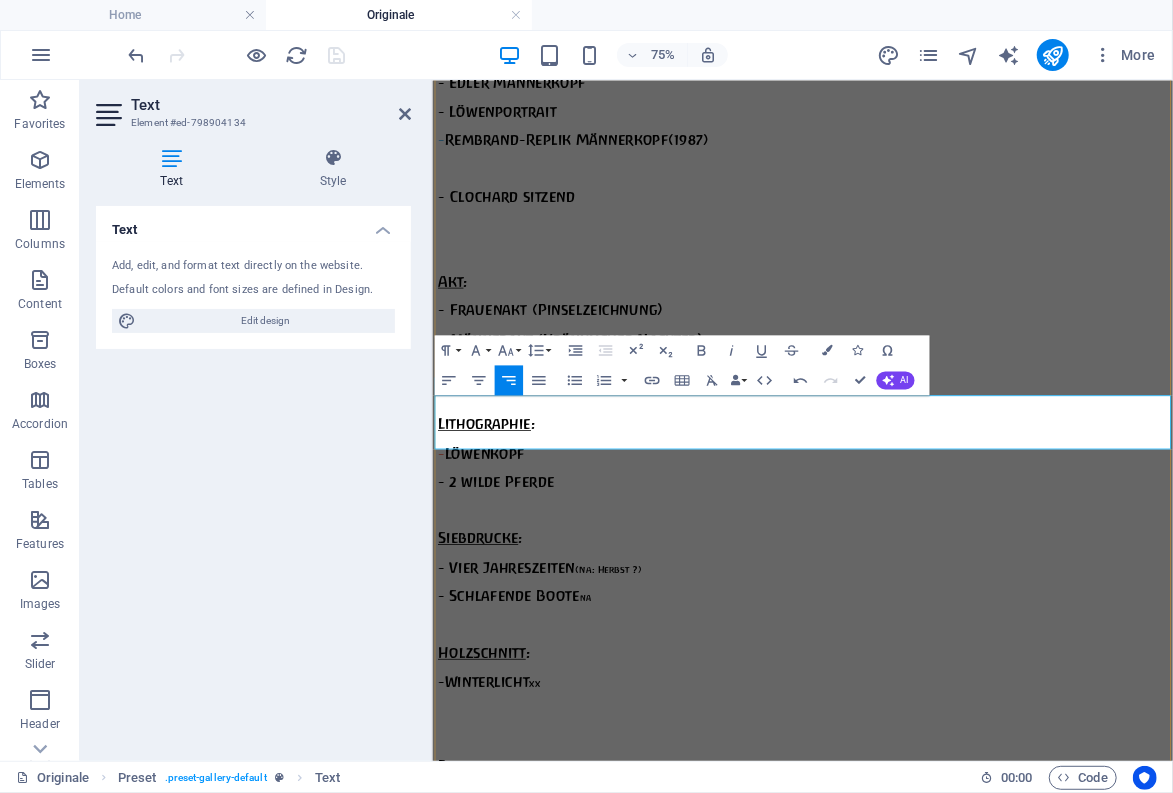 click on "(Foto: R.Gehlig)                                                               Südlicher Hafen" at bounding box center (931, 17965) 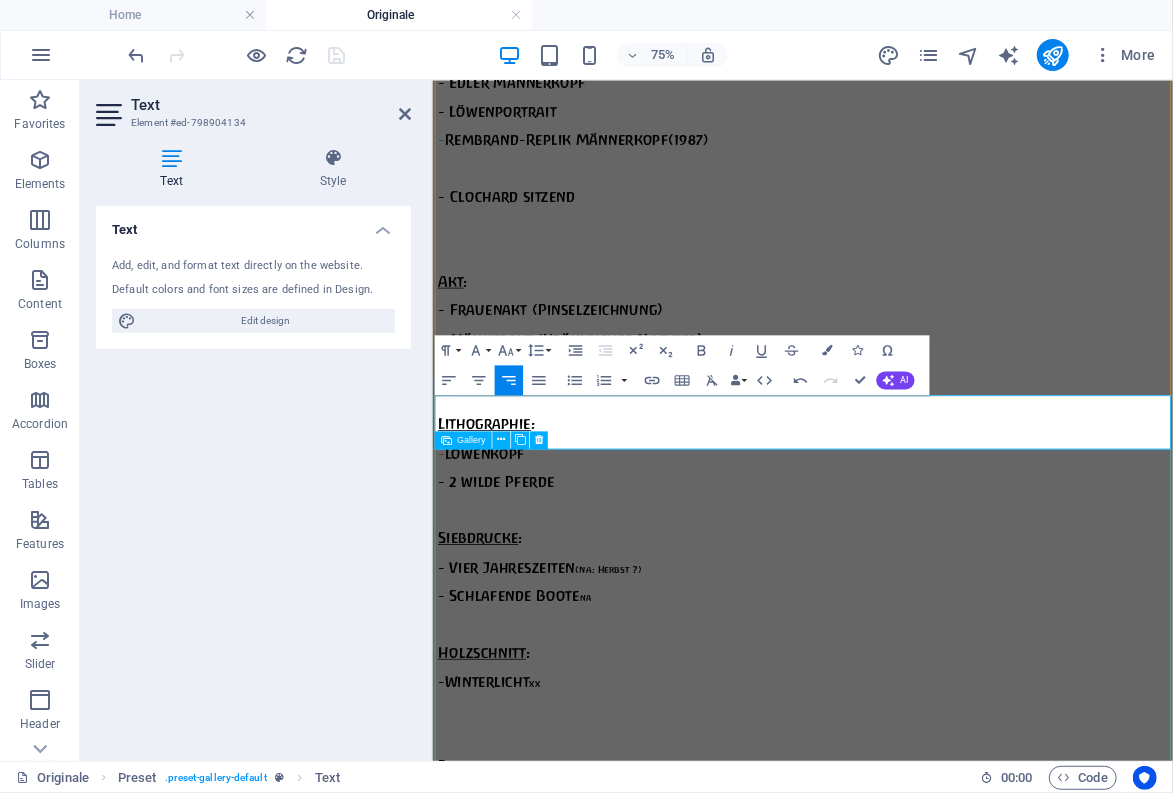 type 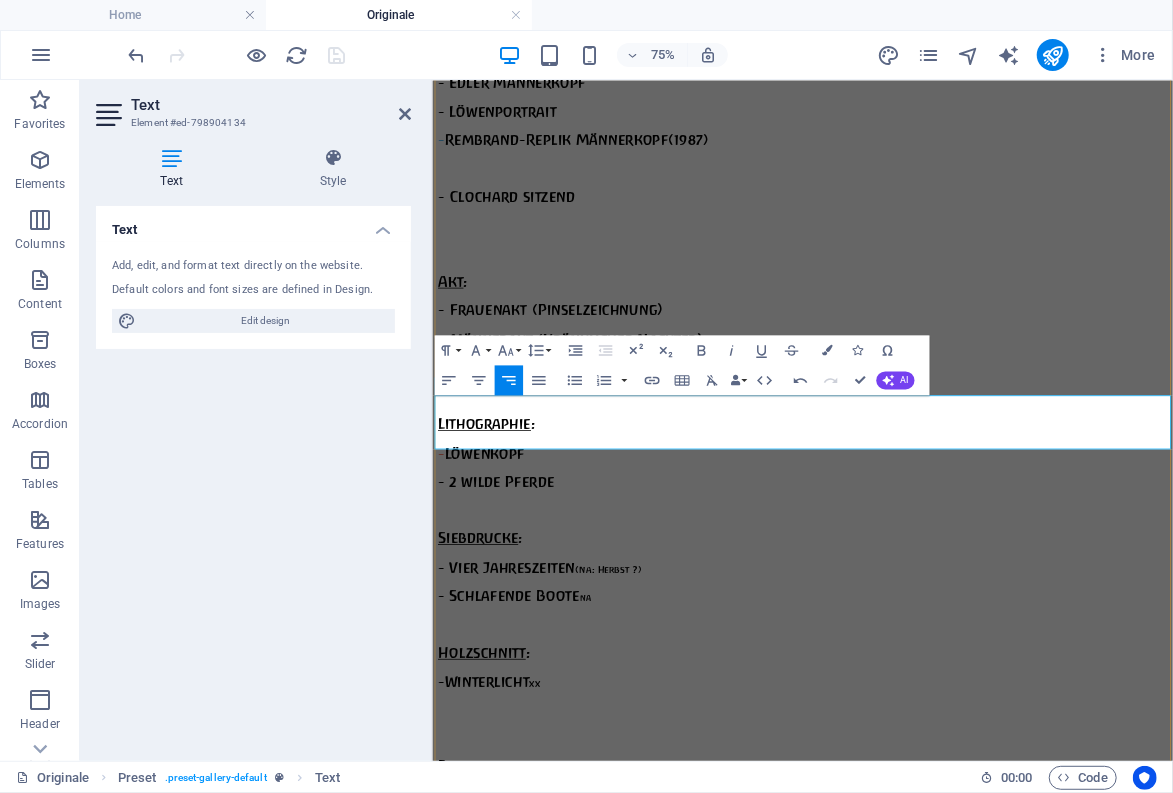 click on "Krabbenkutter im Hafen                                    Fischkutter" at bounding box center (605, 17965) 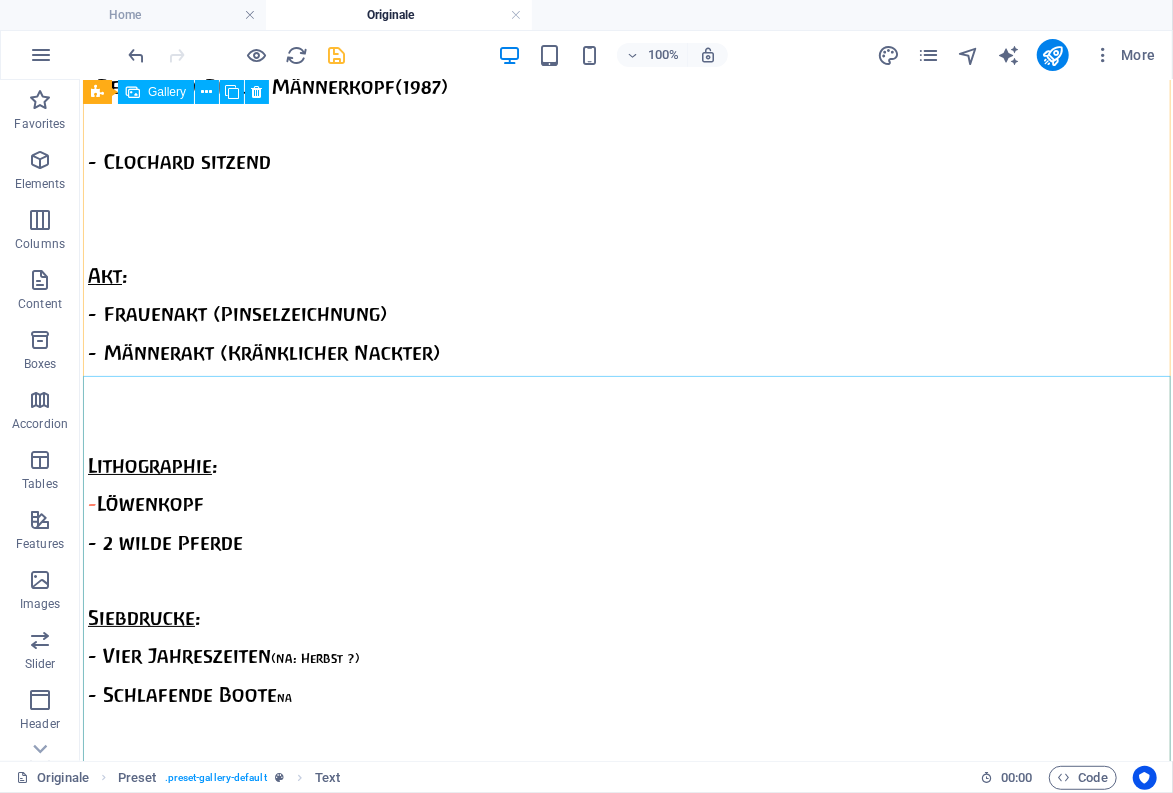 scroll, scrollTop: 6819, scrollLeft: 0, axis: vertical 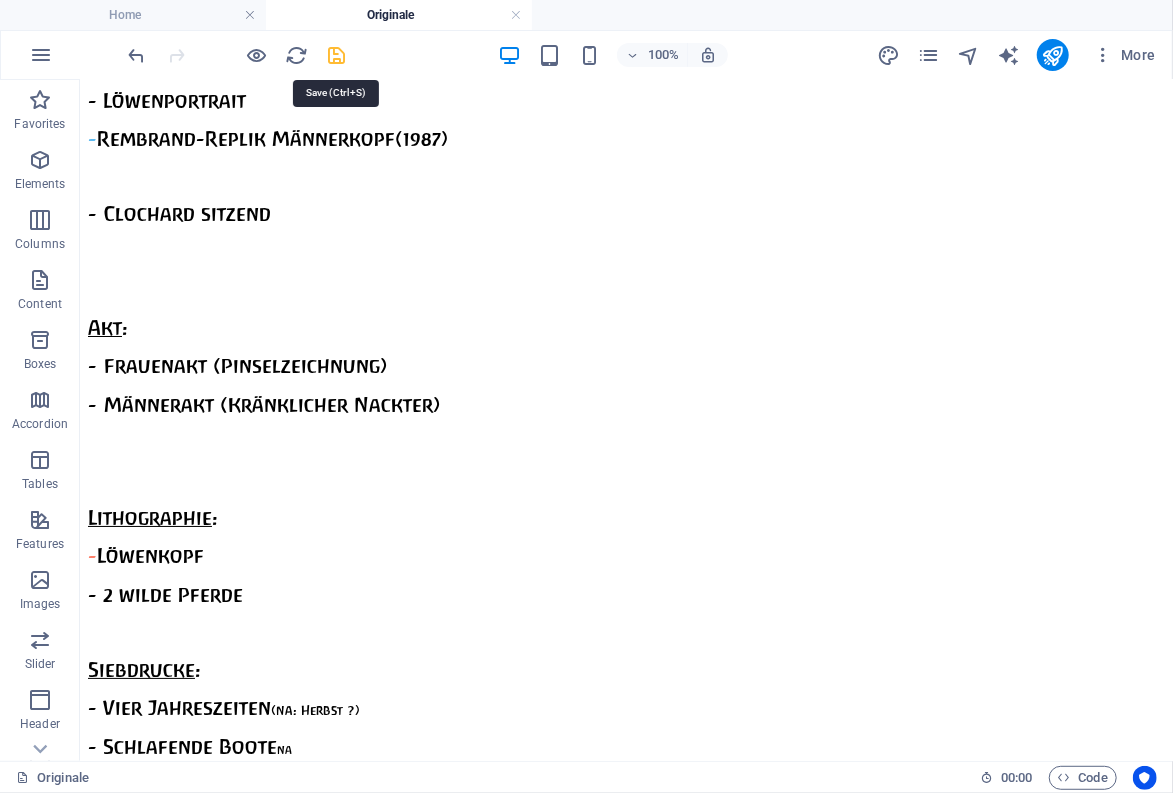 click at bounding box center [337, 55] 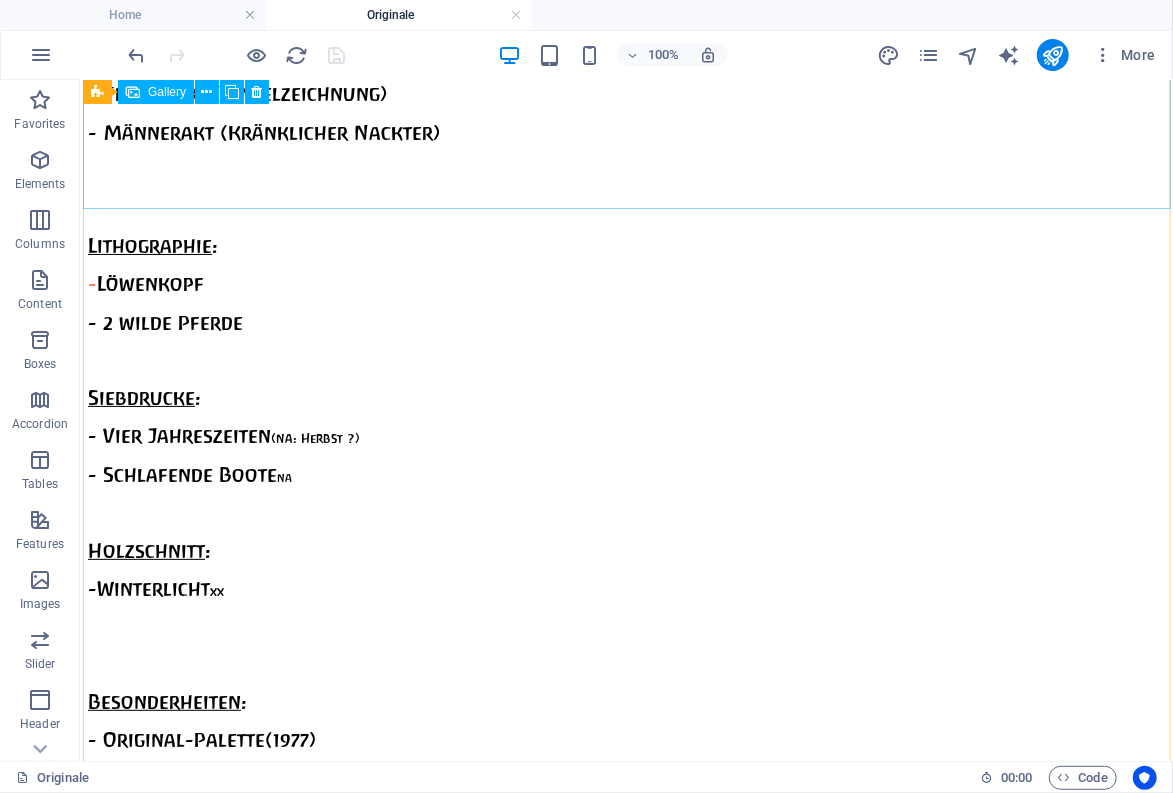 scroll, scrollTop: 7259, scrollLeft: 0, axis: vertical 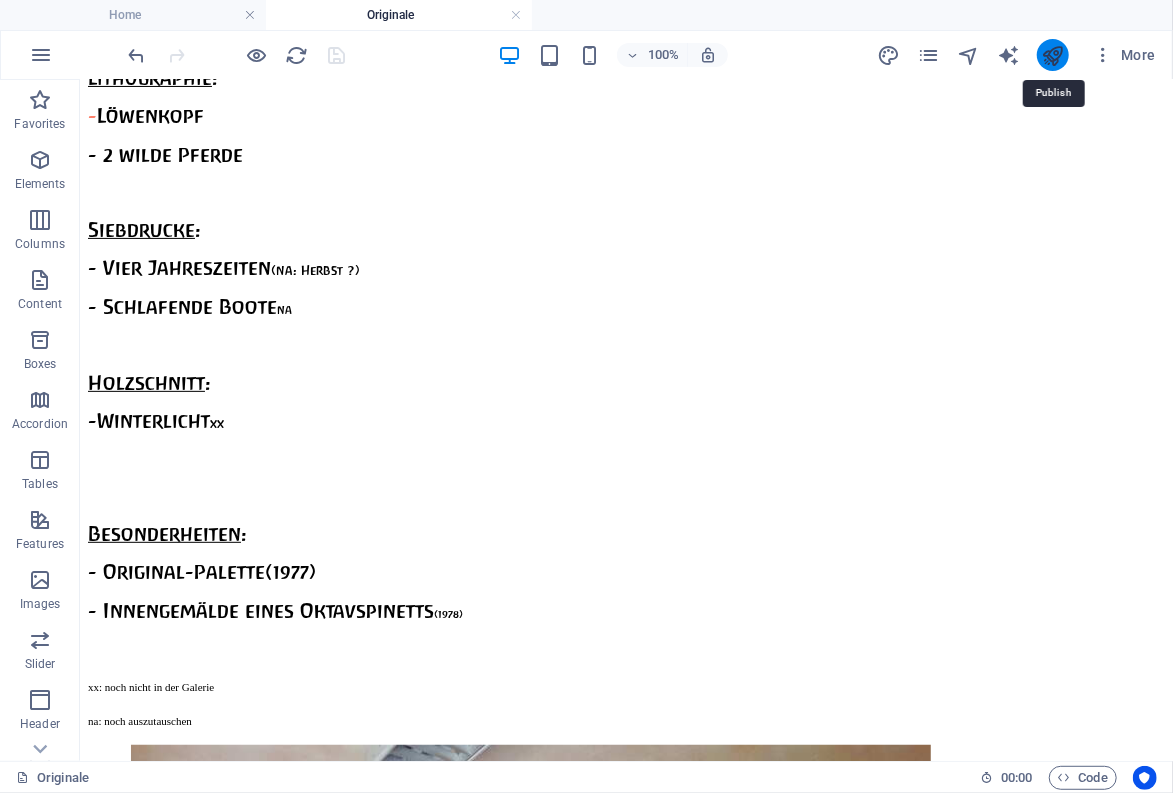 click at bounding box center [1052, 55] 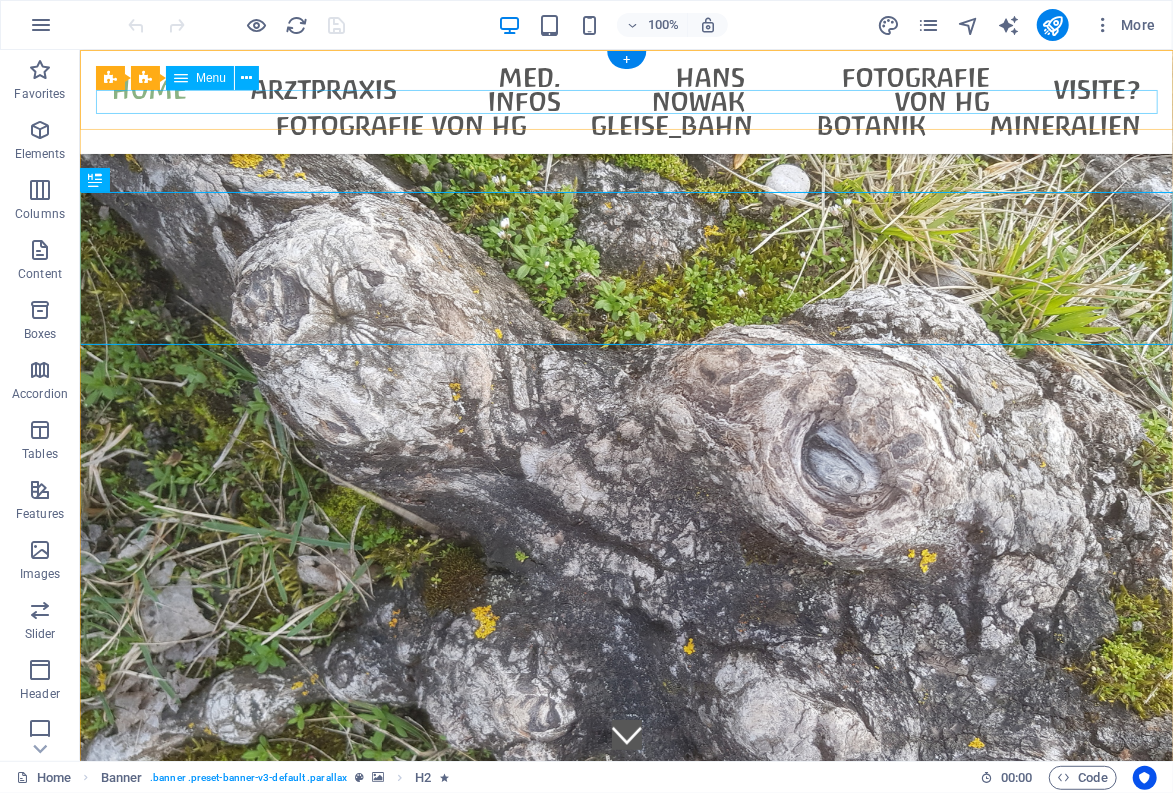 scroll, scrollTop: 0, scrollLeft: 0, axis: both 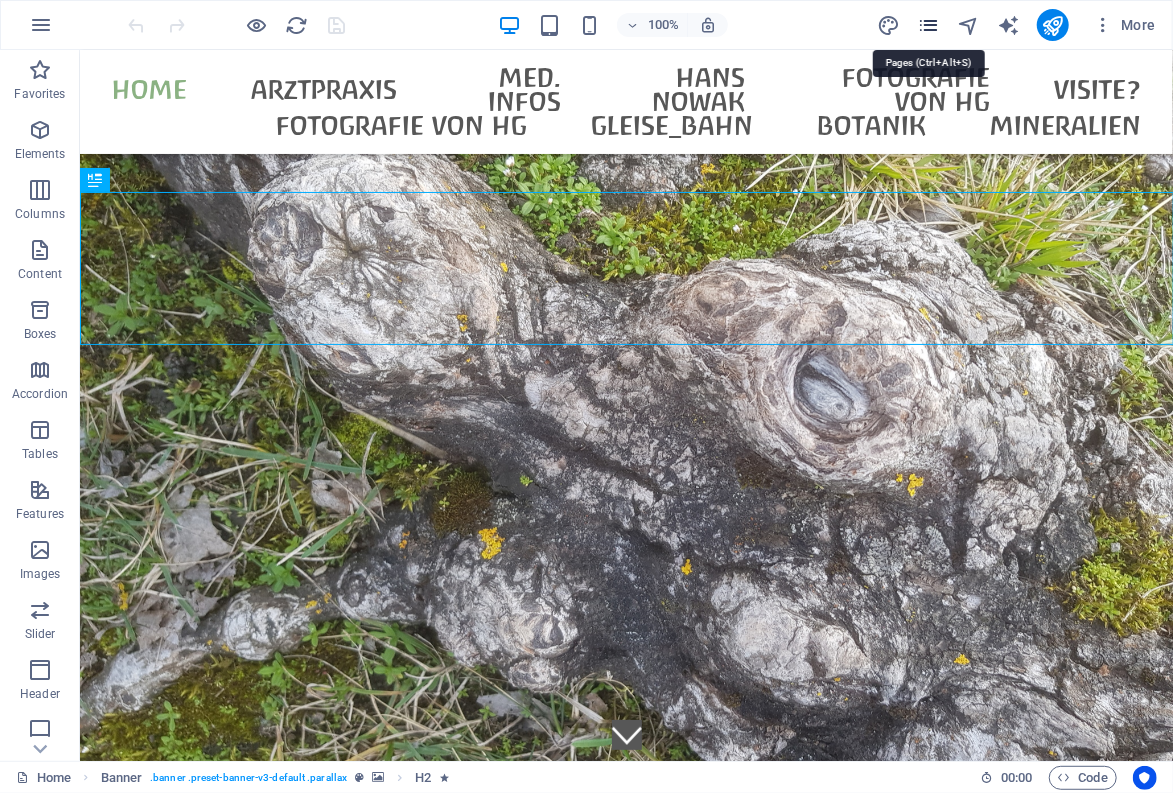 click at bounding box center (928, 25) 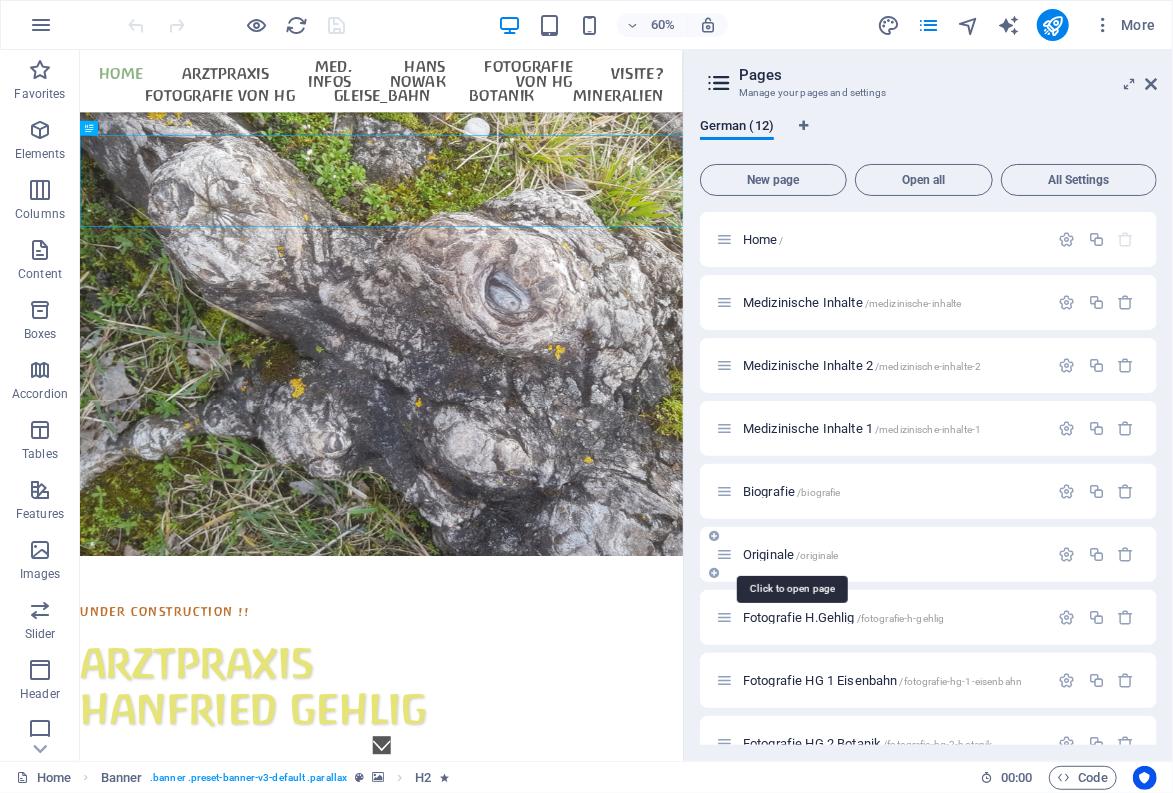 click on "Originale /originale" at bounding box center [791, 554] 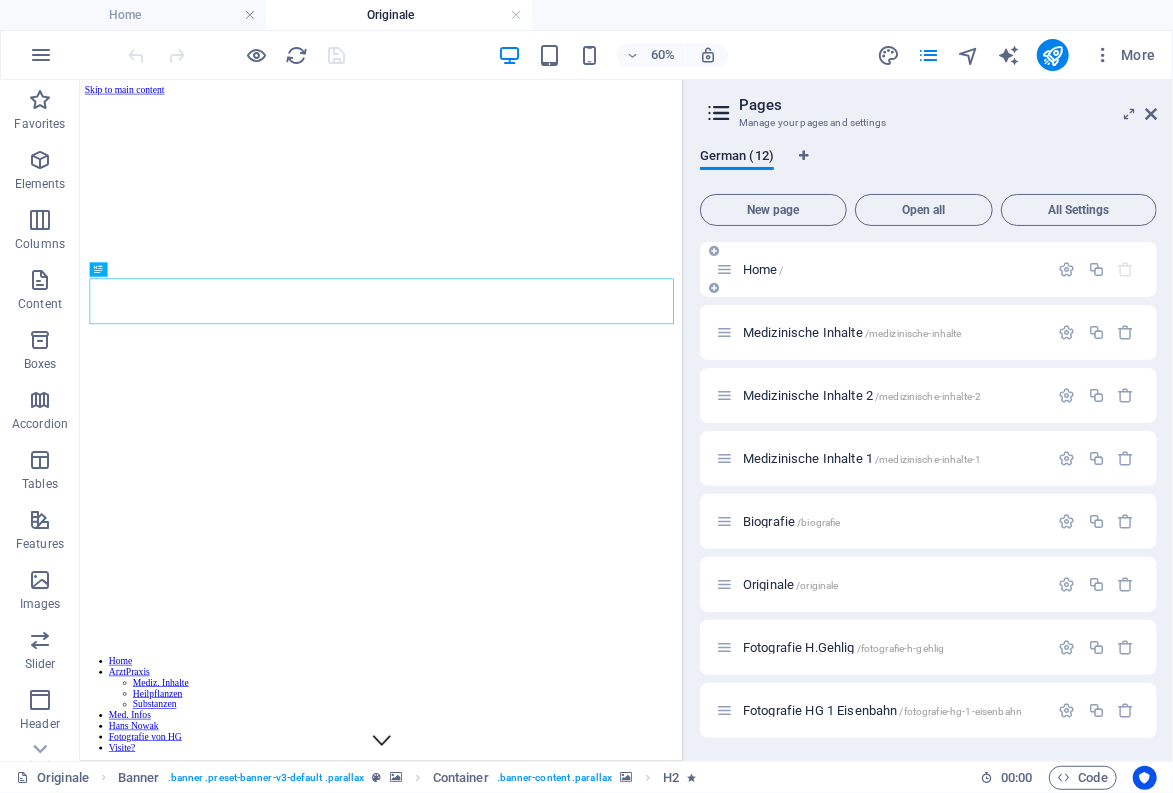 scroll, scrollTop: 0, scrollLeft: 0, axis: both 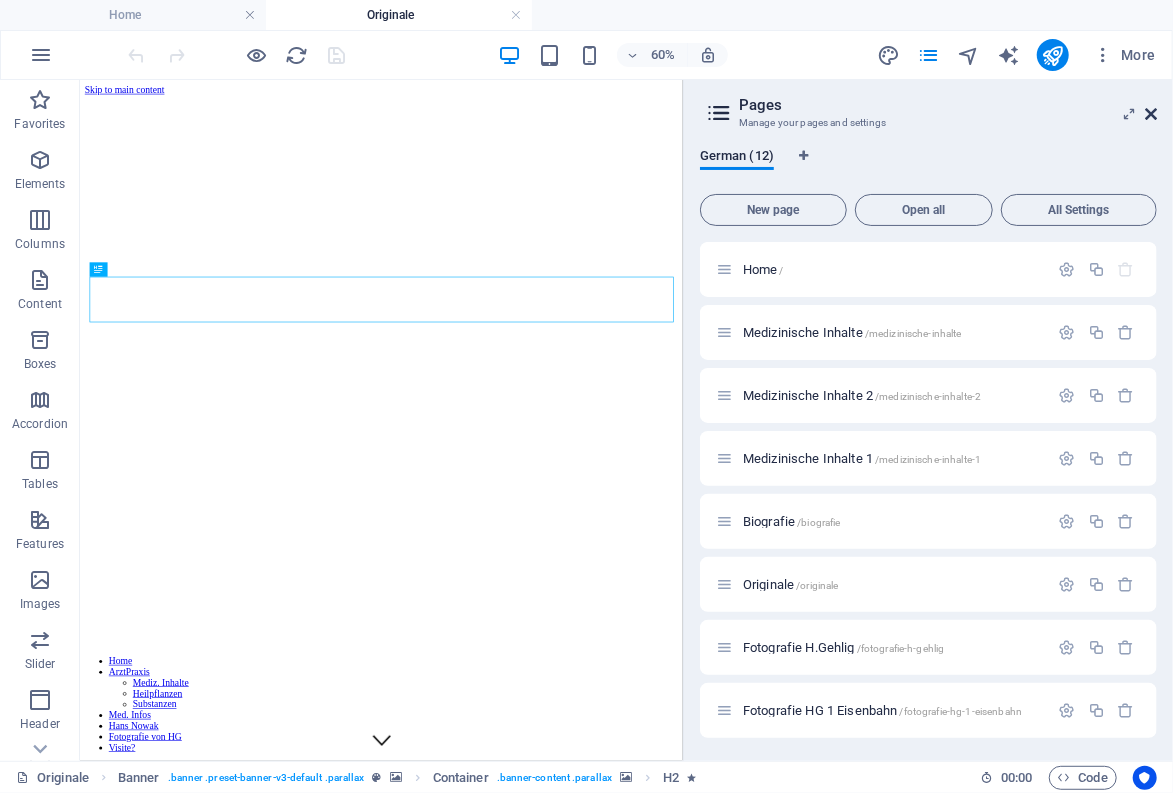 click at bounding box center [1151, 114] 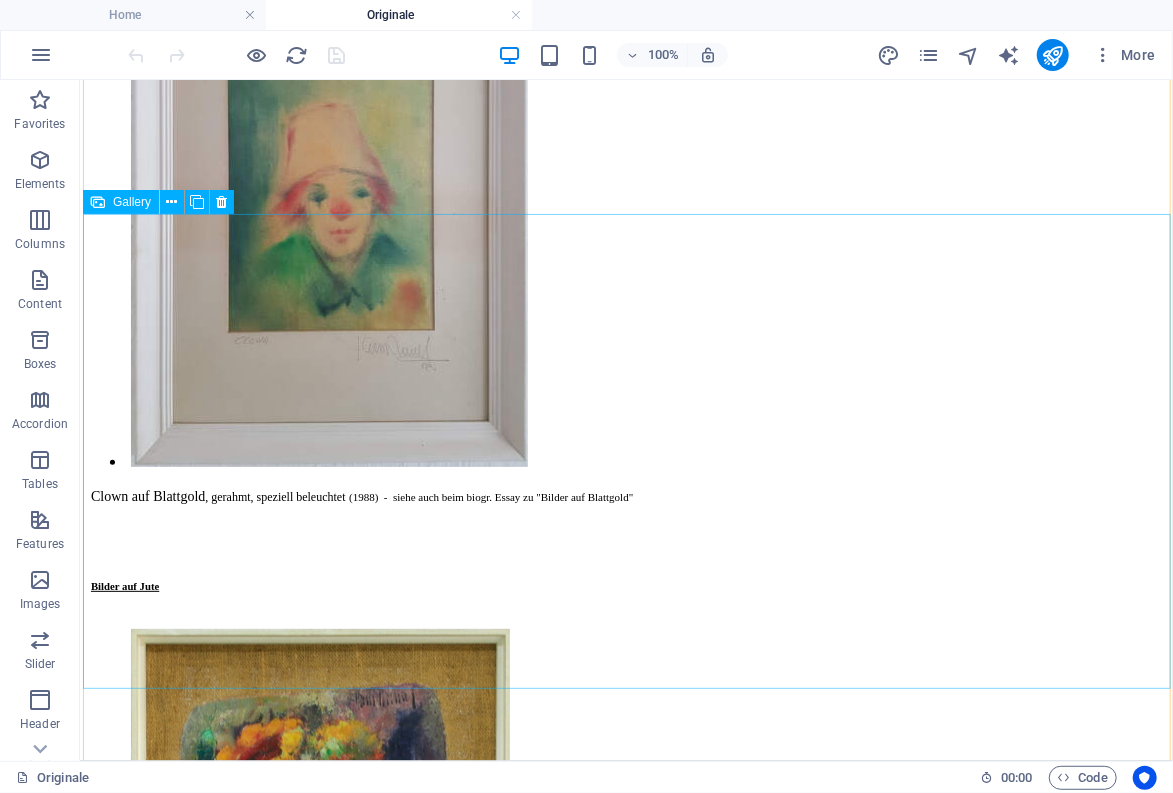 scroll, scrollTop: 16060, scrollLeft: 0, axis: vertical 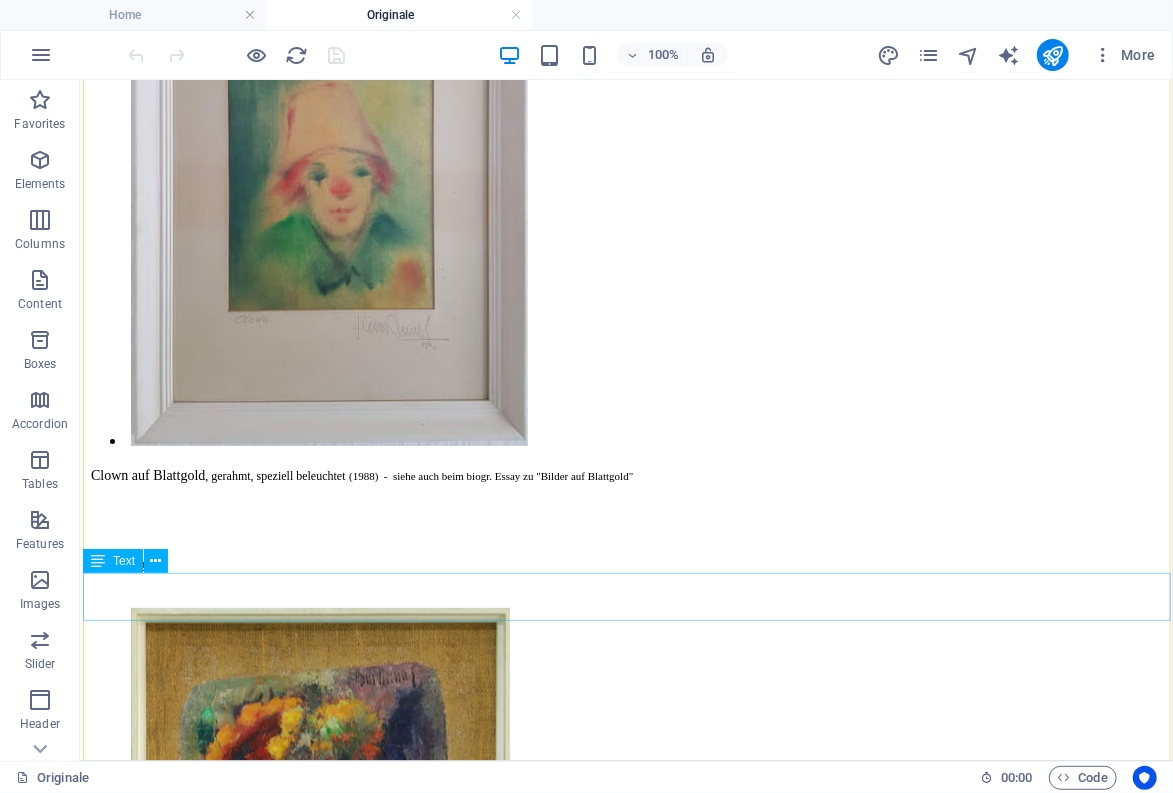 click on "Frauenkopf auf Jute                                                   Löwenkopf (Lithographie)   (Foto: R.Gehlig)                                              Bauernkopf mit Kappe" at bounding box center [625, 34447] 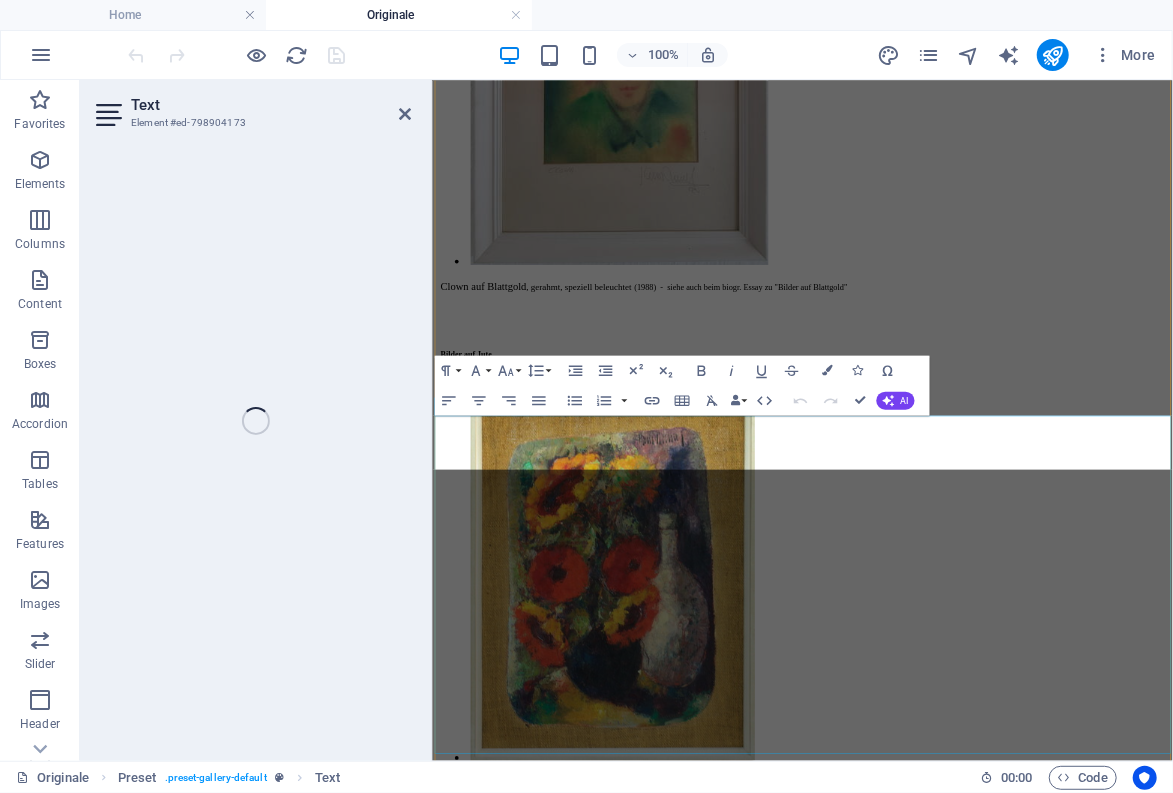 scroll, scrollTop: 15118, scrollLeft: 0, axis: vertical 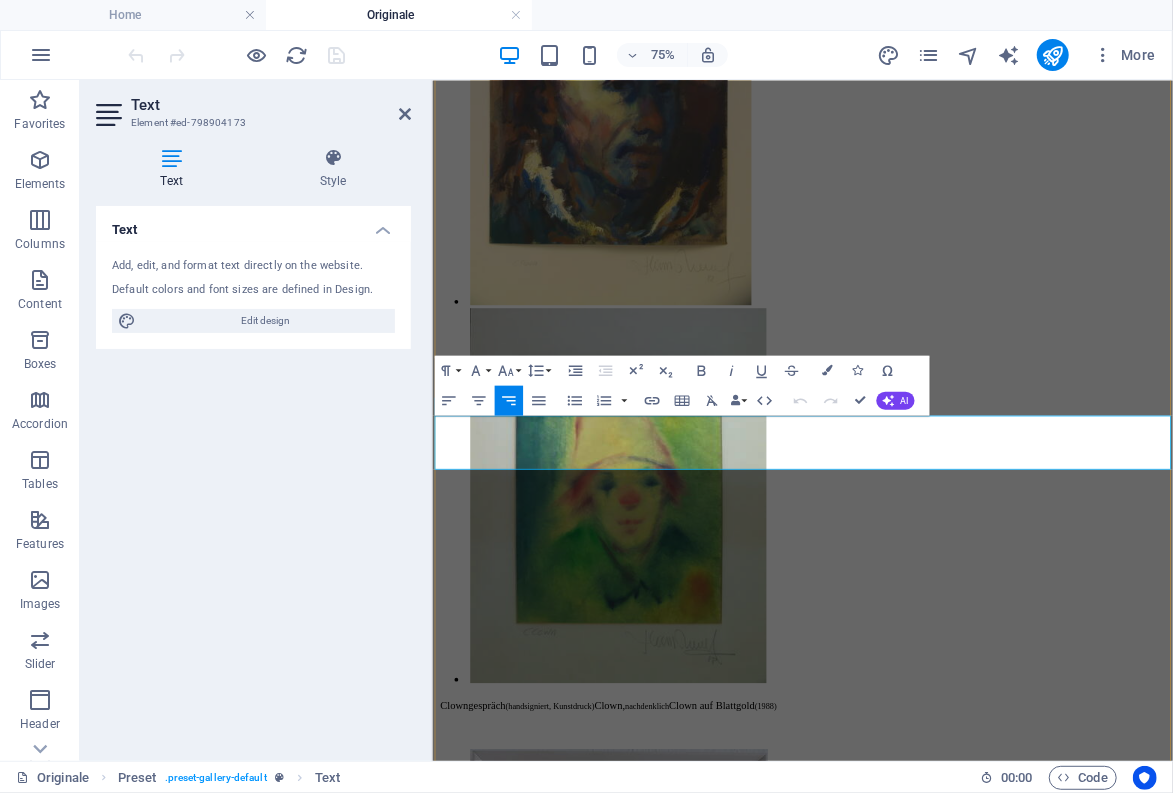 click on "Frauenkopf auf Jute                                                   Löwenkopf (Lithographie)   (Foto: R.Gehlig)                                              Bauernkopf mit Kappe" at bounding box center (767, 35458) 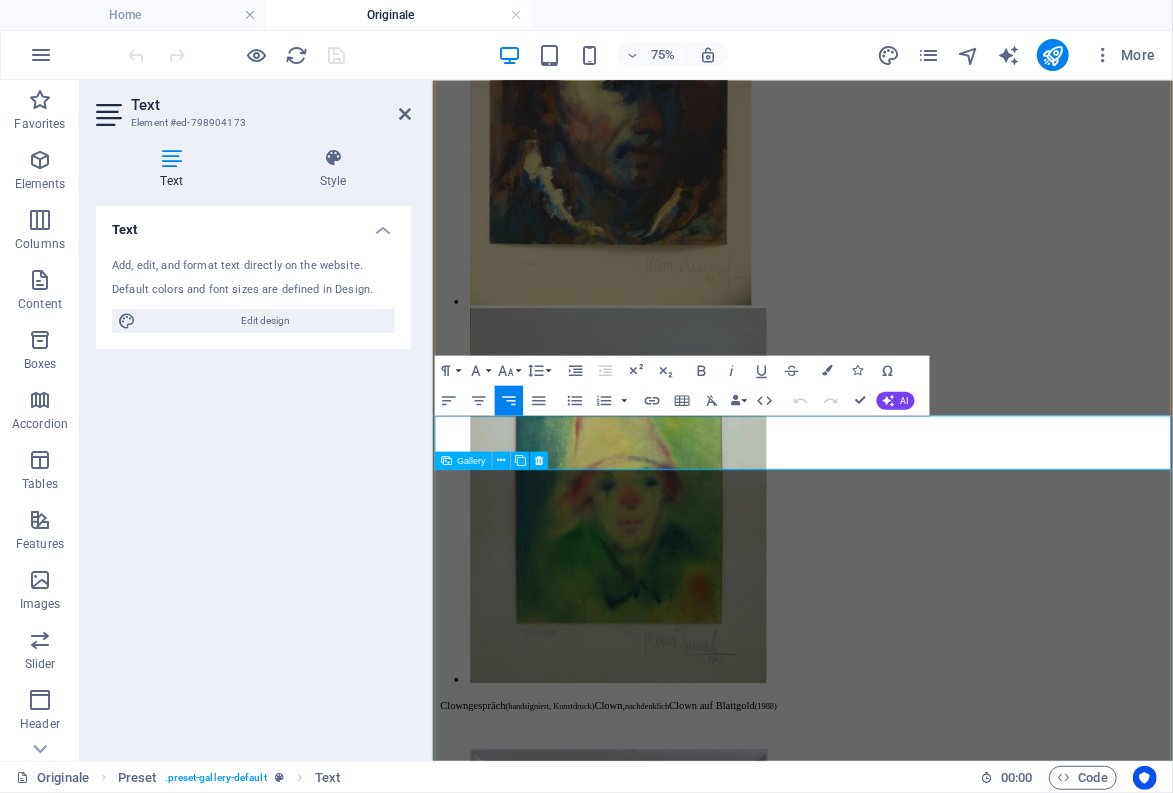 type 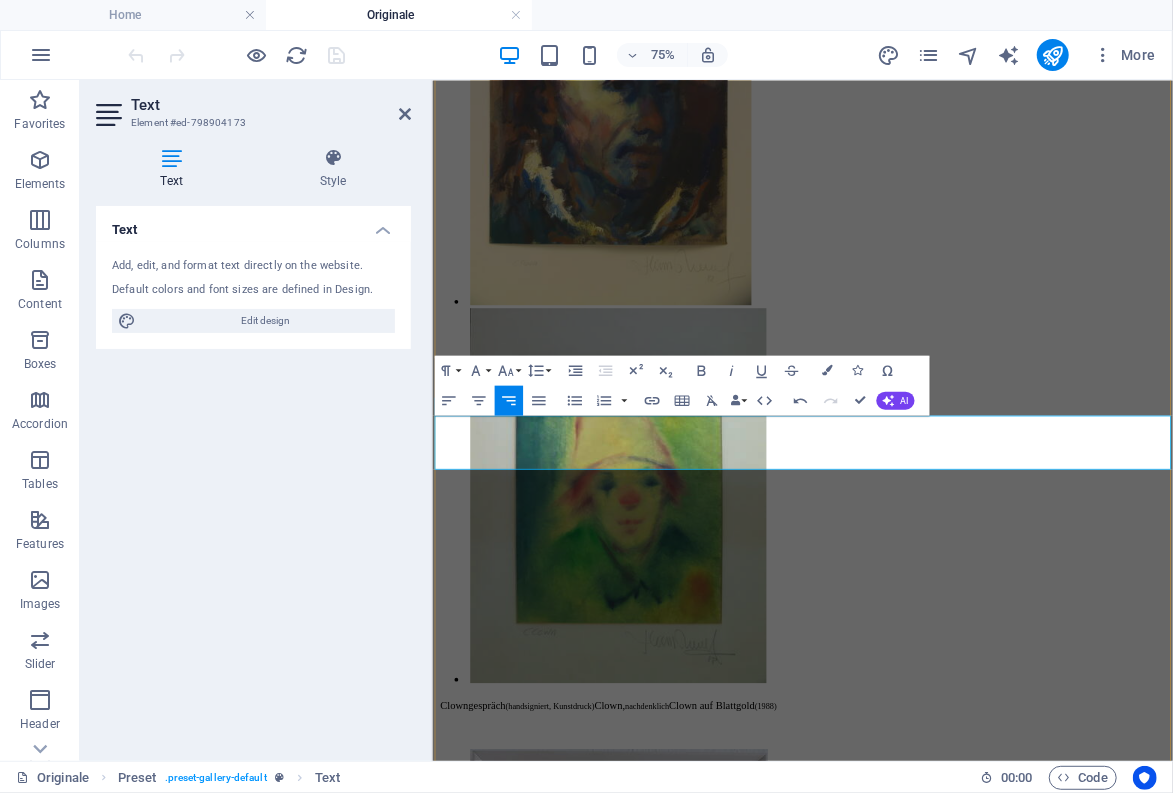 click on "Frauenkopf auf Jute                                                   Löwenkopf (Lithographie)   (Foto: R.Gehlig)                                                       Bauernkopf mit Kappe" at bounding box center (792, 35458) 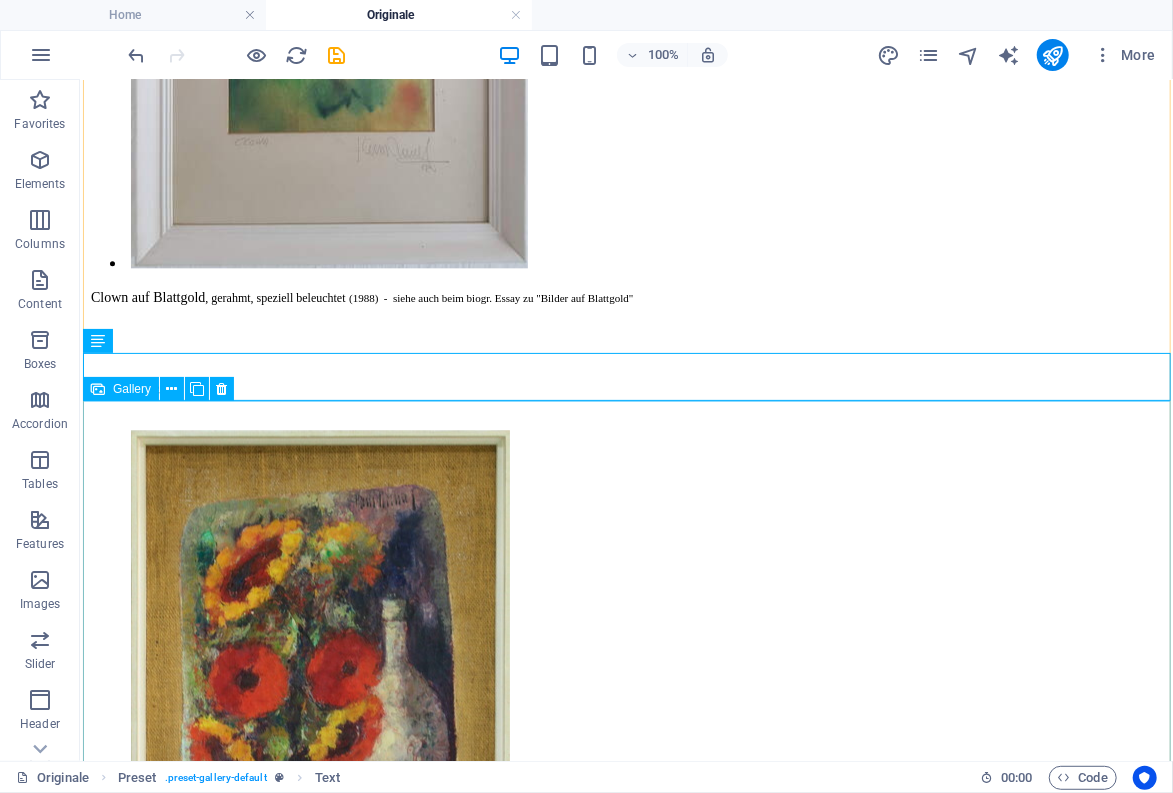 scroll, scrollTop: 16279, scrollLeft: 0, axis: vertical 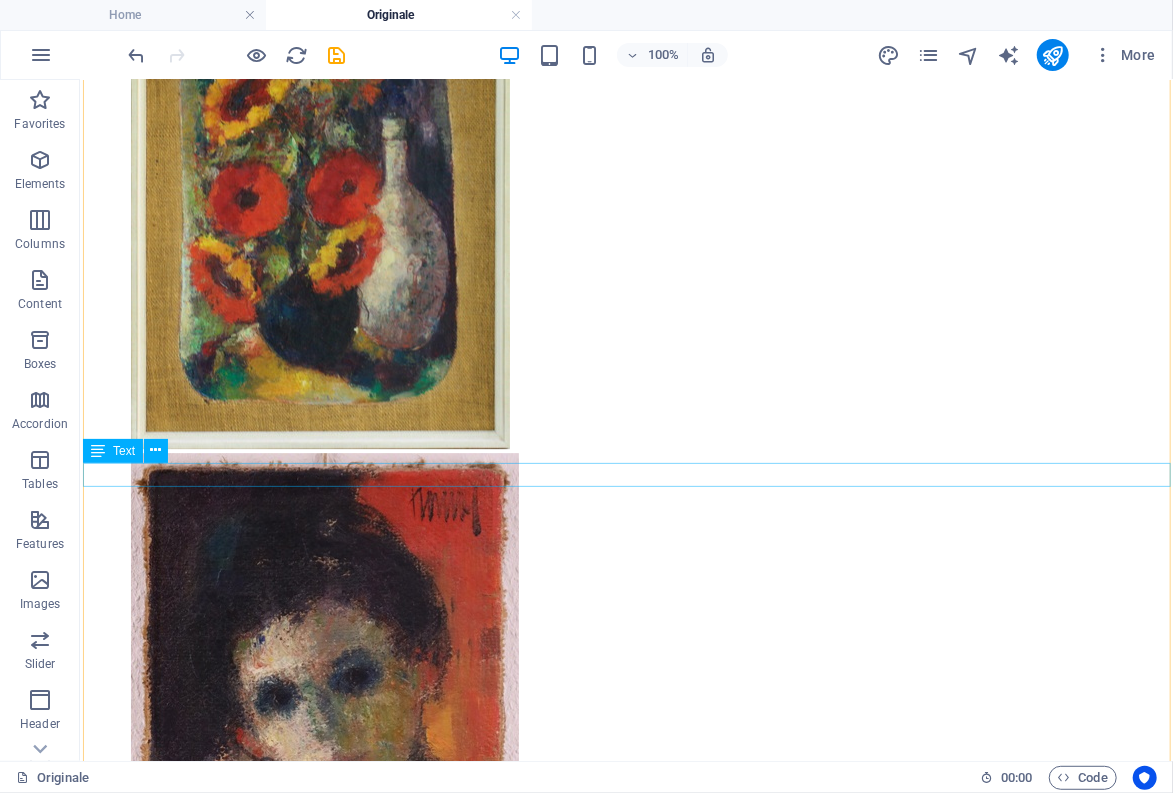 click on "Christuskopf  (Pinselzeichnung)  1978                                          Männerportrait  (Flohmarktfund)                                   Charakterkopf  nach Rembrandt (1987)" at bounding box center (625, 35367) 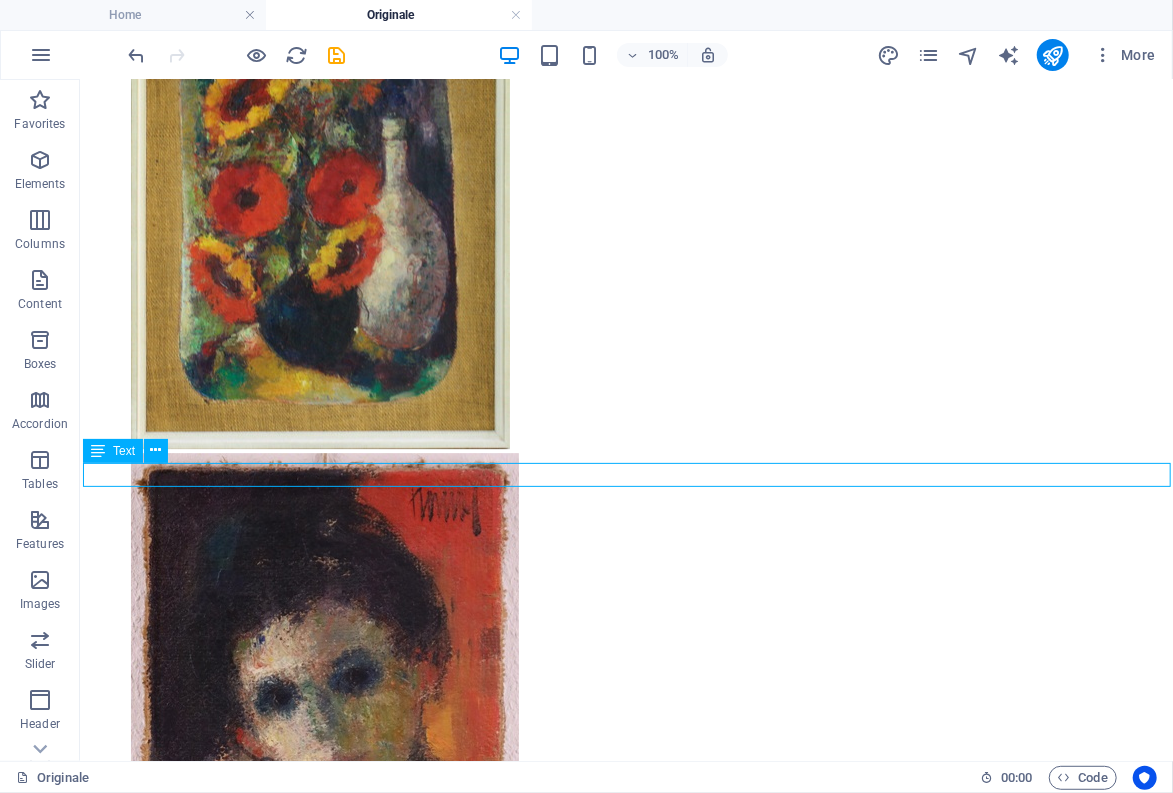 click on "Christuskopf  (Pinselzeichnung)  1978                                          Männerportrait  (Flohmarktfund)                                   Charakterkopf  nach Rembrandt (1987)" at bounding box center (625, 35367) 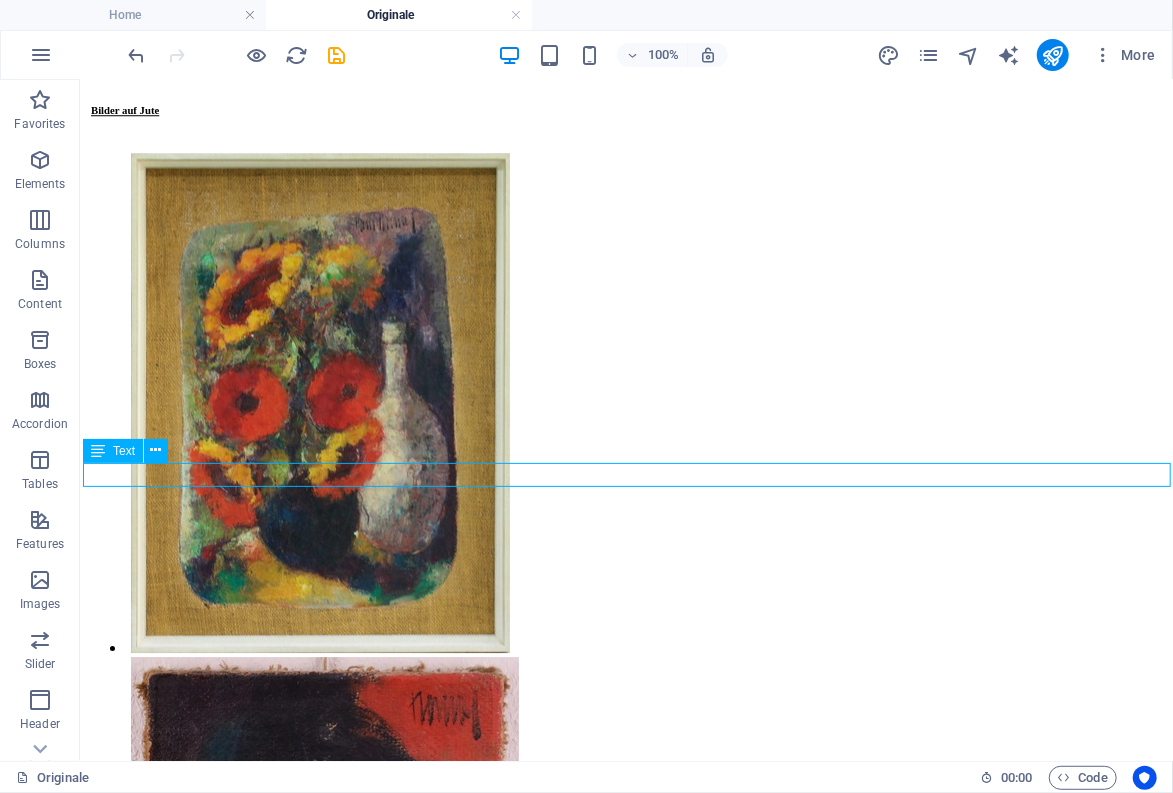scroll, scrollTop: 15755, scrollLeft: 0, axis: vertical 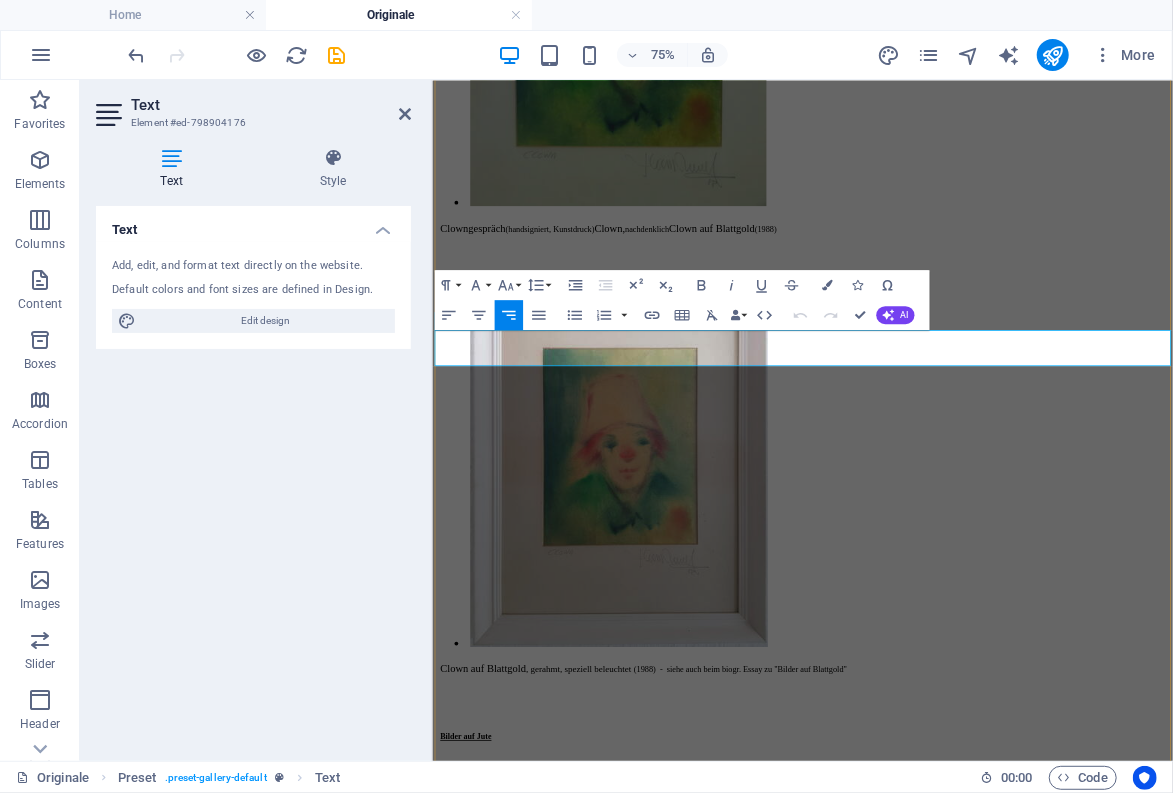 click on "1978                                          Männerportrait" at bounding box center [1007, 36417] 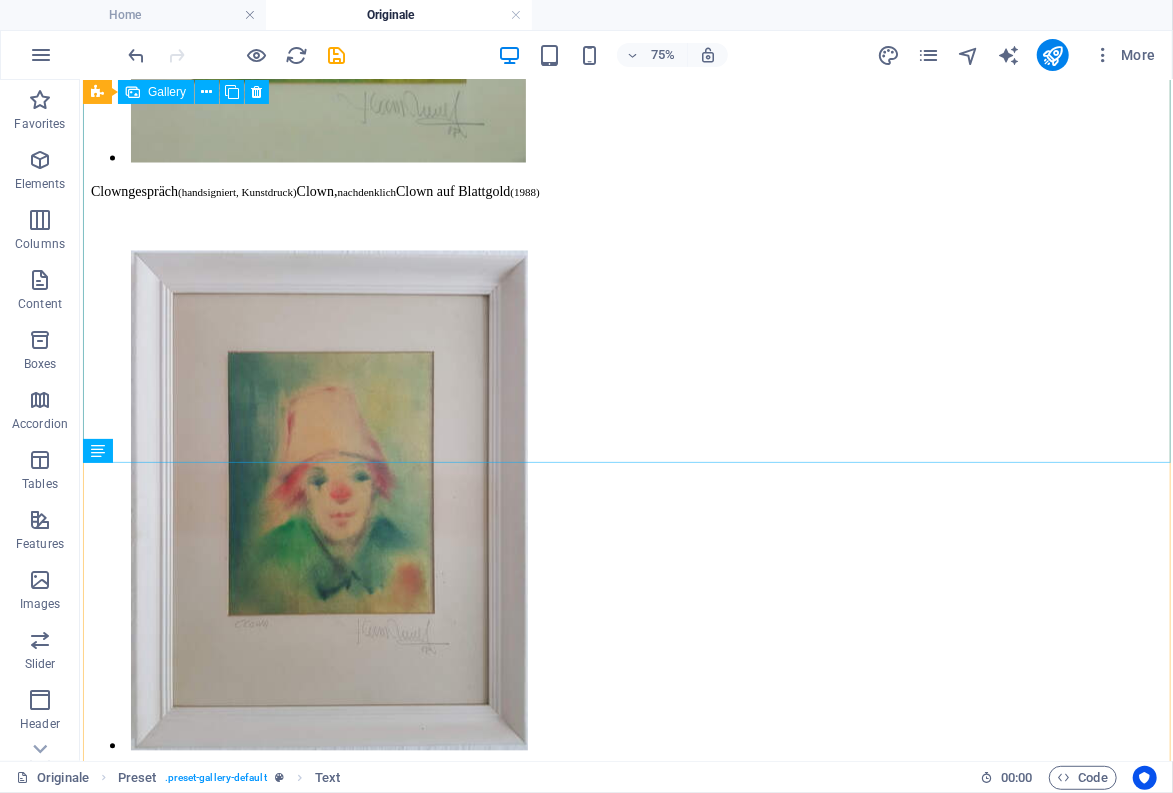 scroll, scrollTop: 16719, scrollLeft: 0, axis: vertical 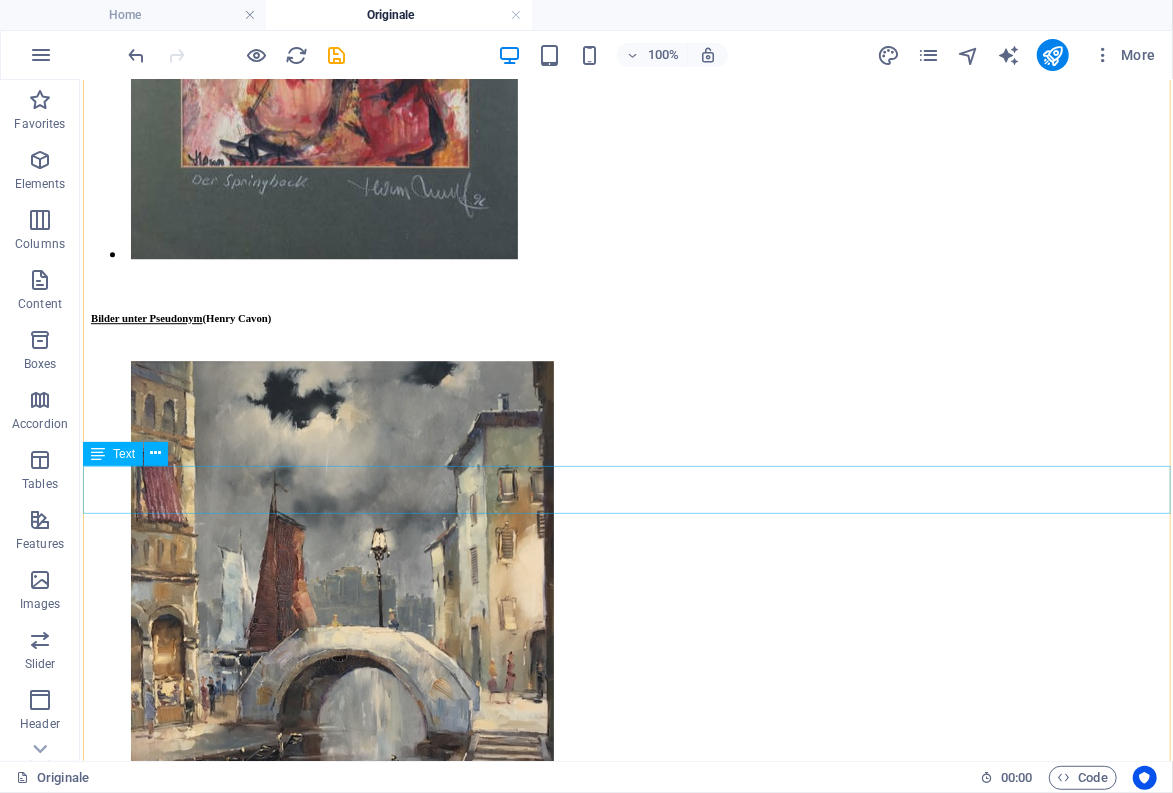 click on "Bauerngarten   (Foto: R.Gehlig)                                               Bauerngarten mit Eisenhut  (Foto: R.Gehlig)" at bounding box center (625, 39466) 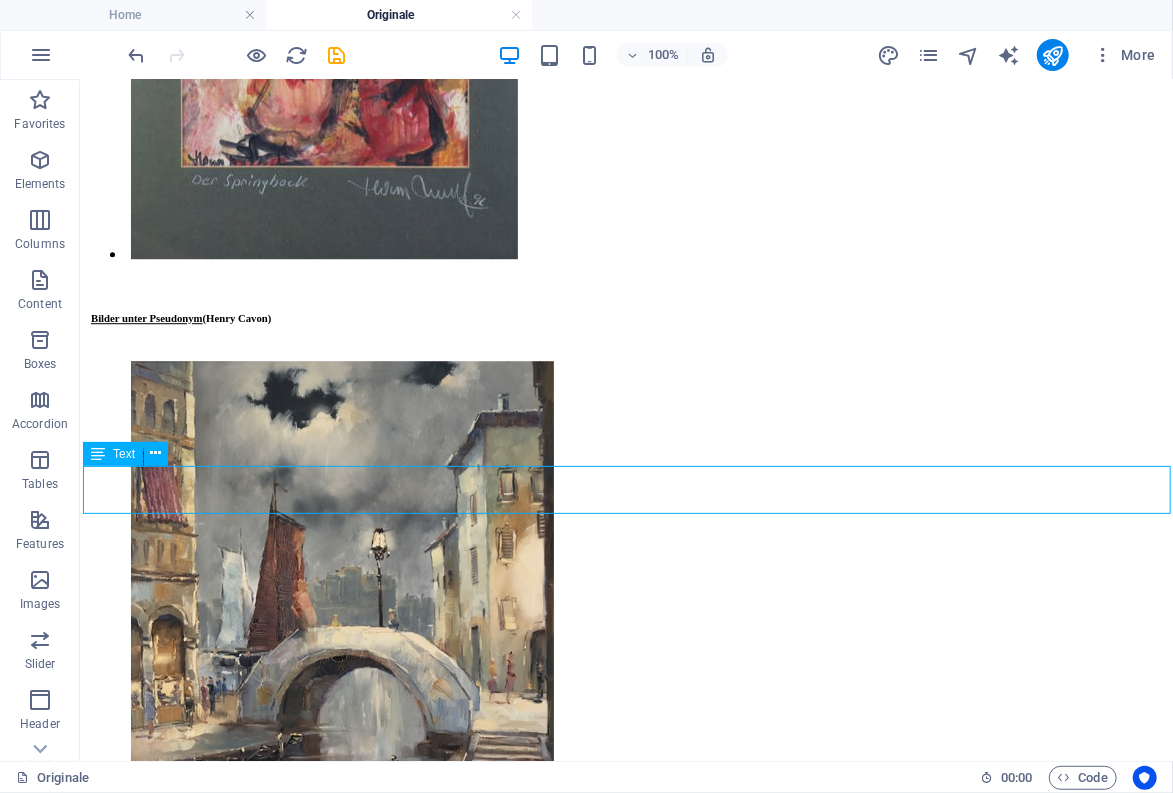 click on "Bauerngarten   (Foto: R.Gehlig)                                               Bauerngarten mit Eisenhut  (Foto: R.Gehlig)" at bounding box center (625, 39466) 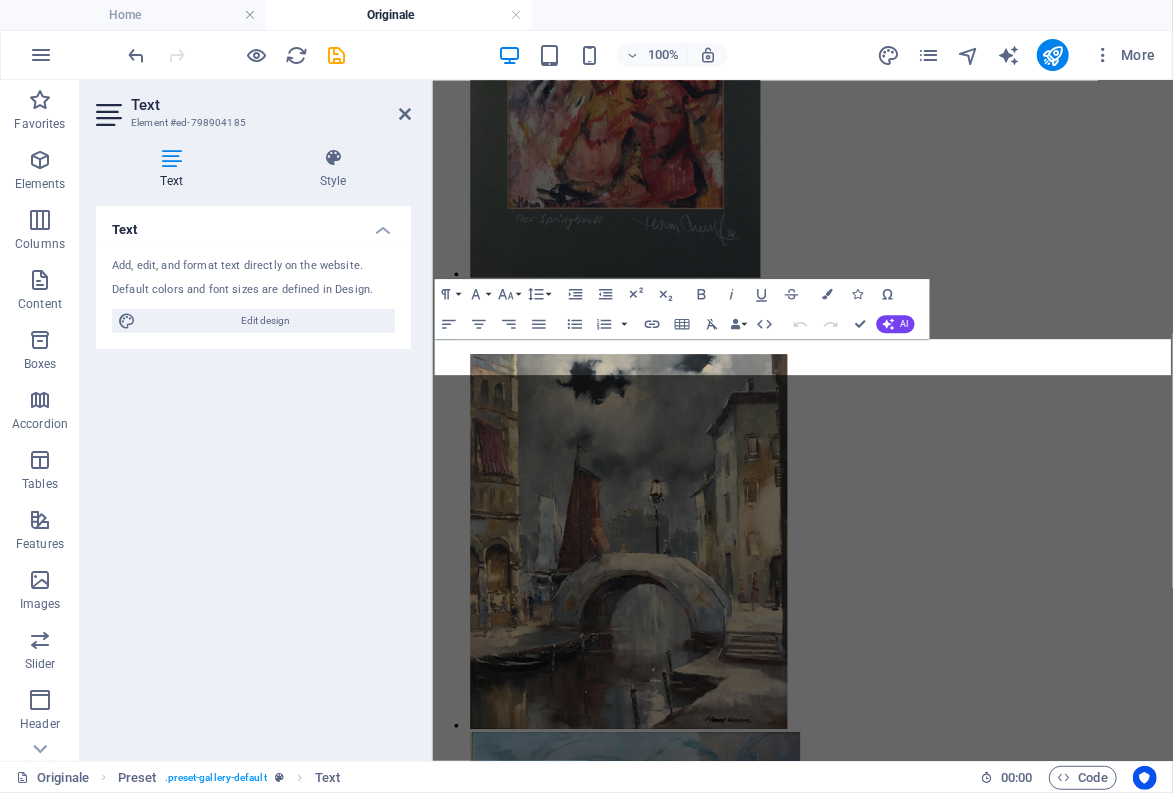 scroll, scrollTop: 18873, scrollLeft: 0, axis: vertical 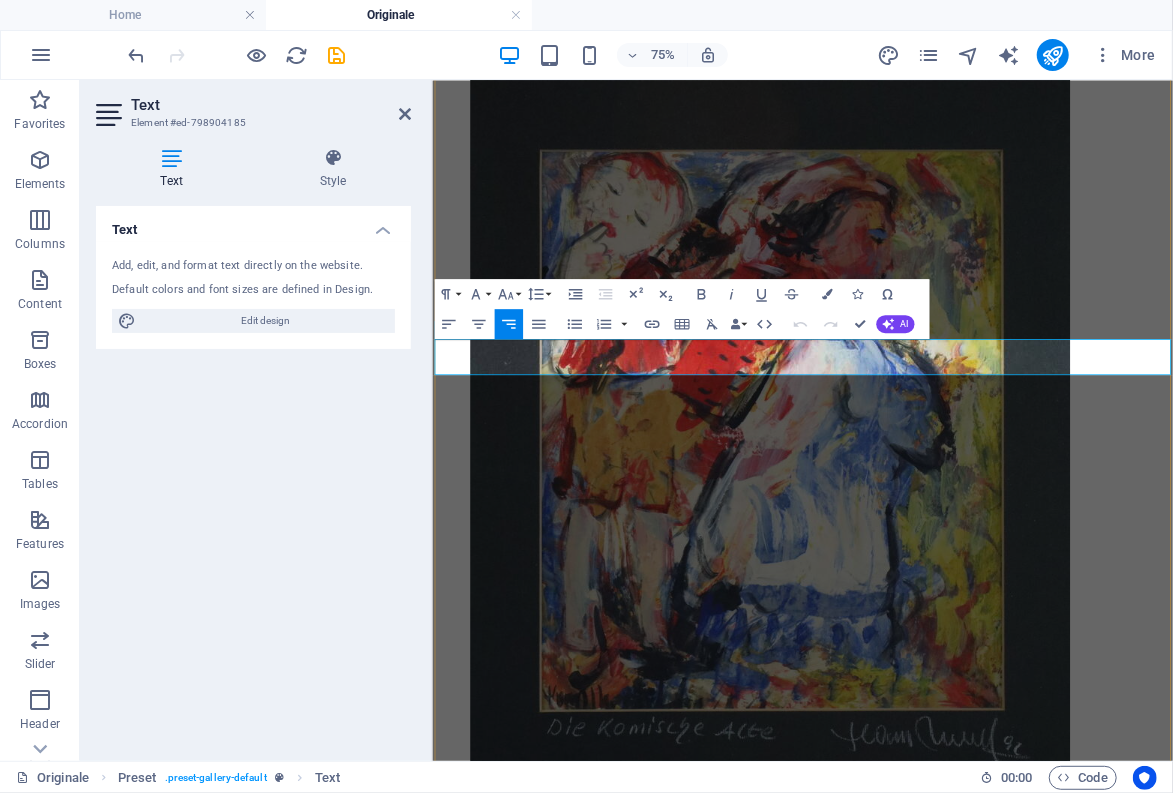 click on "Bauerngarten   (Foto: R.Gehlig)                                               Bauerngarten mit Eisenhut  (Foto: R.Gehlig)" at bounding box center [795, 40808] 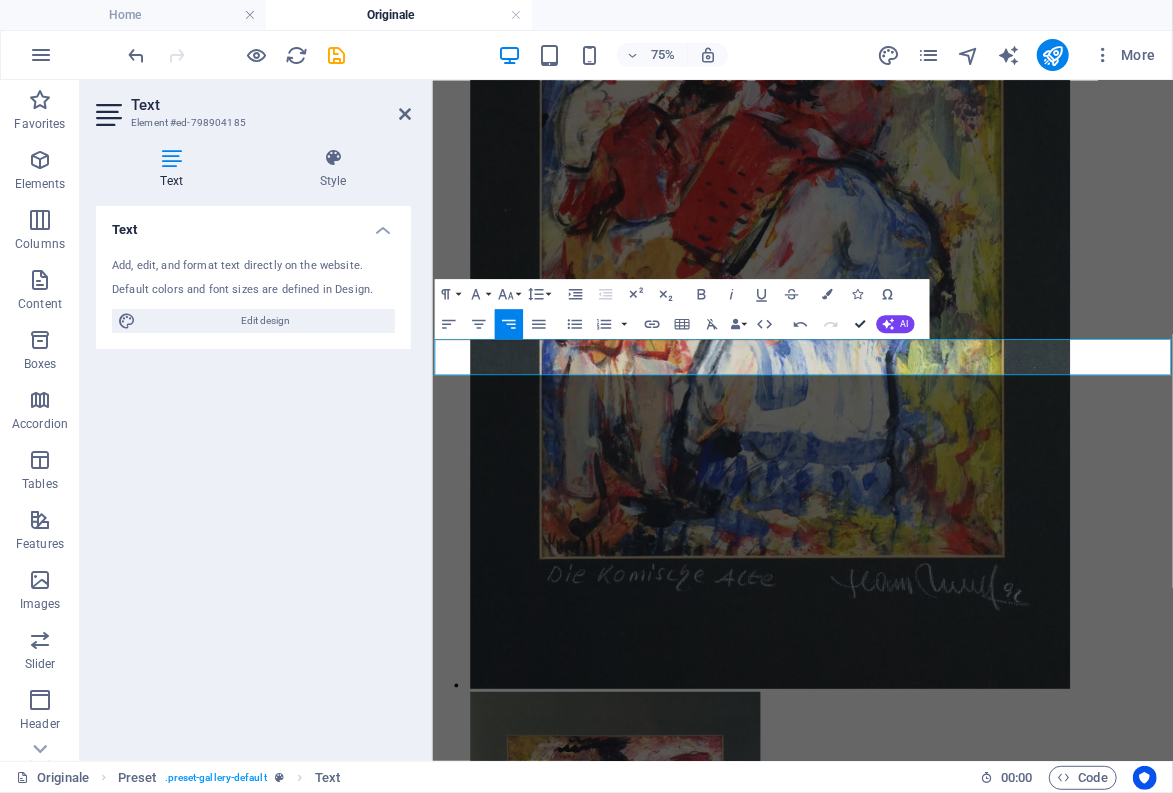 scroll, scrollTop: 20129, scrollLeft: 0, axis: vertical 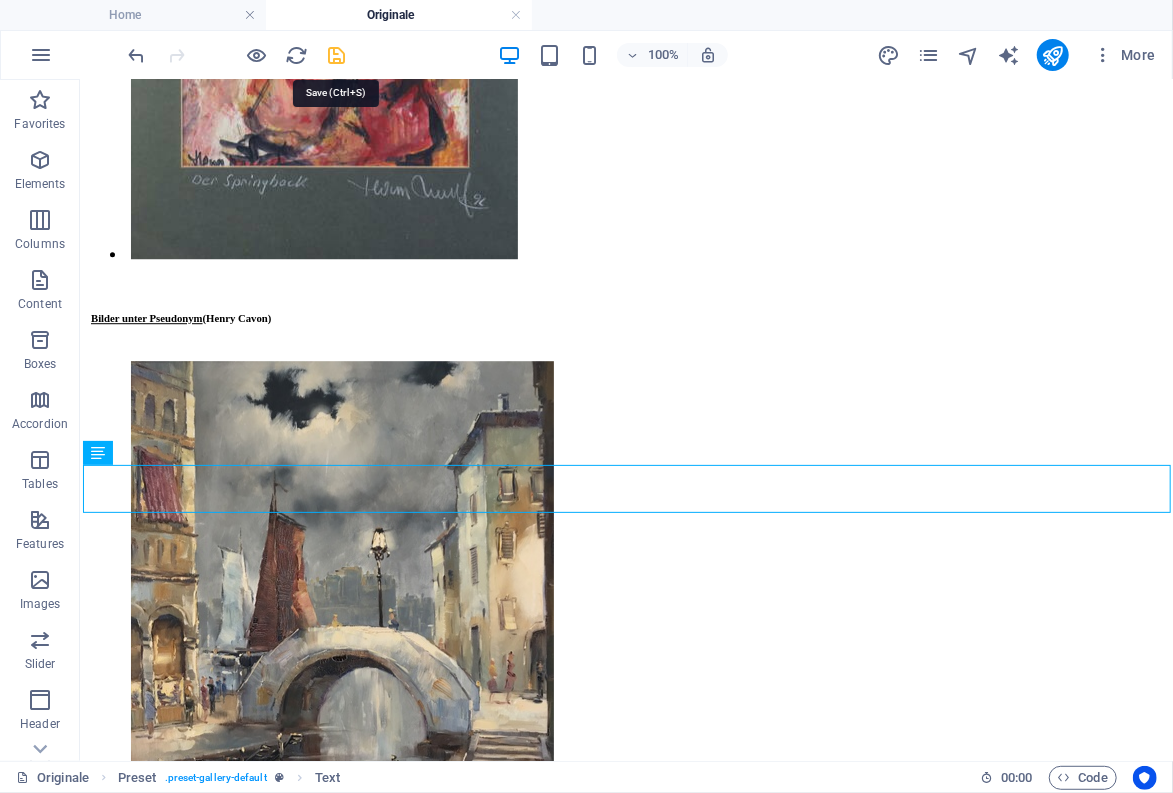 click at bounding box center [337, 55] 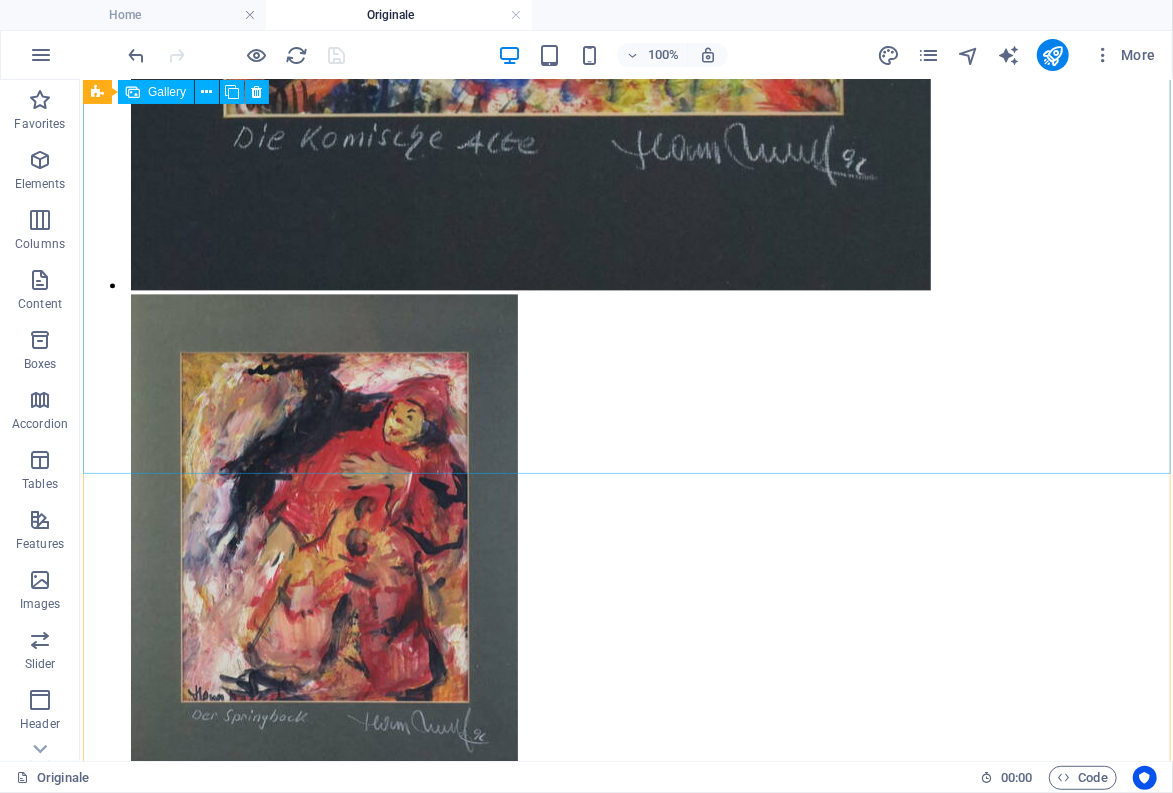 scroll, scrollTop: 19579, scrollLeft: 0, axis: vertical 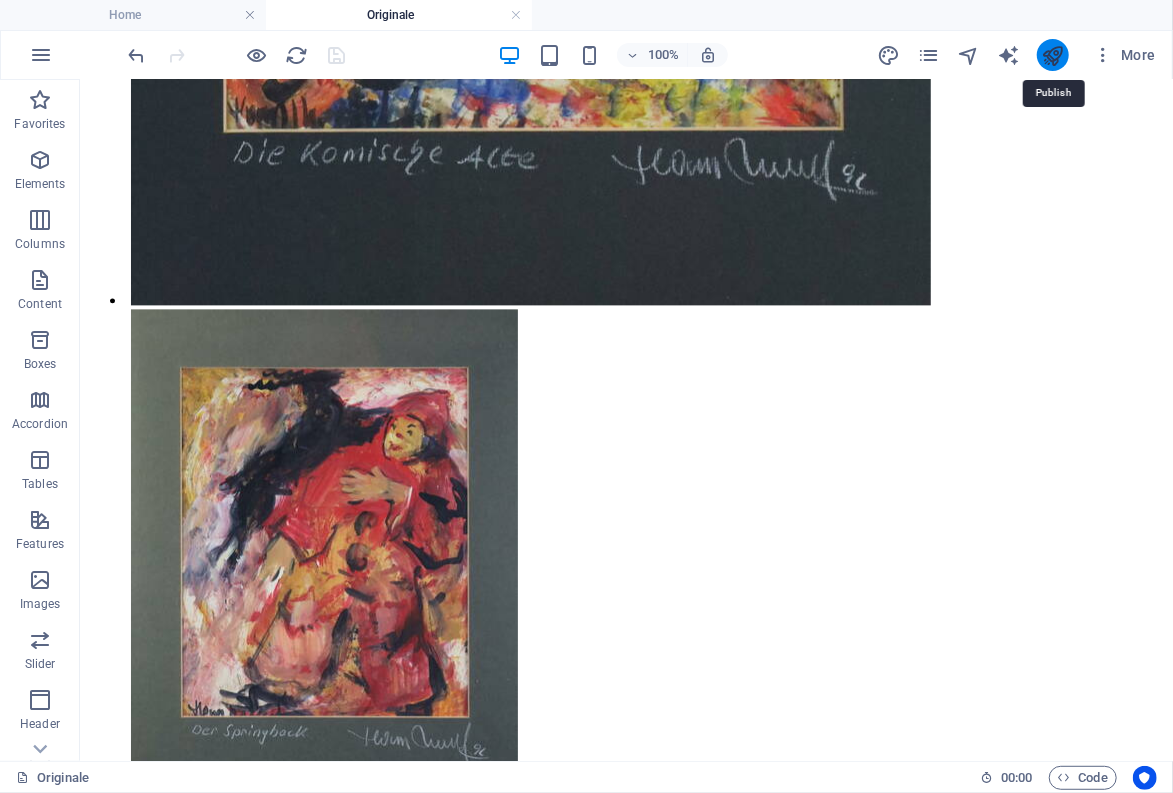 click at bounding box center [1052, 55] 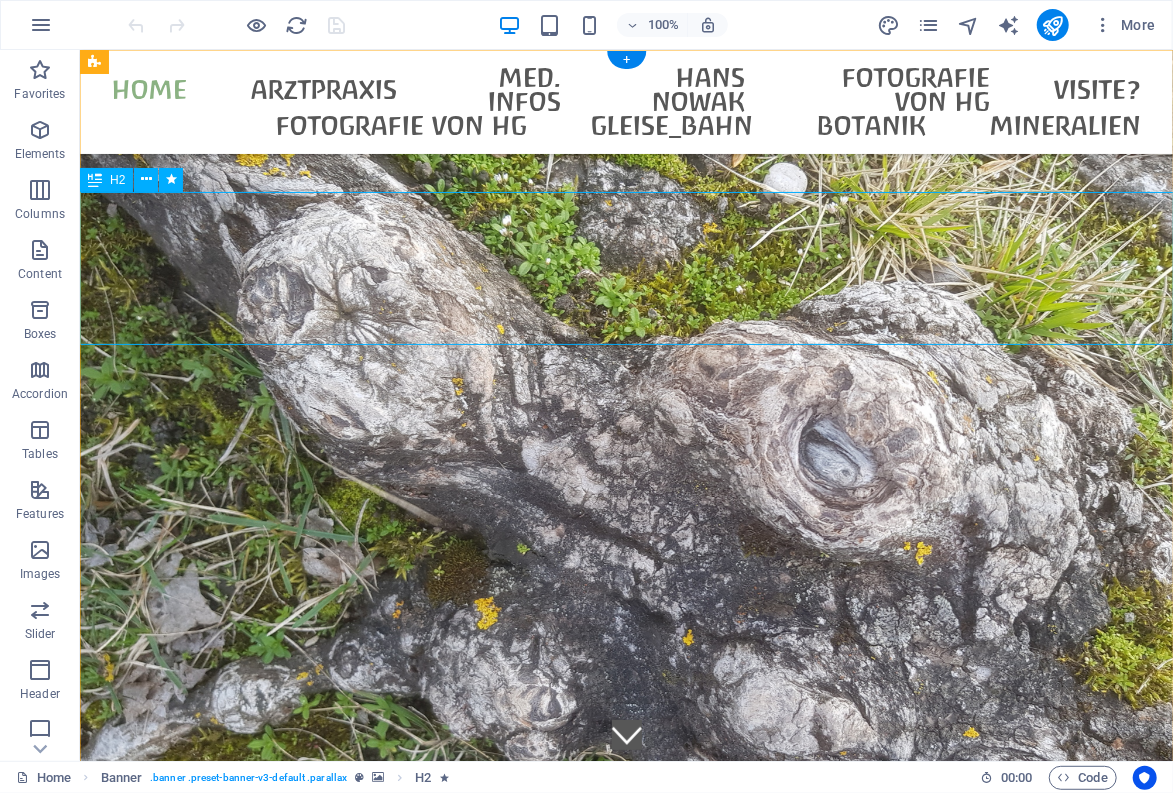 scroll, scrollTop: 0, scrollLeft: 0, axis: both 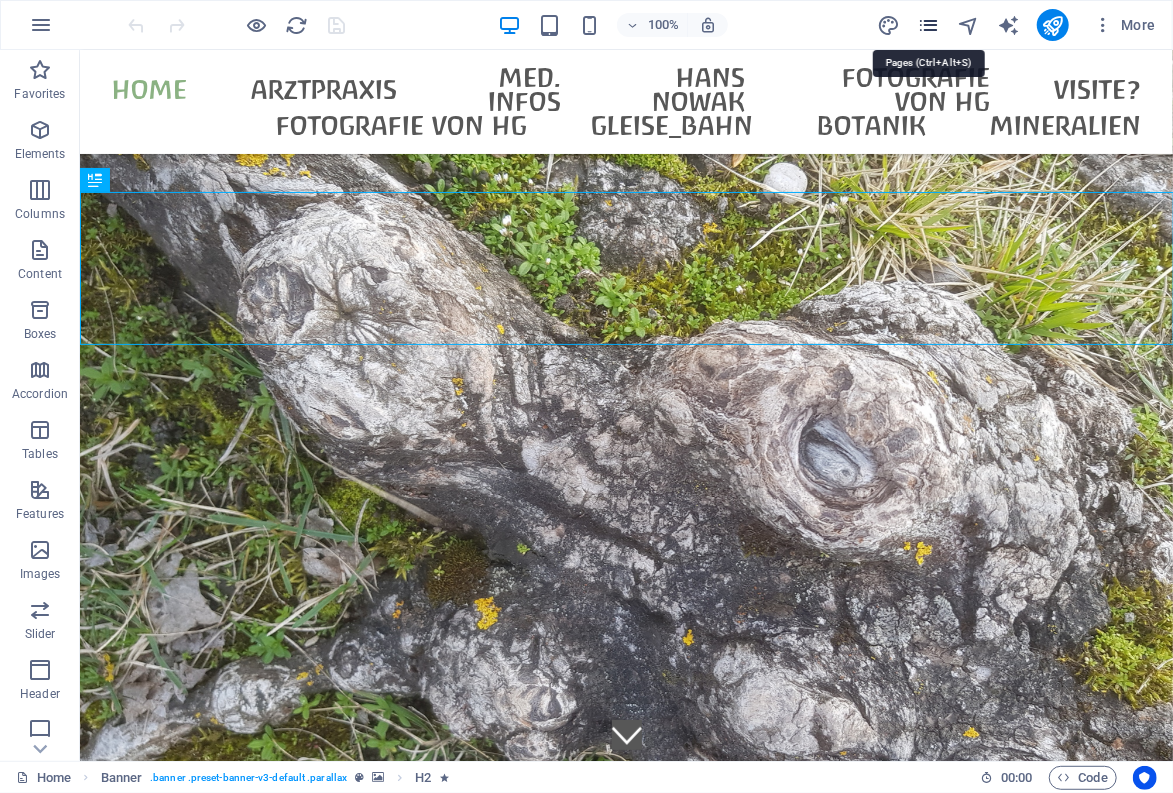 click at bounding box center (928, 25) 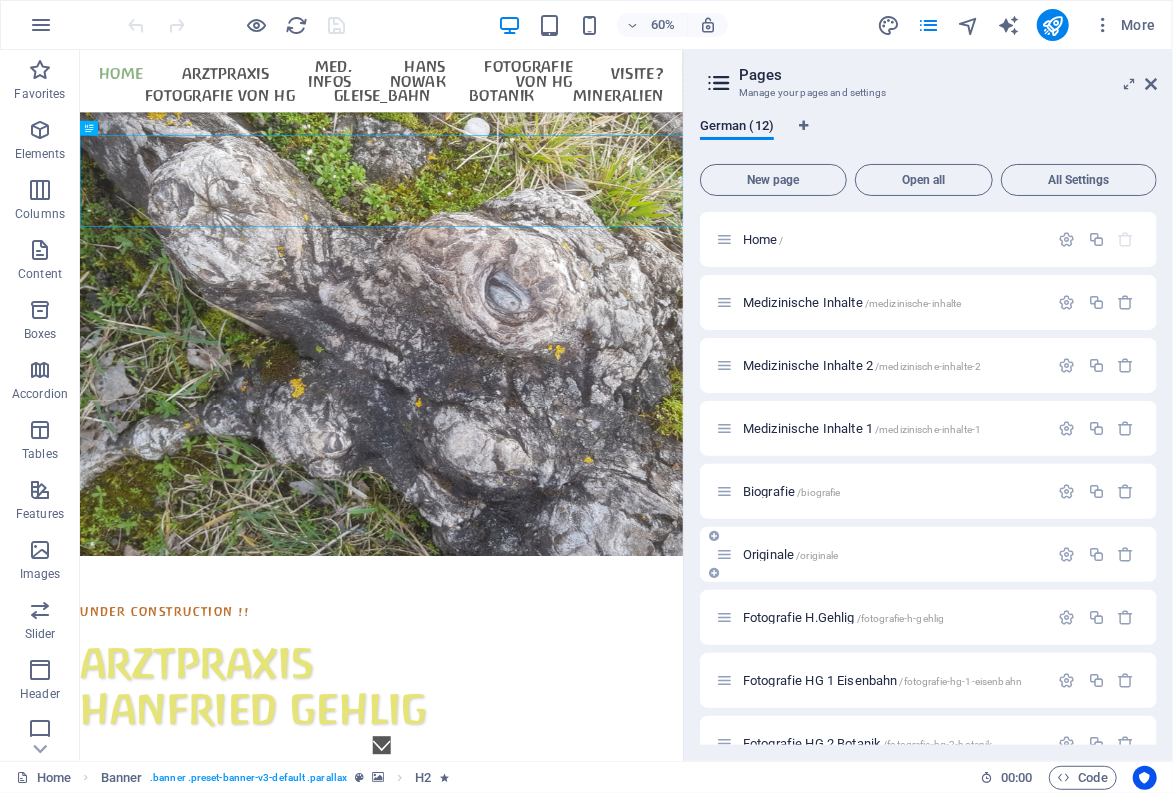 click on "Originale /originale" at bounding box center (791, 554) 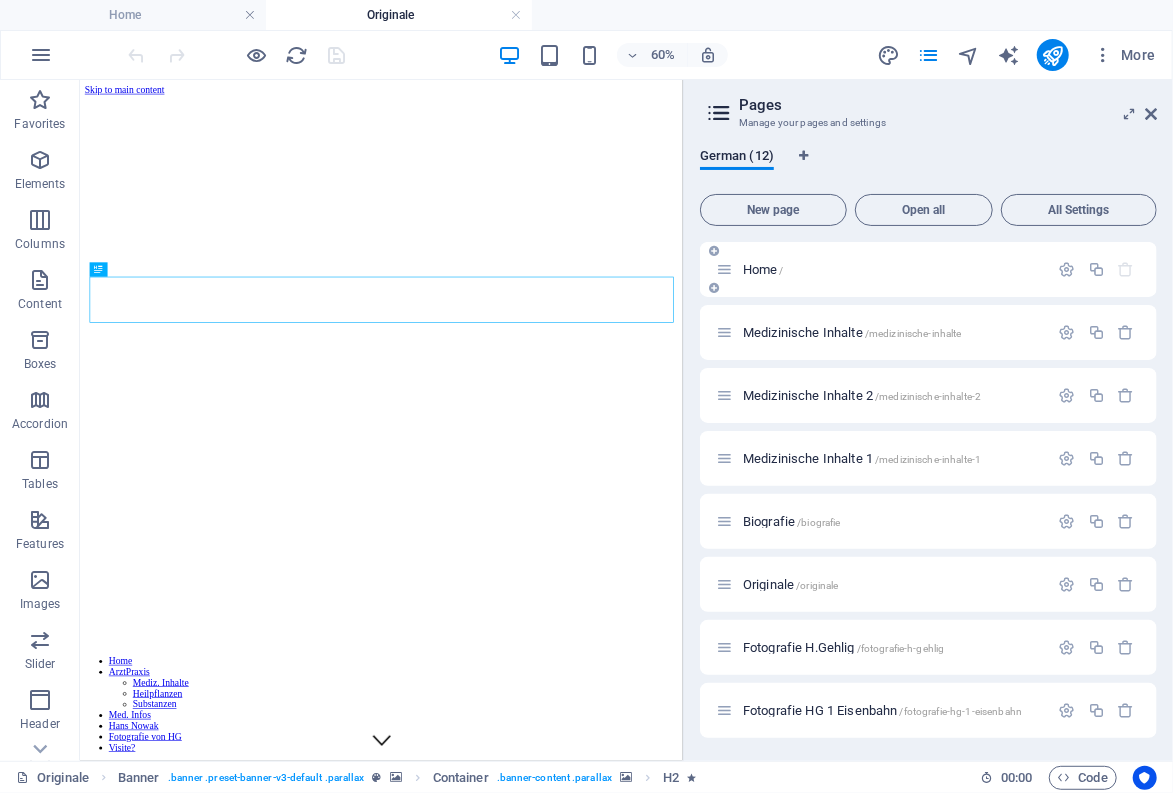 scroll, scrollTop: 0, scrollLeft: 0, axis: both 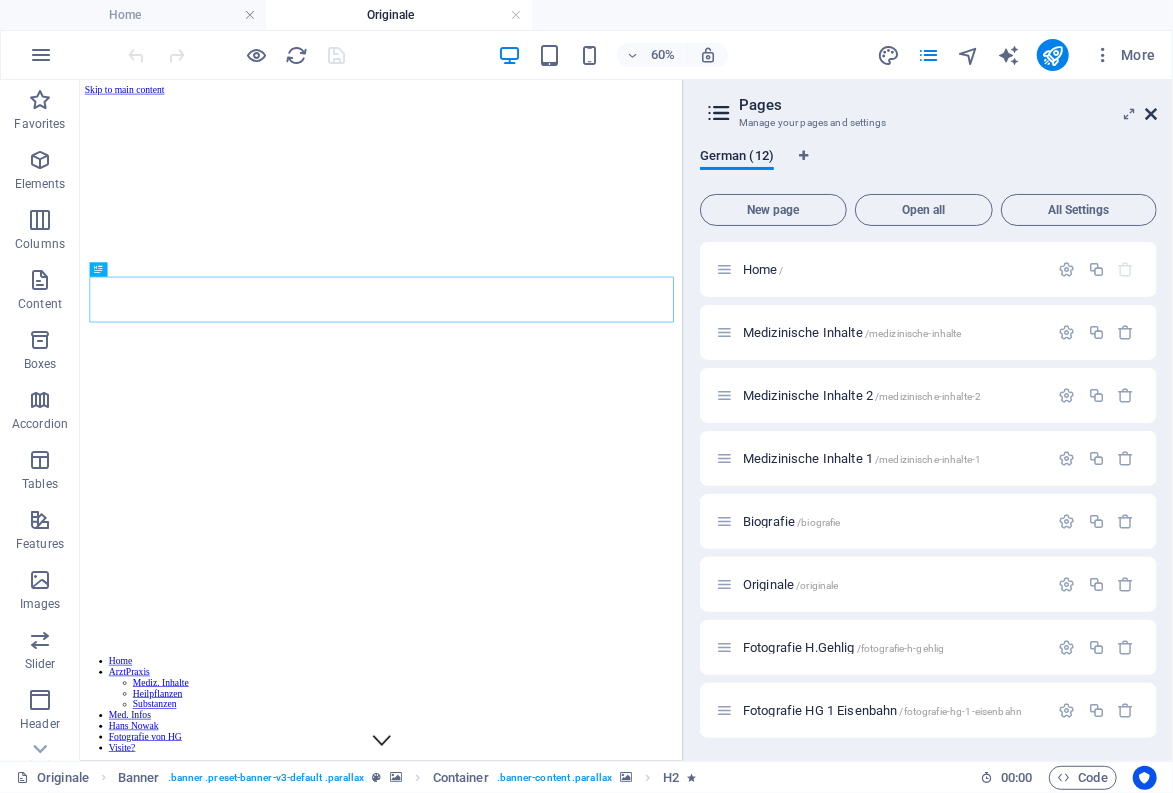 click at bounding box center [1151, 114] 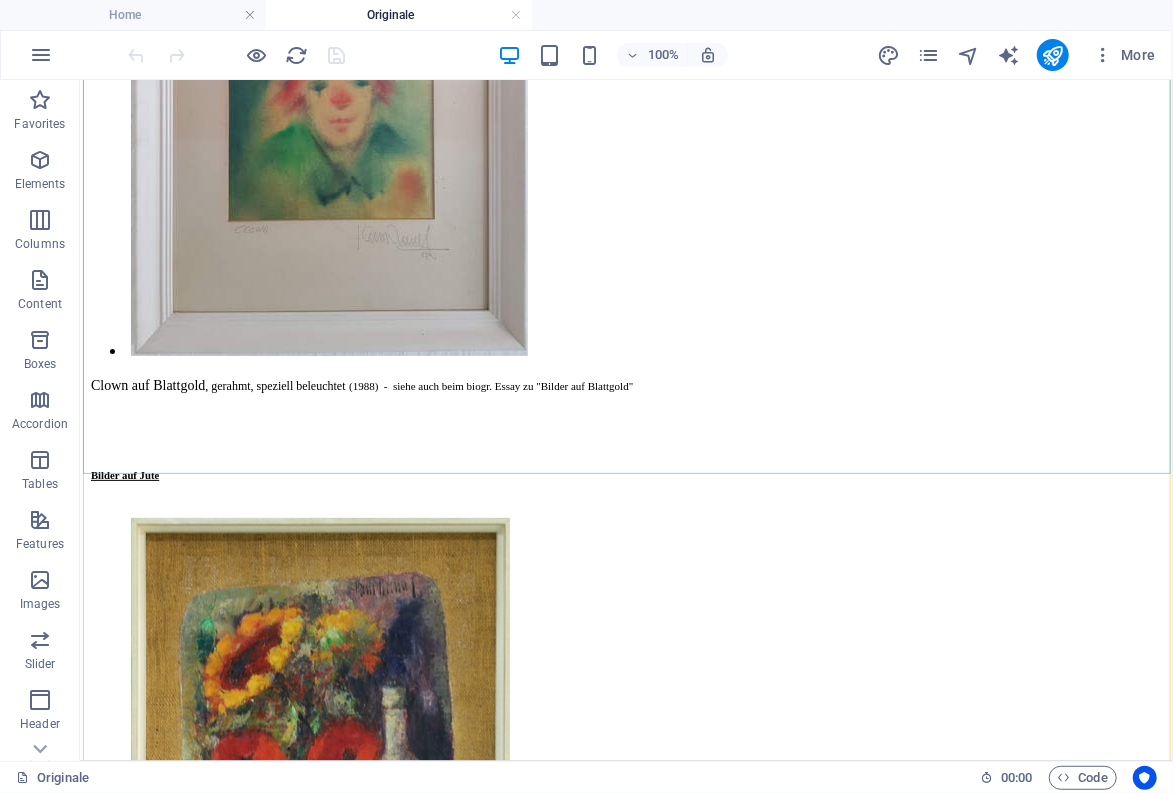 scroll, scrollTop: 16170, scrollLeft: 0, axis: vertical 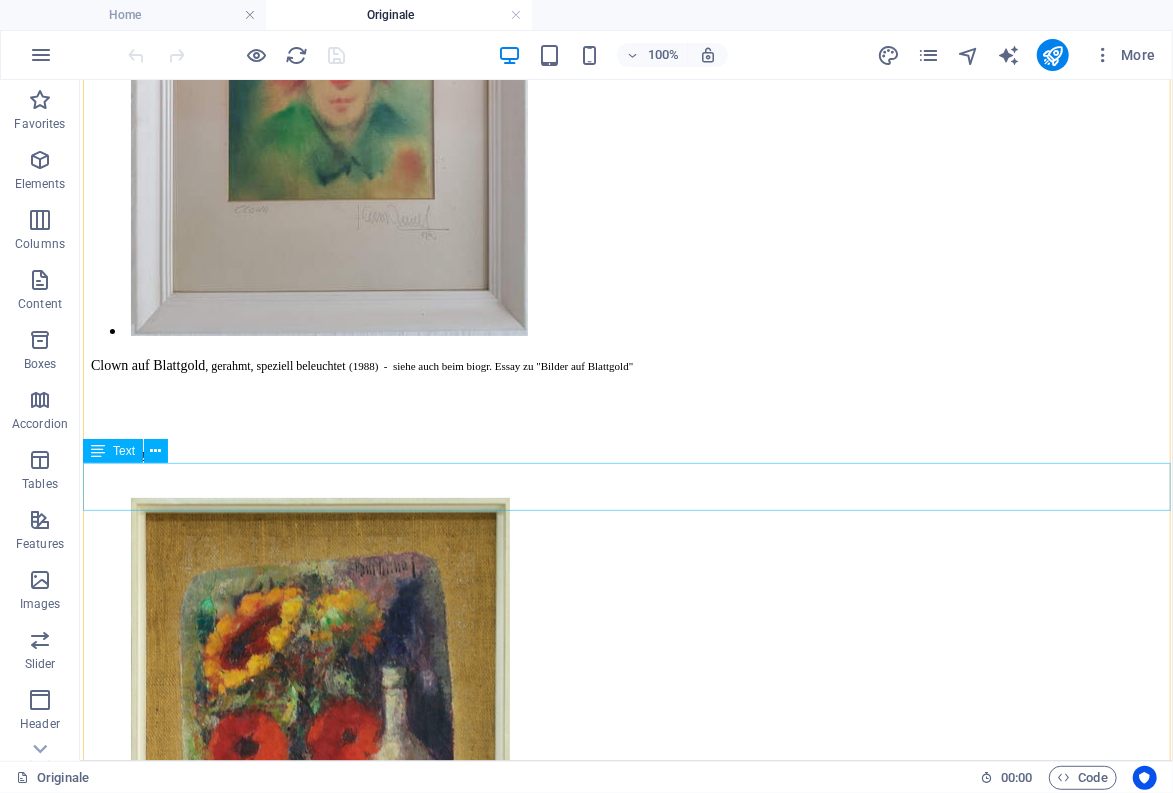 click on "Frauenkopf auf Jute                                       Löwenkopf (Lithographie)   (Foto: R.[LAST])                                                      Bauernkopf mit Kappe" at bounding box center [625, 34337] 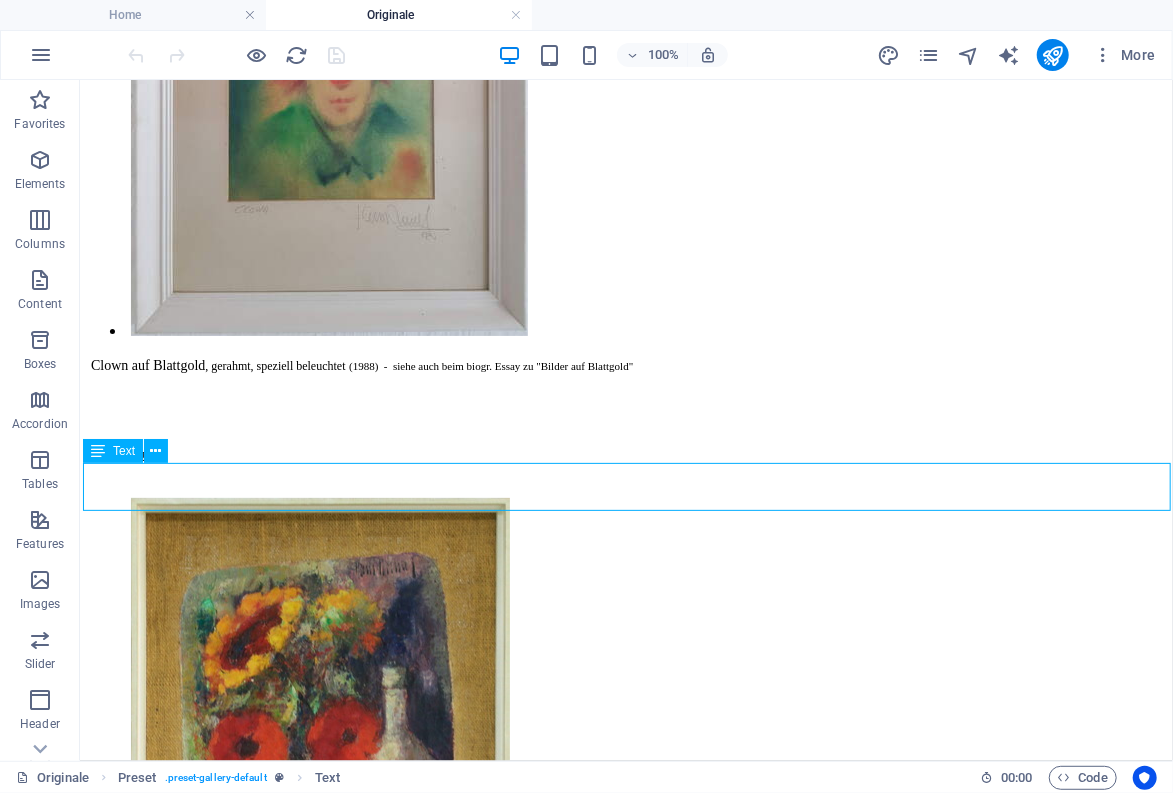 click on "Frauenkopf auf Jute                                       Löwenkopf (Lithographie)   (Foto: R.[LAST])                                                      Bauernkopf mit Kappe" at bounding box center [625, 34337] 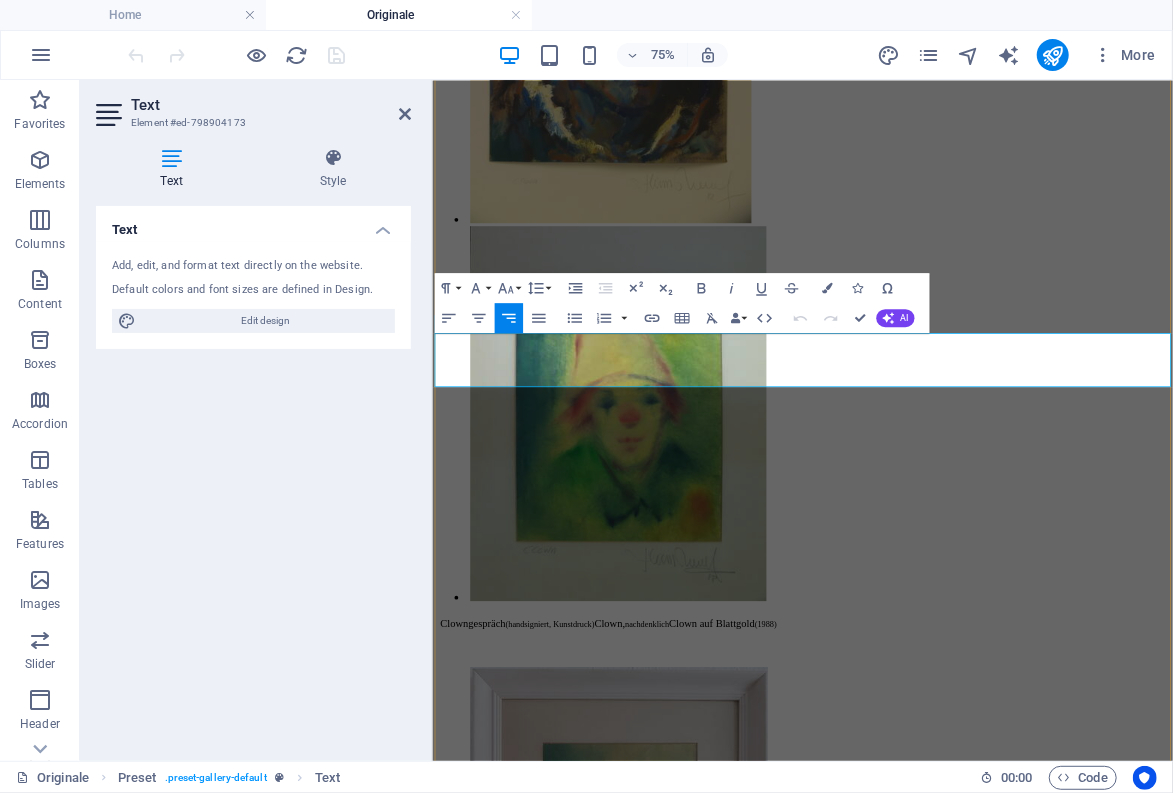 click on "Frauenkopf auf Jute                                       Löwenkopf (Lithographie)   (Foto: R.[LAST])                                                      Bauernkopf mit Kappe" at bounding box center (742, 35348) 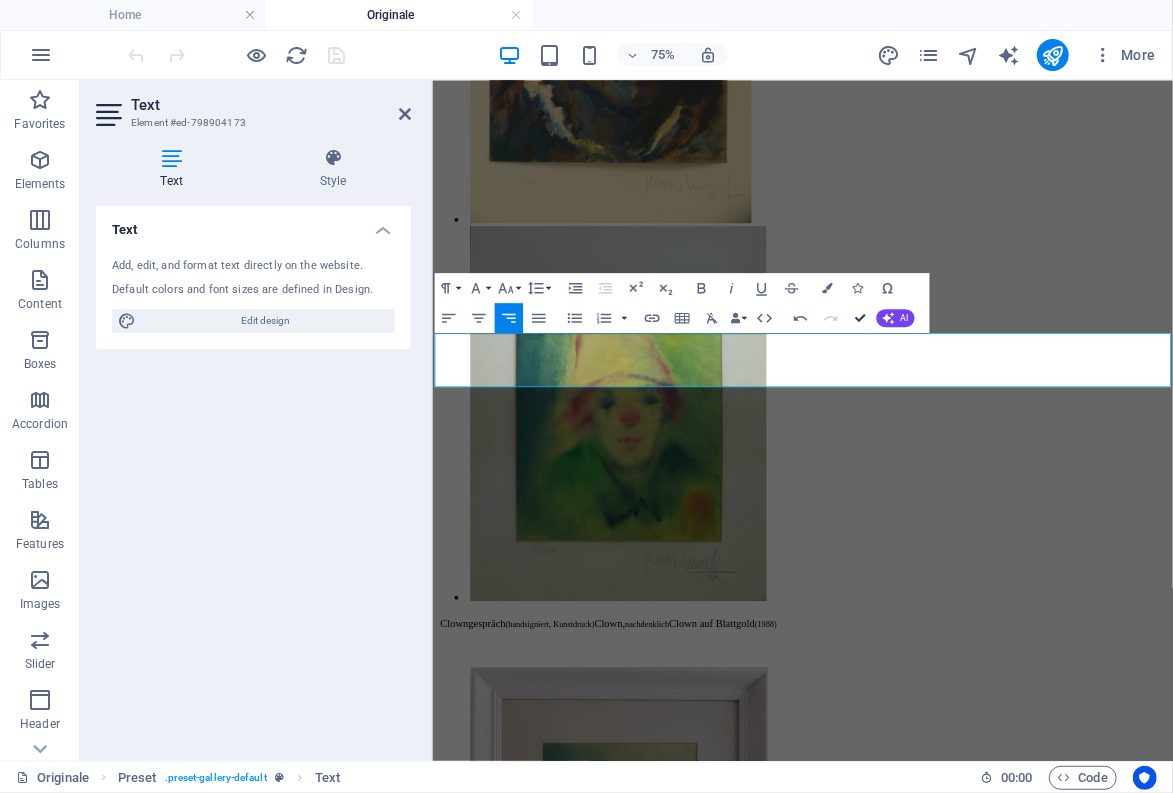 scroll, scrollTop: 16169, scrollLeft: 0, axis: vertical 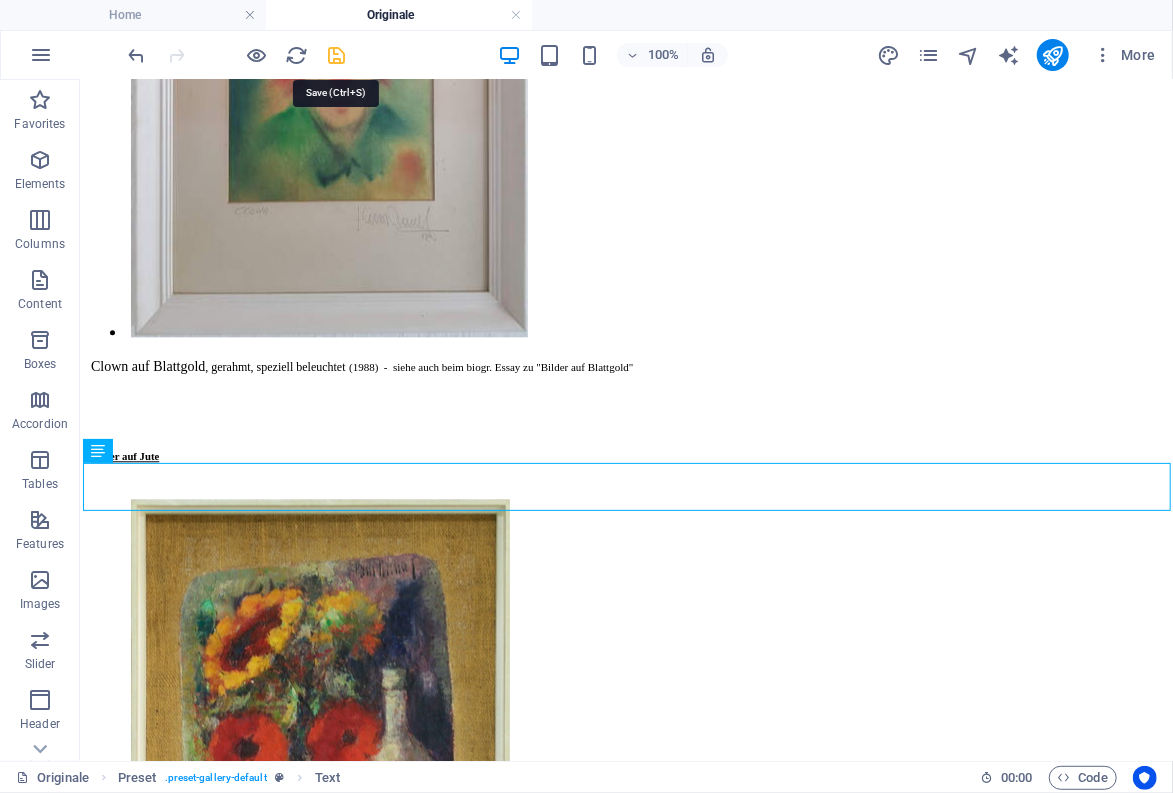 click at bounding box center (337, 55) 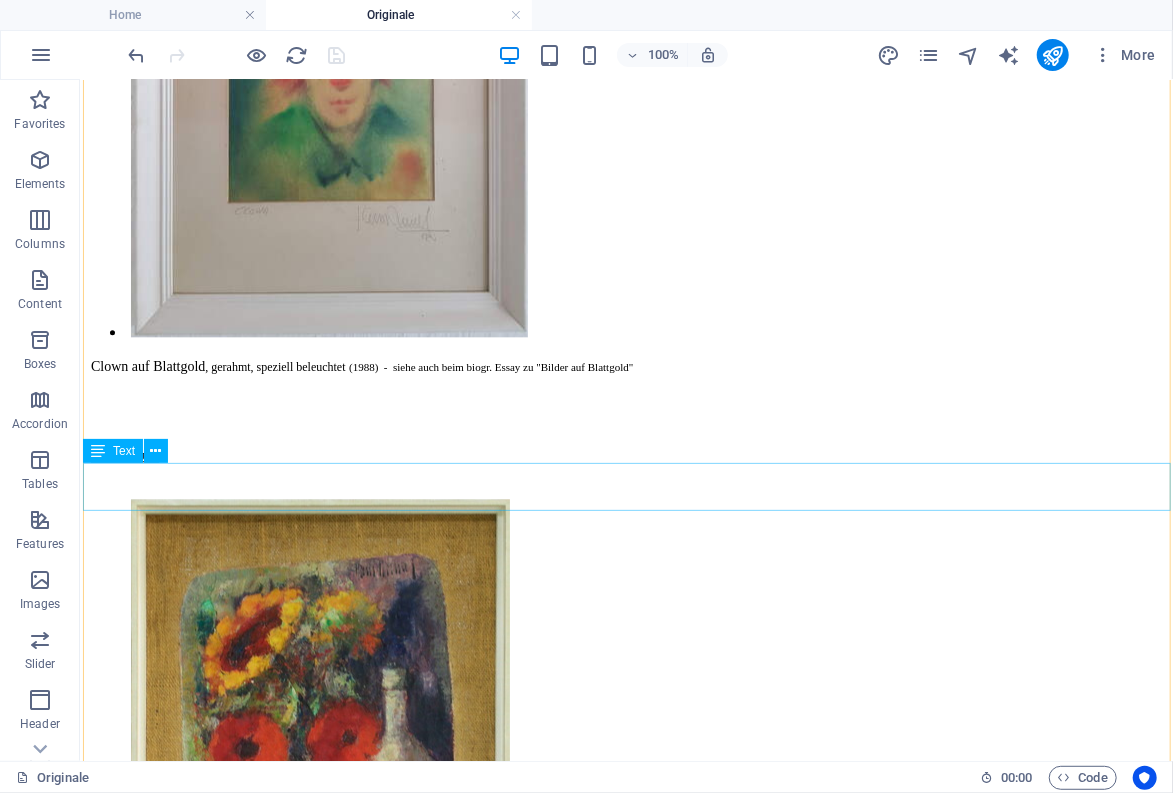 click on "Frauenkopf auf Jute                                 Löwenkopf (Lithographie)   (Foto: R.[LAST])                                                      Bauernkopf mit Kappe" at bounding box center [625, 34338] 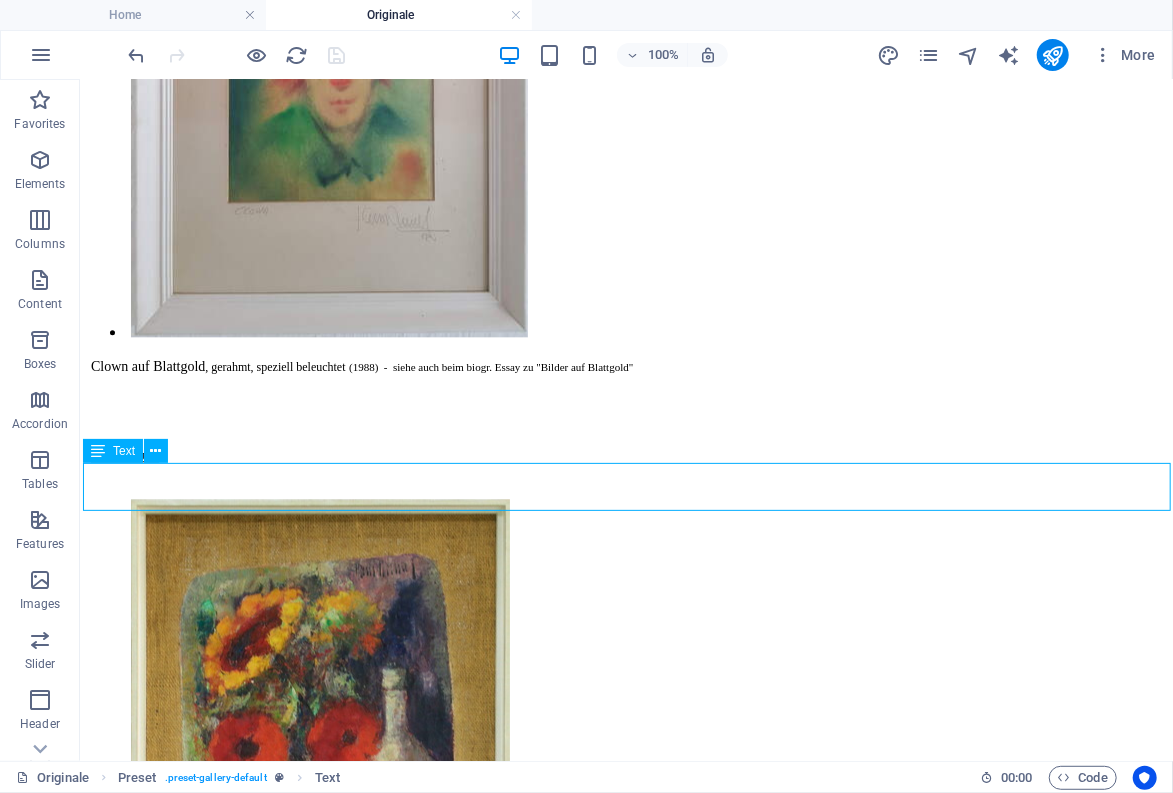 click on "Frauenkopf auf Jute                                 Löwenkopf (Lithographie)   (Foto: R.[LAST])                                                      Bauernkopf mit Kappe" at bounding box center (625, 34338) 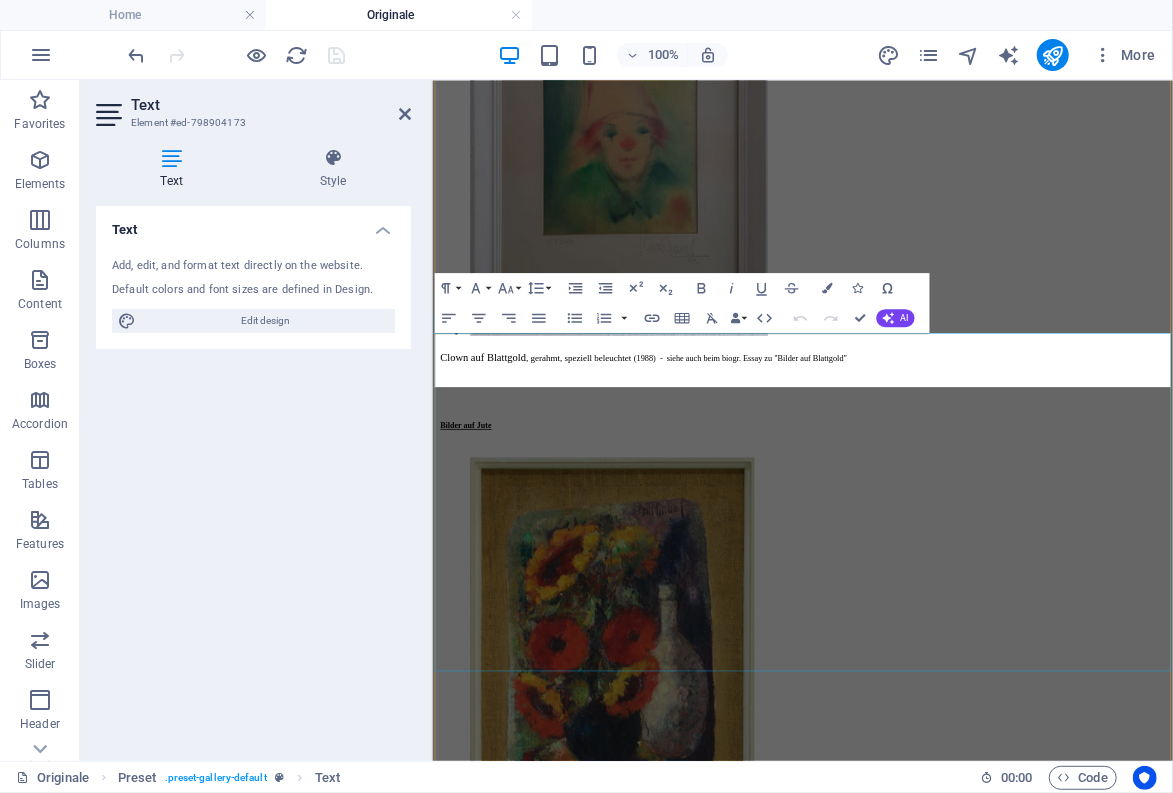 scroll, scrollTop: 15228, scrollLeft: 0, axis: vertical 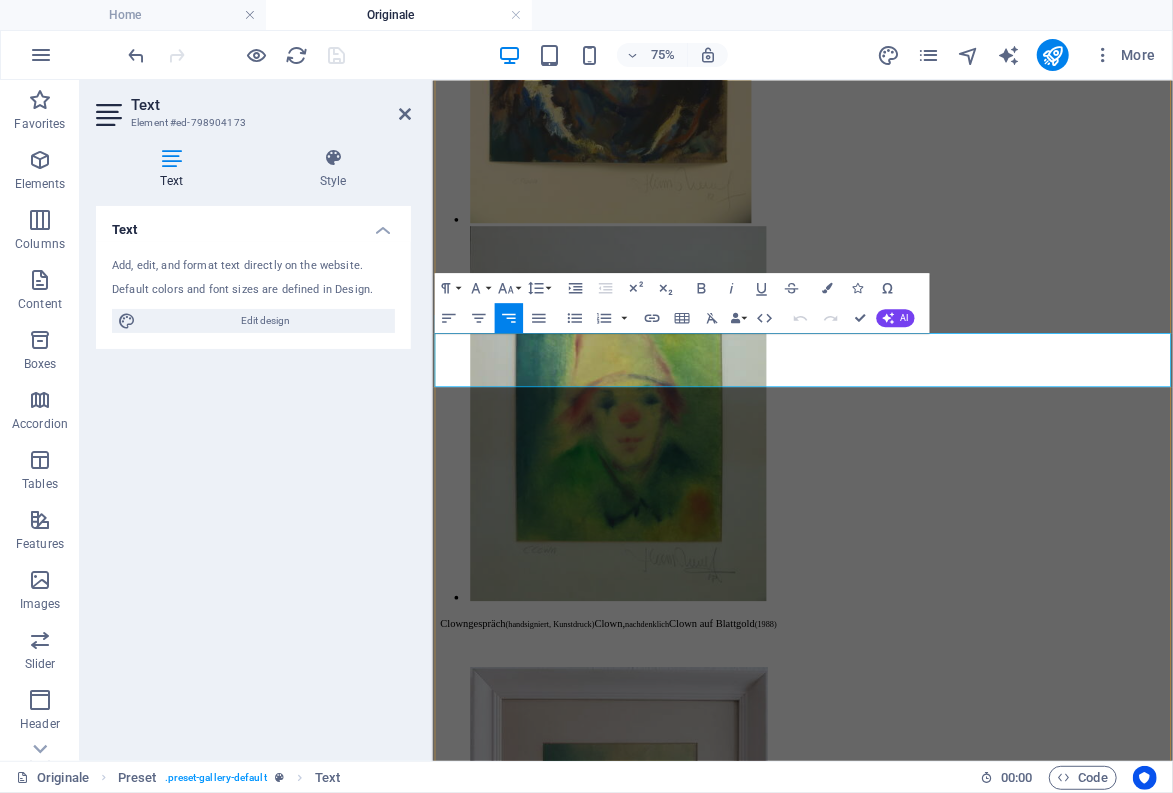 click on "Frauenkopf auf Jute                                 Löwenkopf (Lithographie)   (Foto: R.[LAST])                                                      Bauernkopf mit Kappe" at bounding box center [731, 35348] 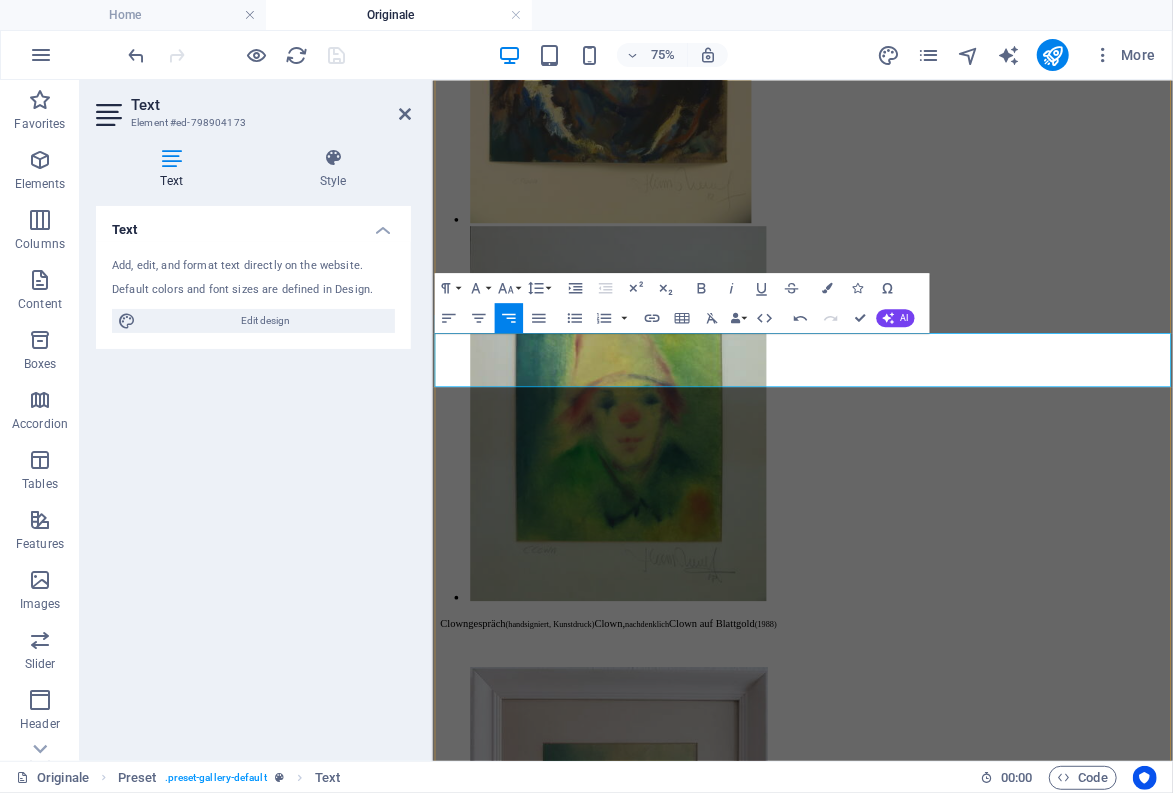 click on "Frauenkopf auf Jute                                 Löwenkopf (Lithographie)   (Foto: R.[LAST])                                              Bauernkopf mit Kappe" at bounding box center [745, 35348] 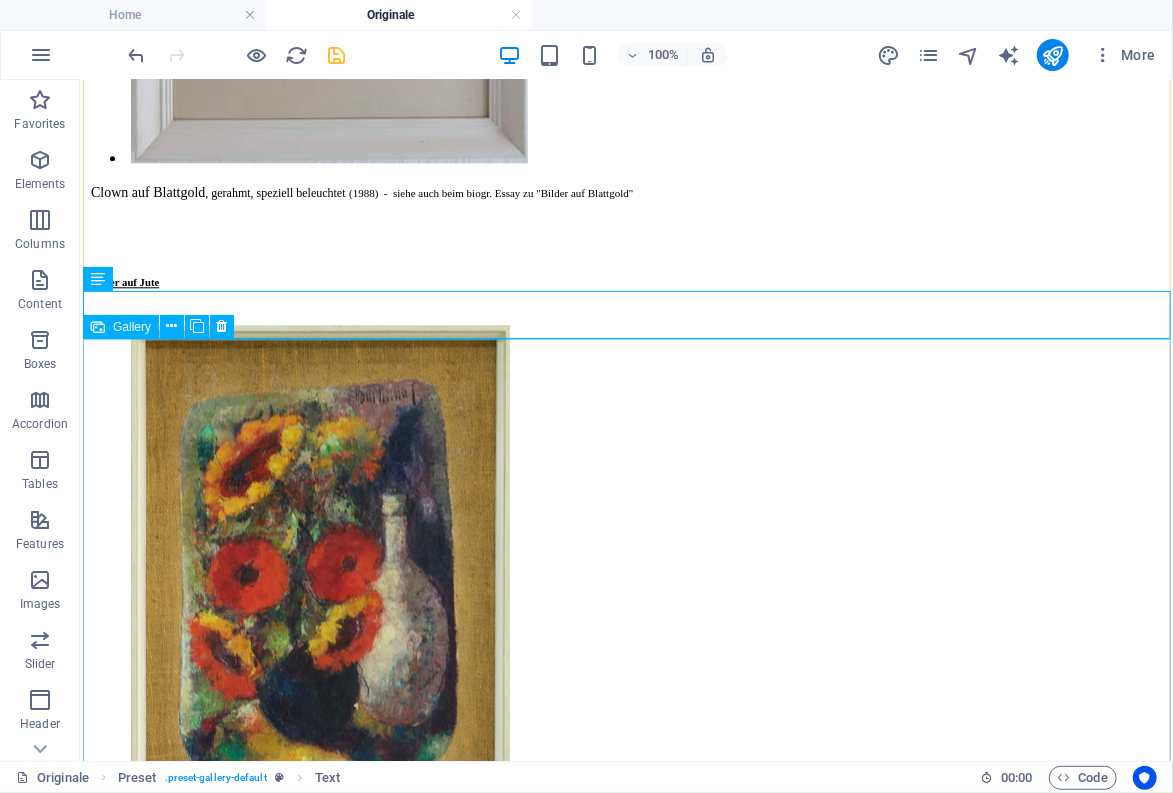 scroll, scrollTop: 16389, scrollLeft: 0, axis: vertical 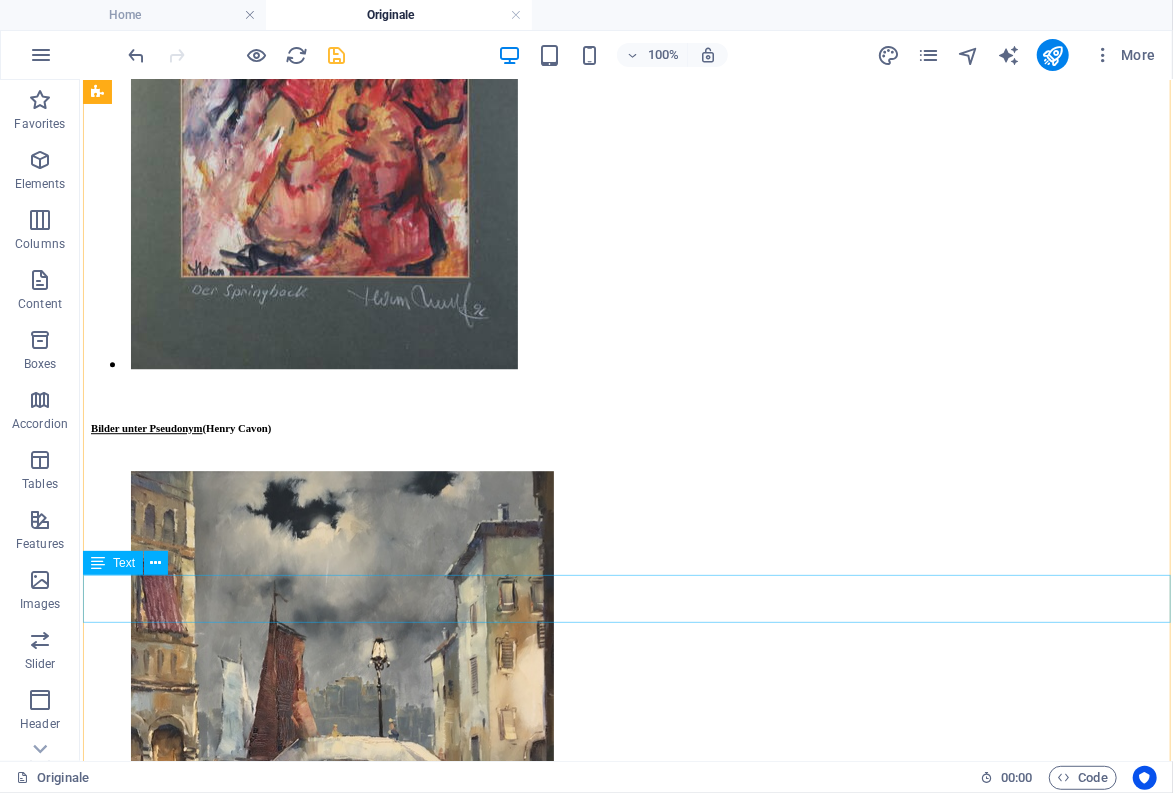 click on "Bauerngarten   (Foto: R.[LAST])                                      Bauerngarten mit Eisenhut  (Foto: R.[LAST])" at bounding box center (625, 39576) 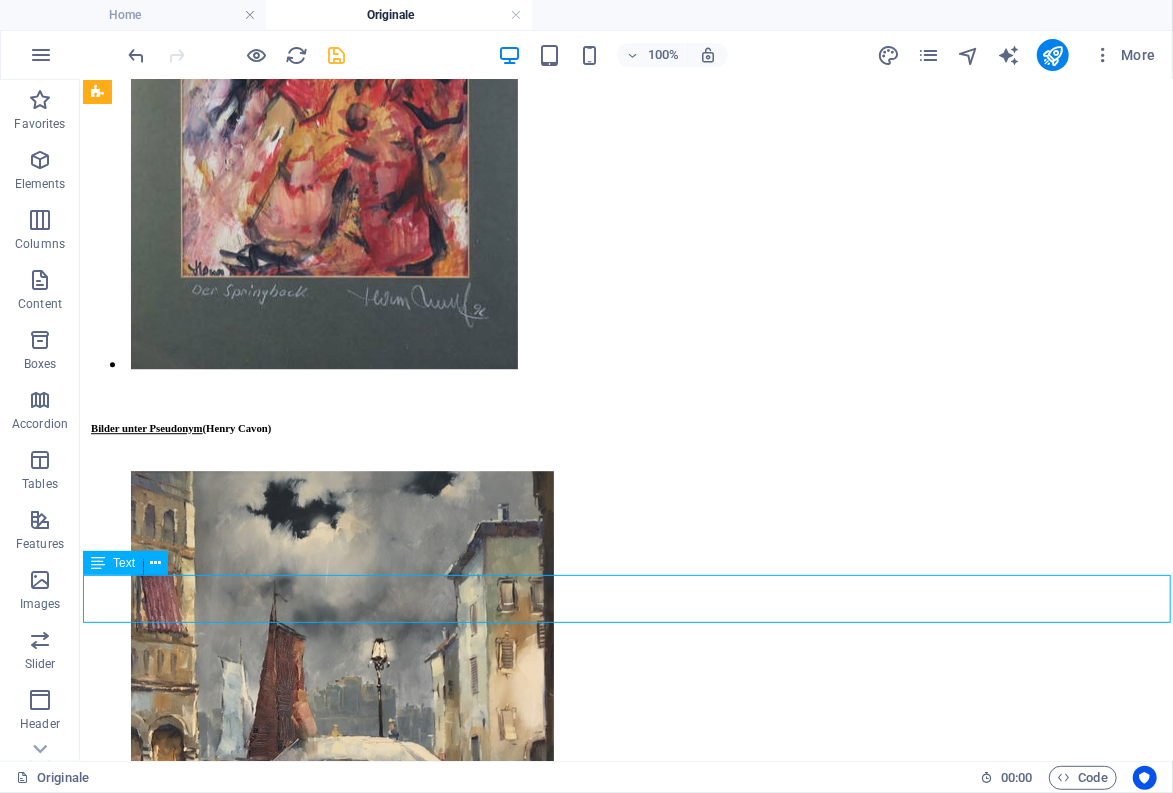 click on "Bauerngarten   (Foto: R.[LAST])                                      Bauerngarten mit Eisenhut  (Foto: R.[LAST])" at bounding box center [625, 39576] 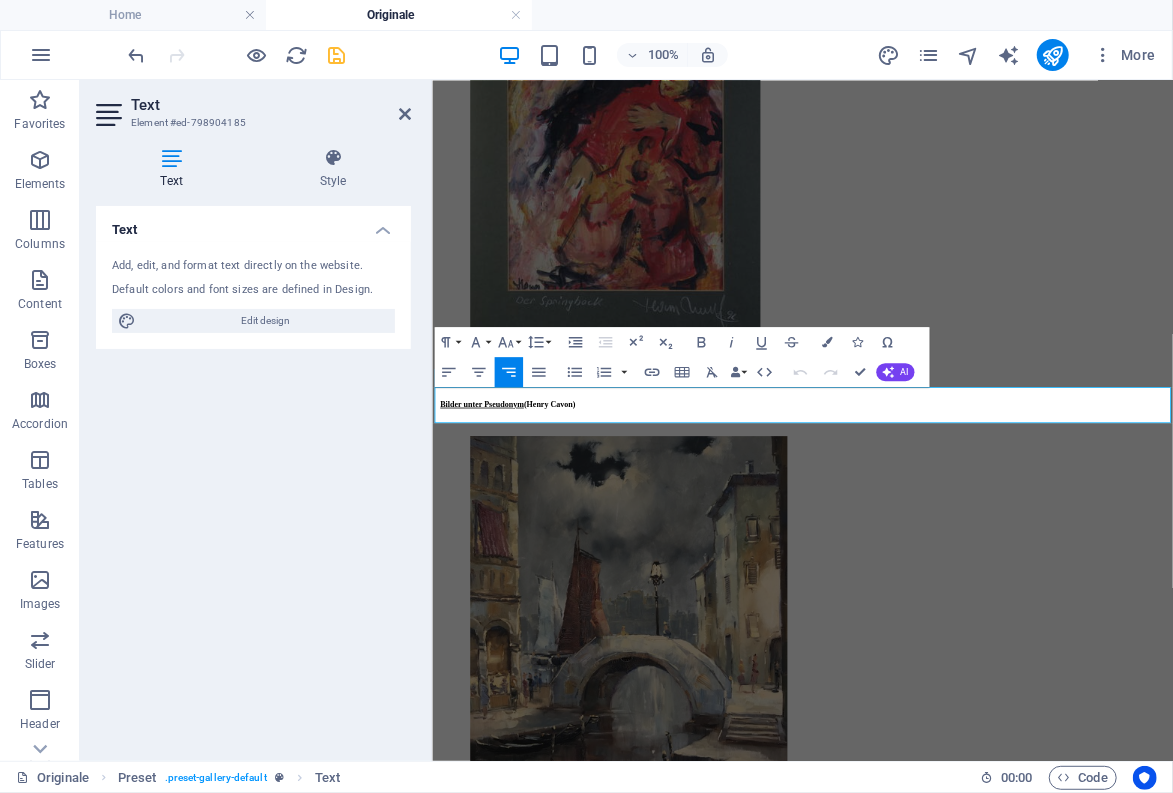 scroll, scrollTop: 18810, scrollLeft: 0, axis: vertical 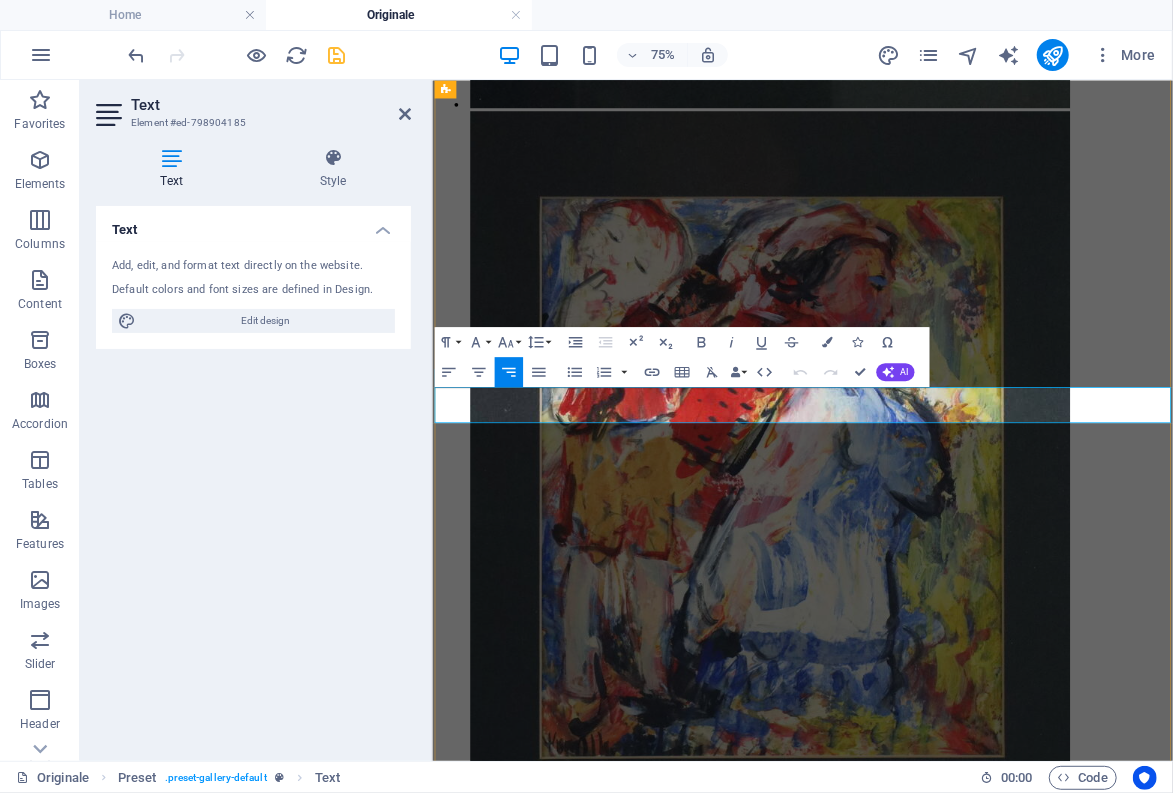 click on "Bauerngarten   (Foto: R.[LAST])                                      Bauerngarten mit Eisenhut  (Foto: R.[LAST])" at bounding box center [785, 40871] 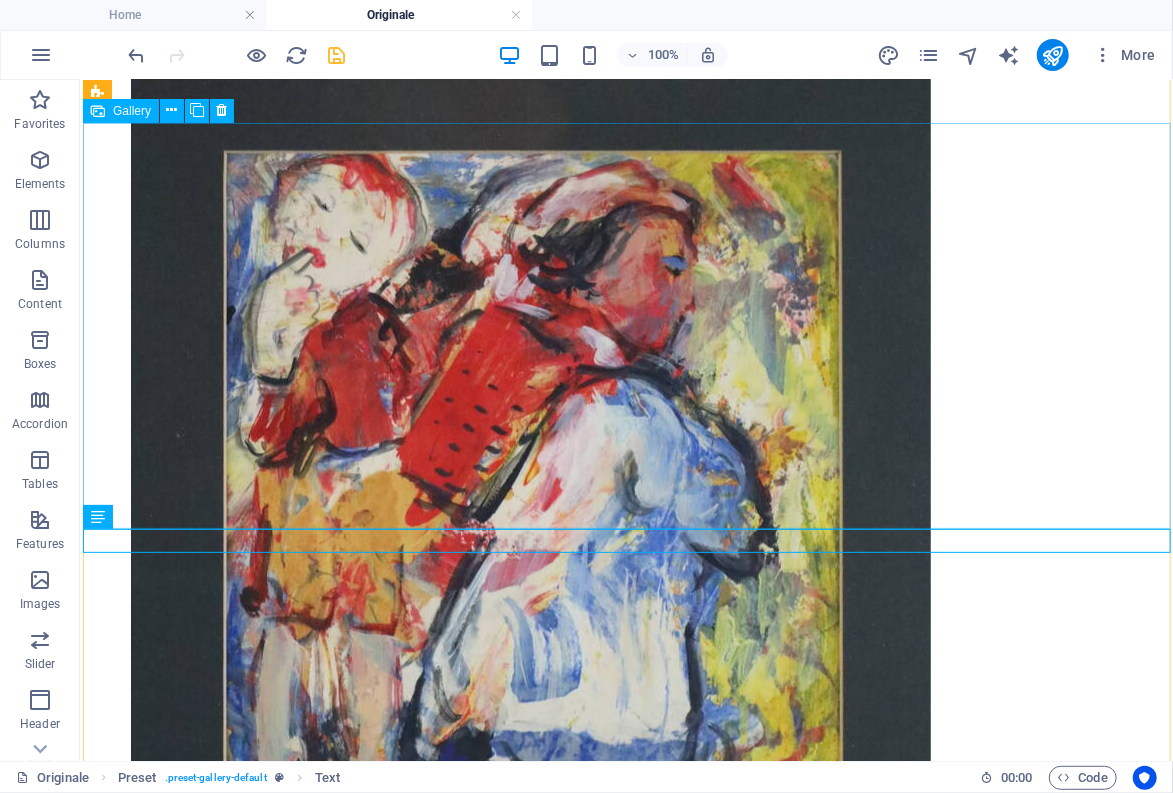 scroll, scrollTop: 20066, scrollLeft: 0, axis: vertical 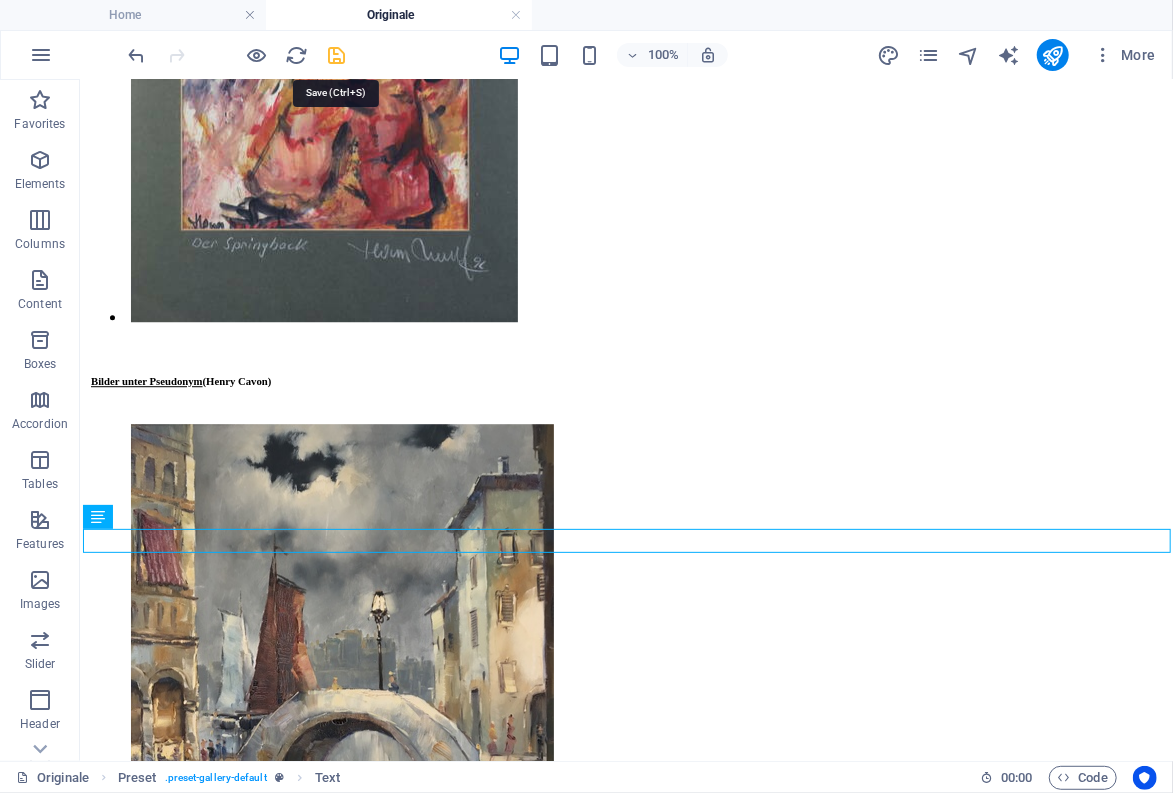 click at bounding box center (337, 55) 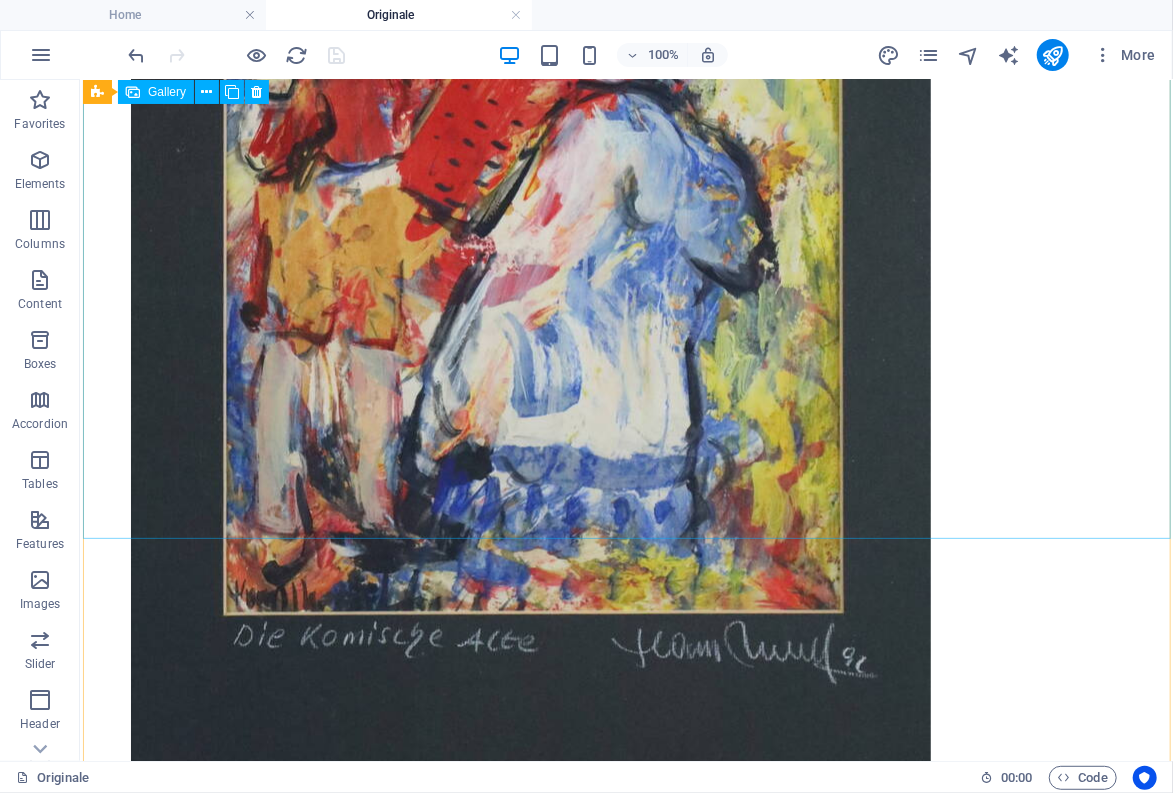 scroll, scrollTop: 18856, scrollLeft: 0, axis: vertical 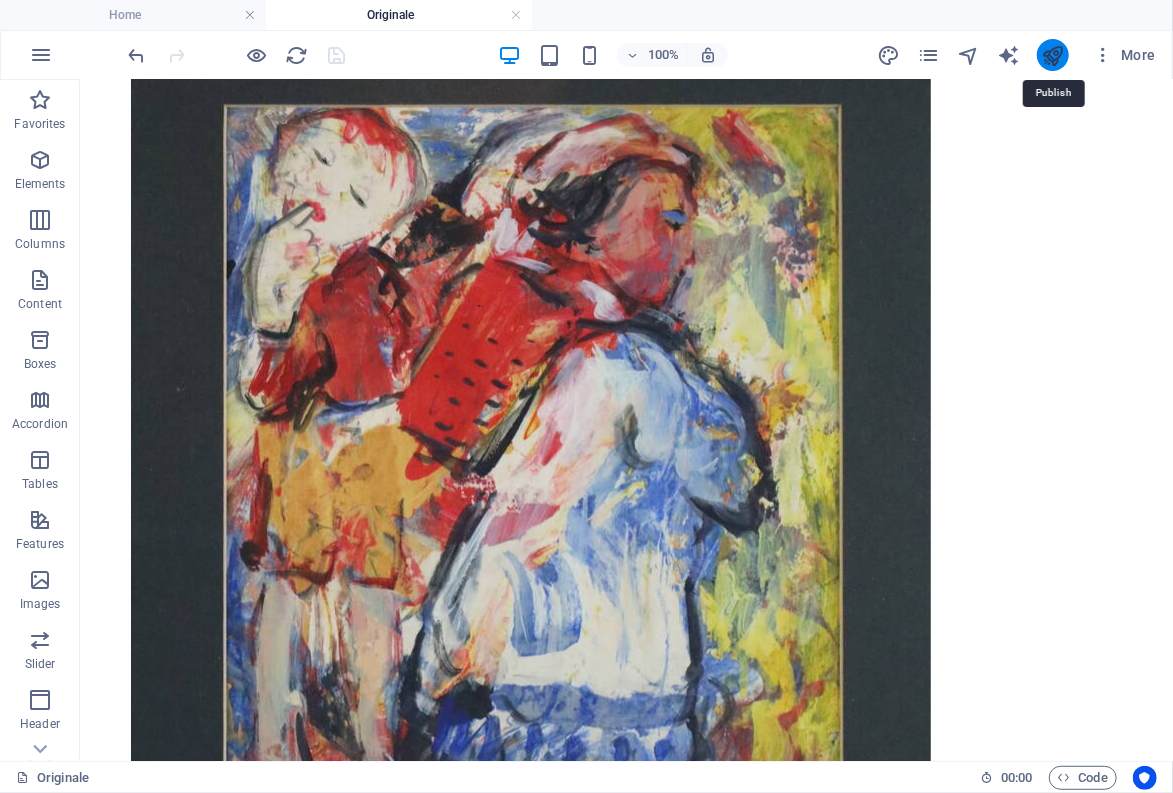 click at bounding box center (1052, 55) 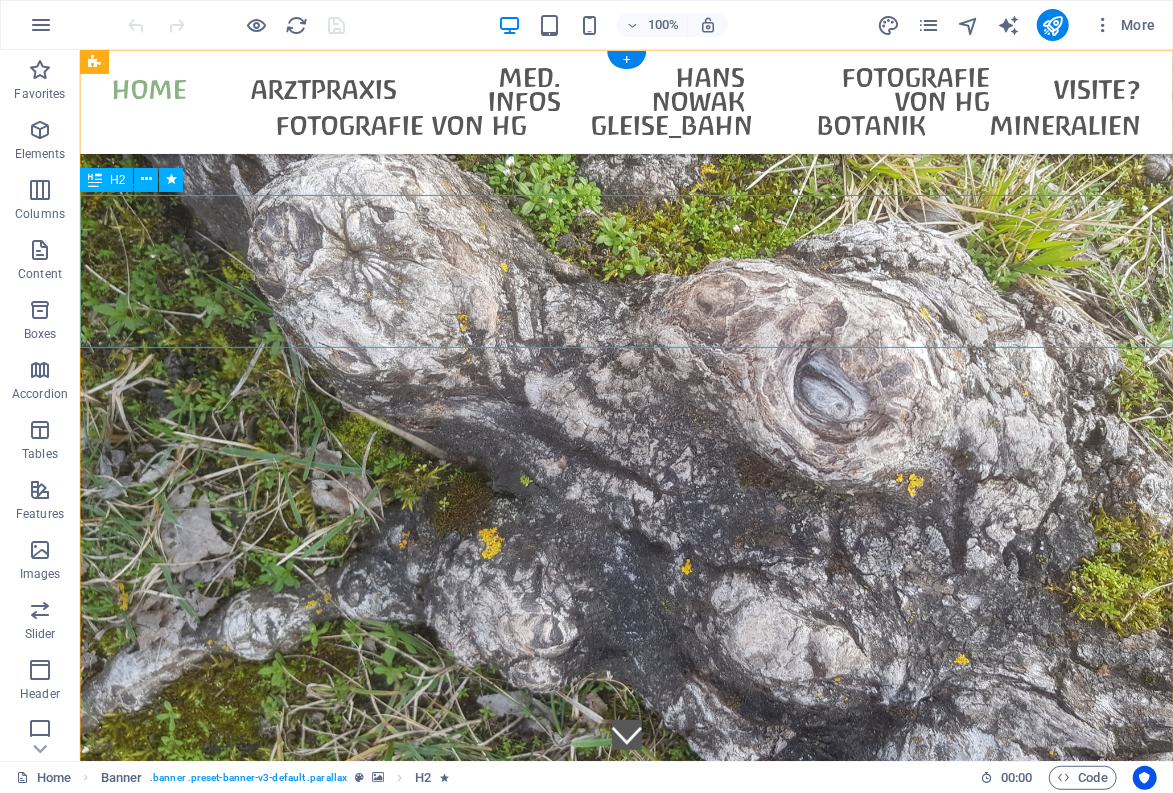 scroll, scrollTop: 0, scrollLeft: 0, axis: both 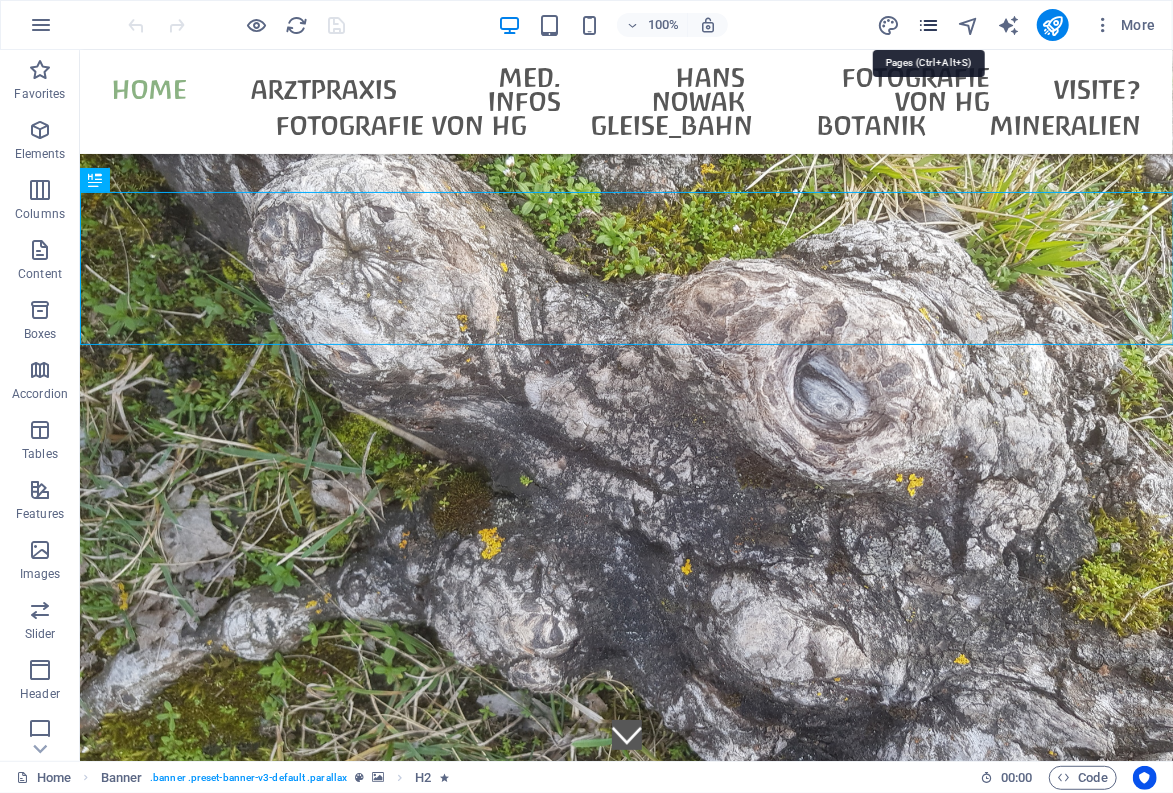 click at bounding box center (928, 25) 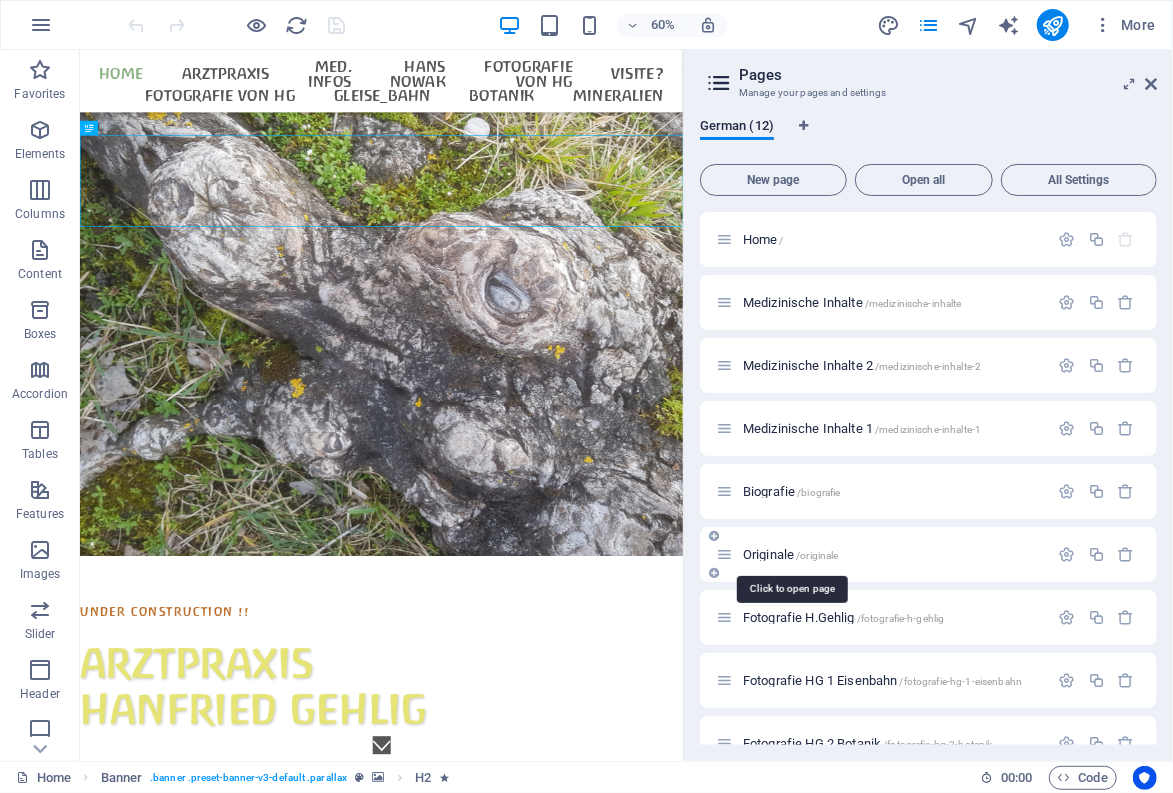 click on "Originale /originale" at bounding box center (791, 554) 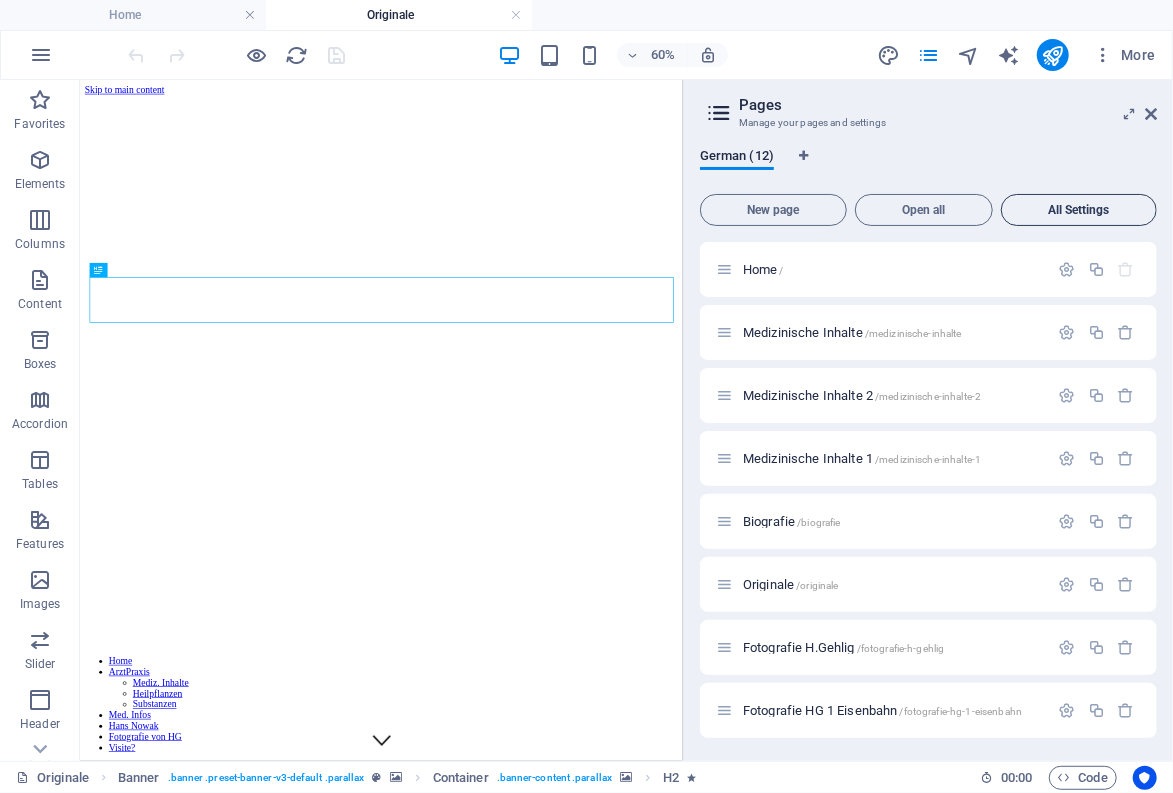 scroll, scrollTop: 0, scrollLeft: 0, axis: both 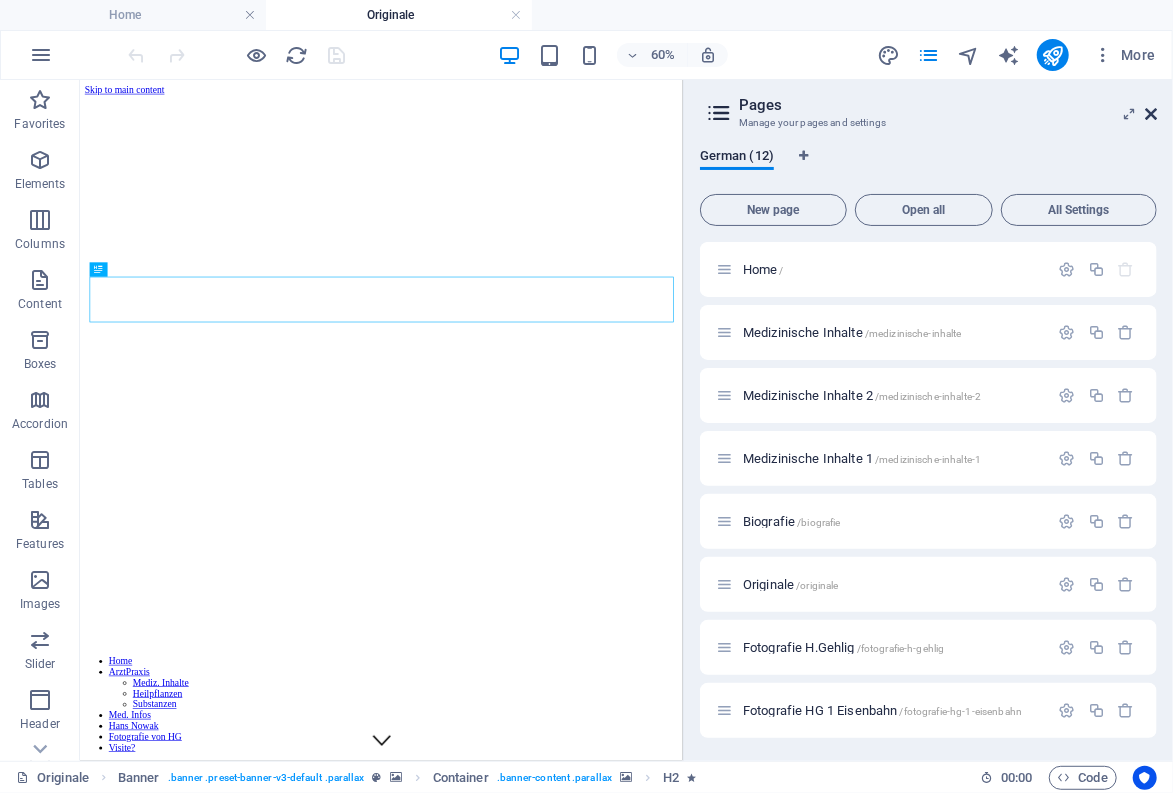 click at bounding box center [1151, 114] 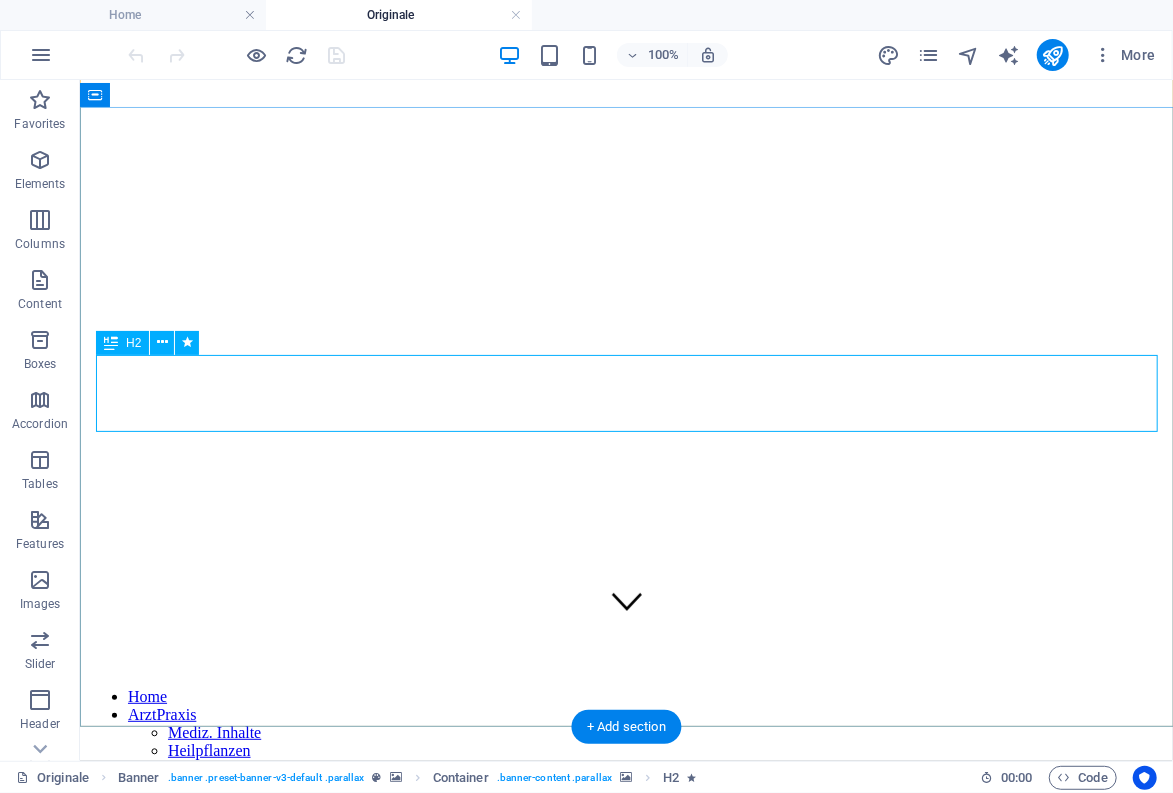 scroll, scrollTop: 1100, scrollLeft: 0, axis: vertical 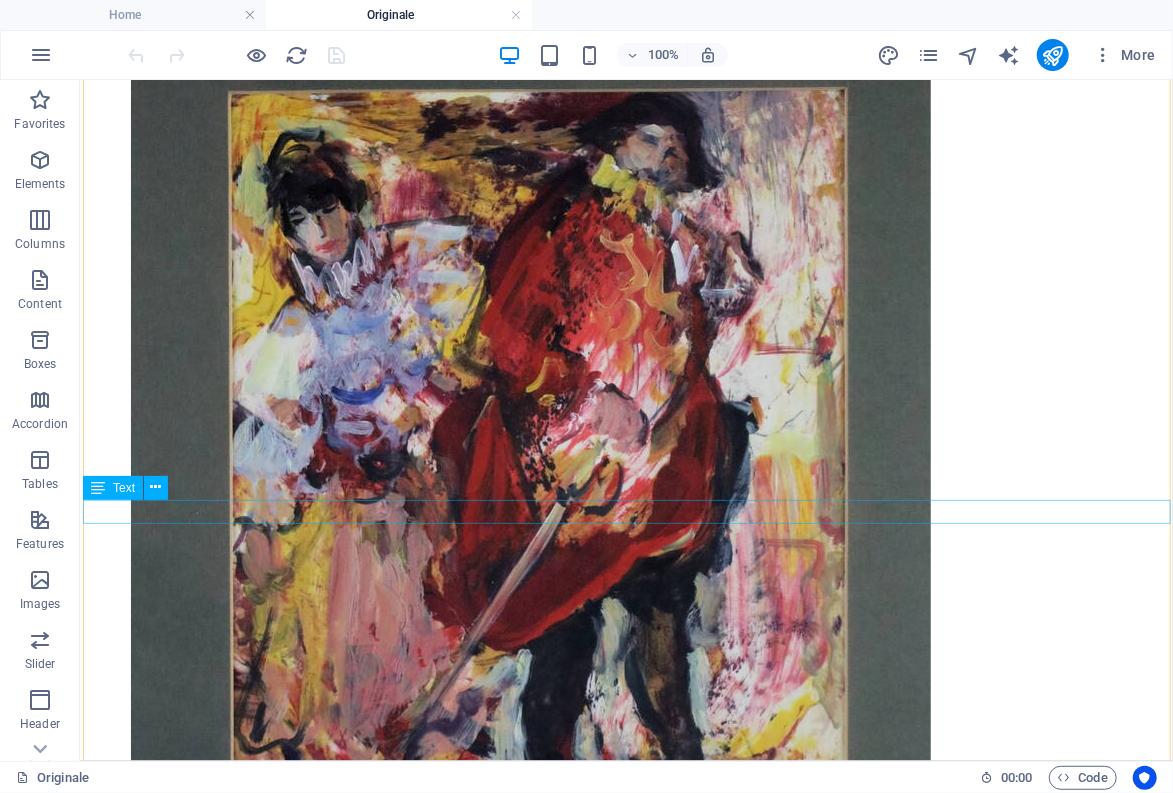 click on "Männerakt  (Tempera auf Pappe)                                                    Frauenakt  (pinselzeichnung)" at bounding box center (625, 35948) 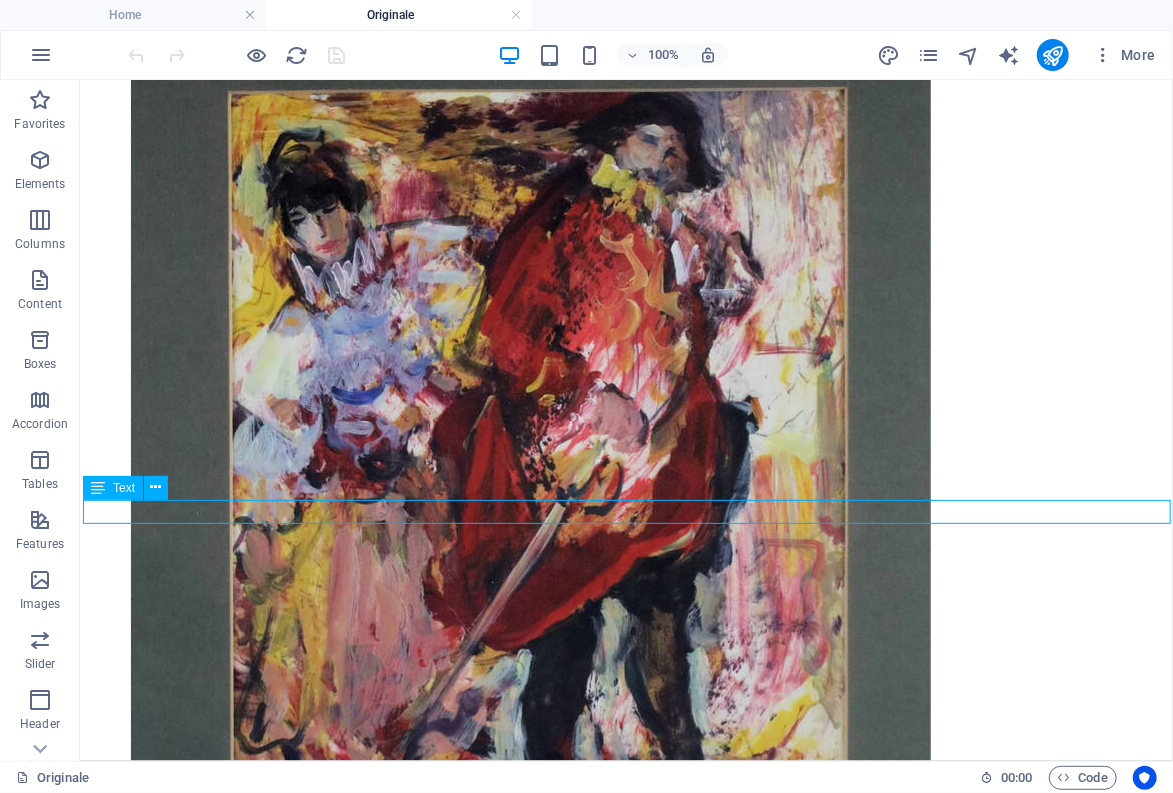 click on "Männerakt  (Tempera auf Pappe)                                                    Frauenakt  (pinselzeichnung)" at bounding box center (625, 35948) 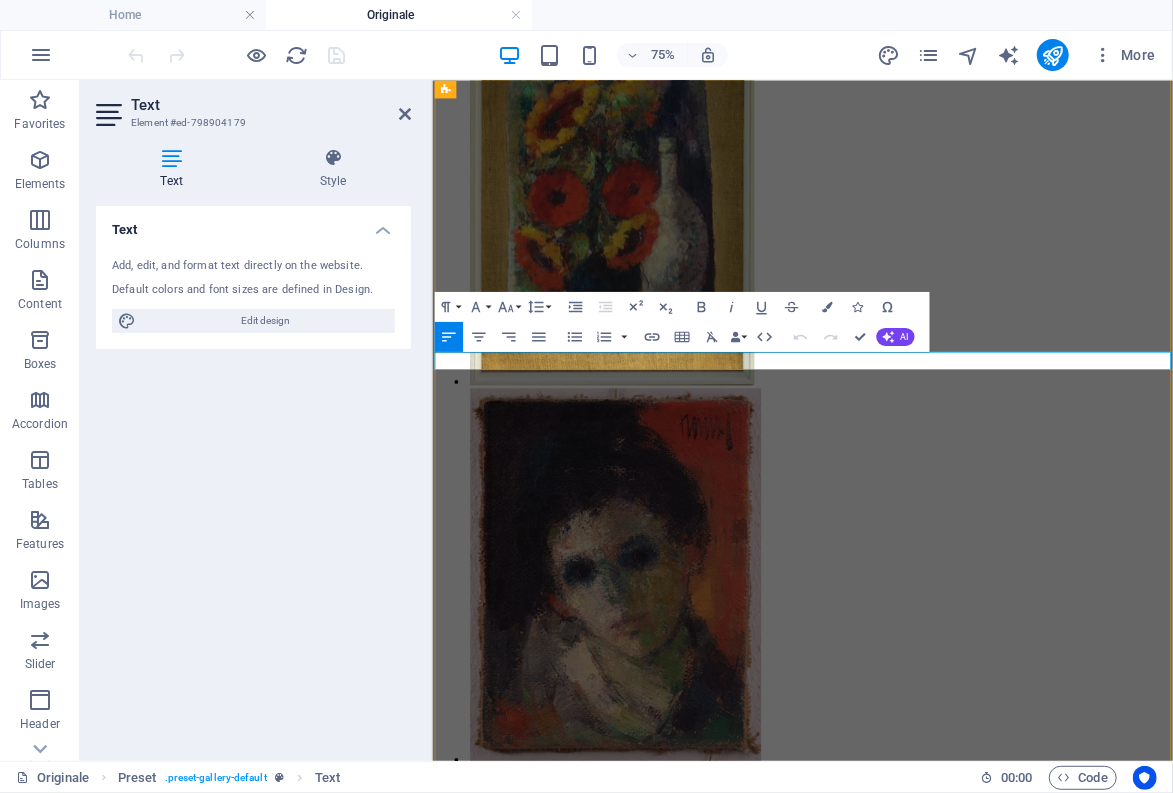 click on "Frauenakt" at bounding box center [623, 37088] 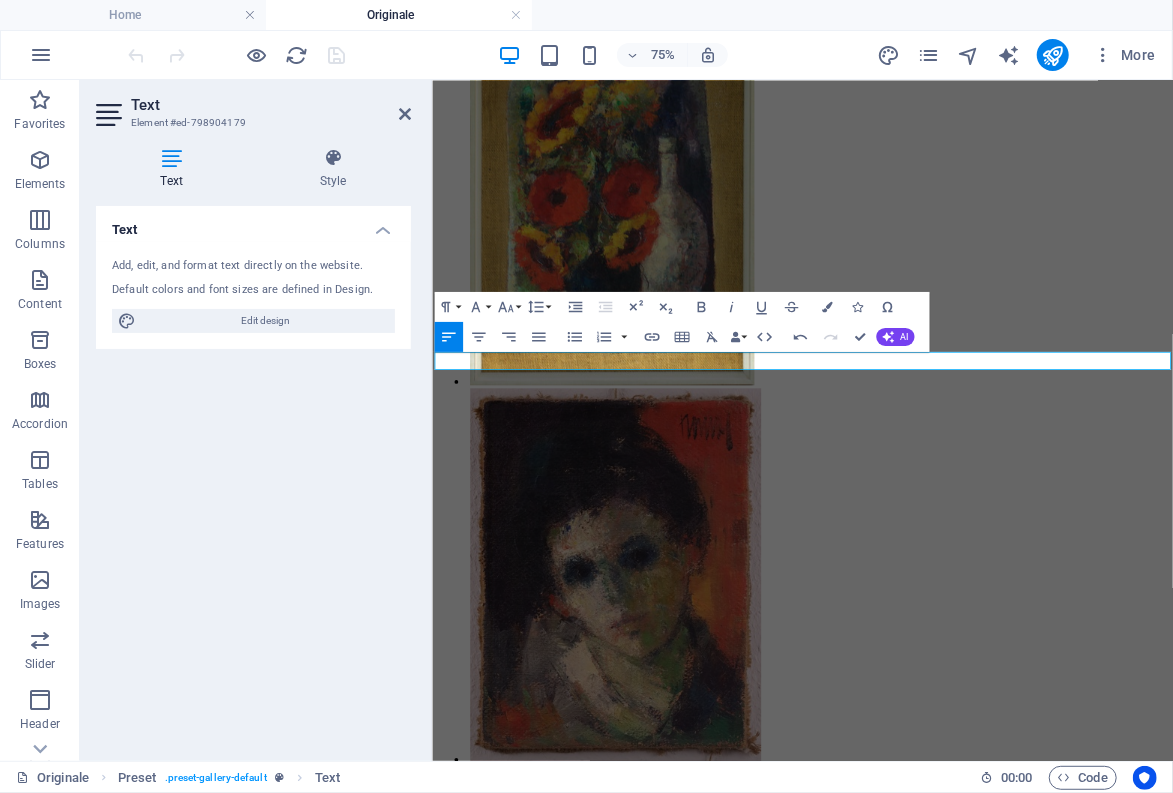 type 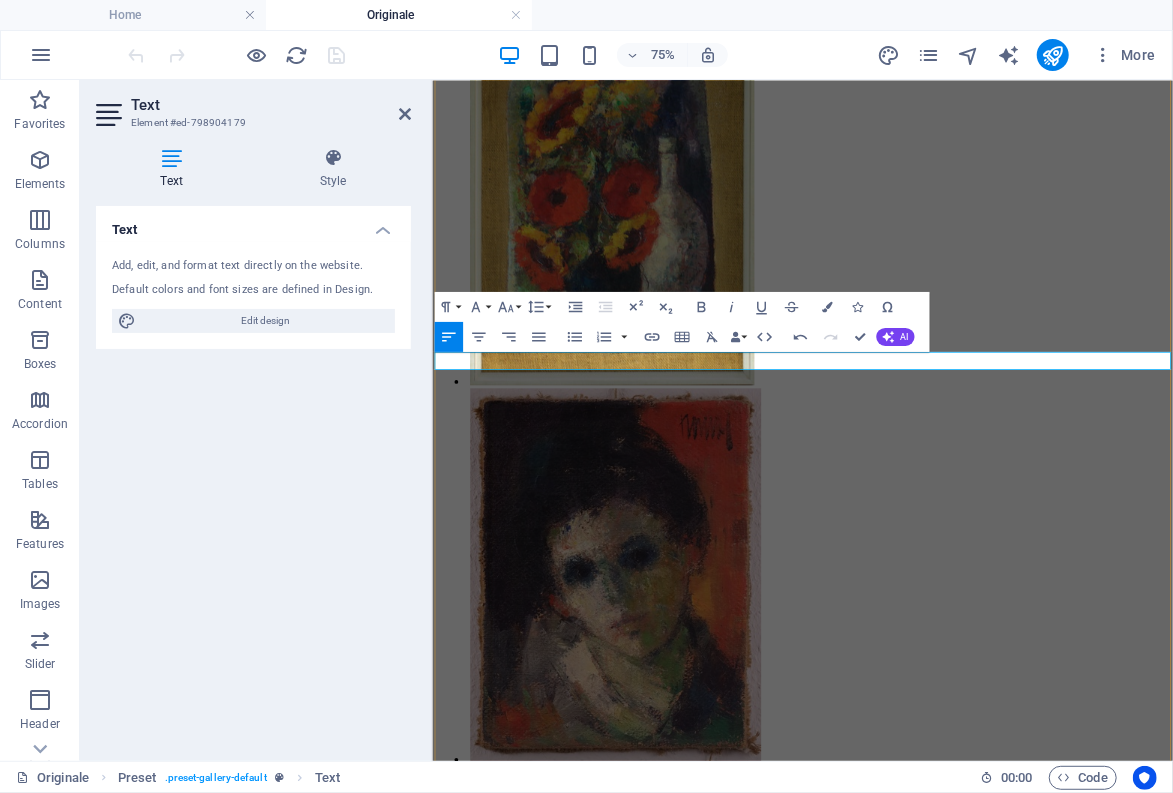 click on "Männerakt" at bounding box center (472, 37088) 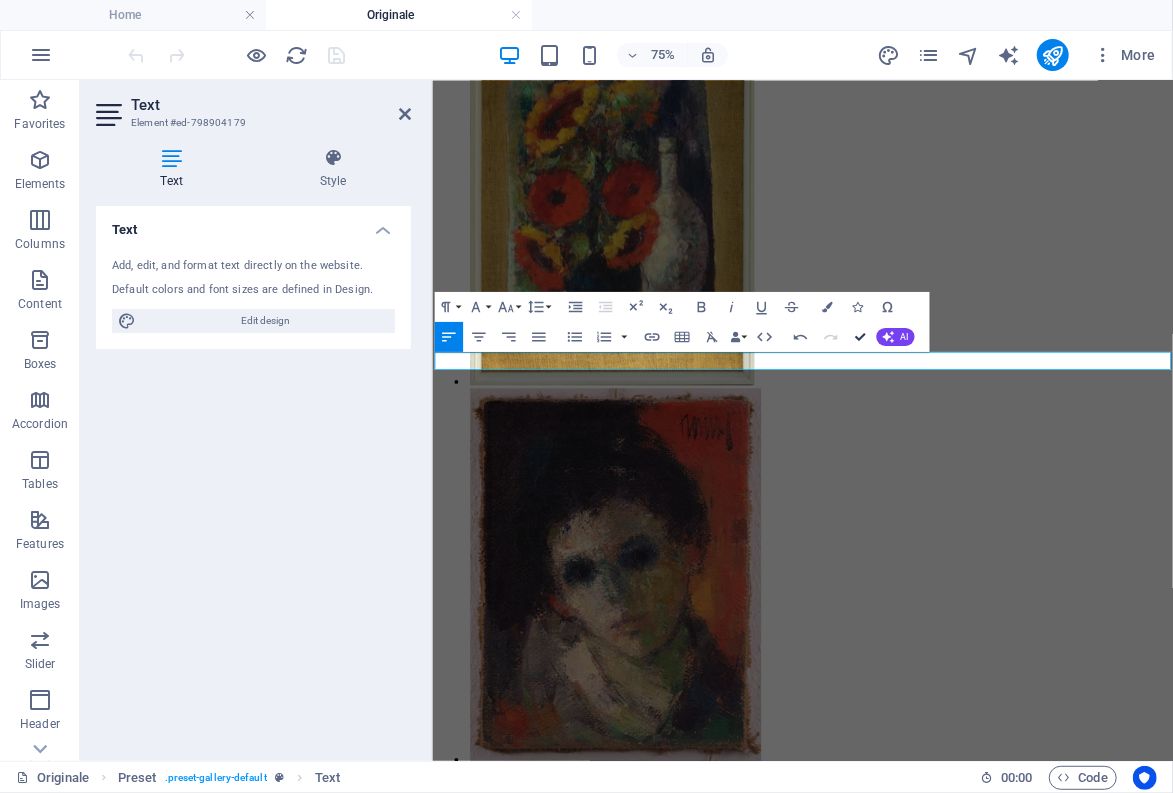 scroll, scrollTop: 17819, scrollLeft: 0, axis: vertical 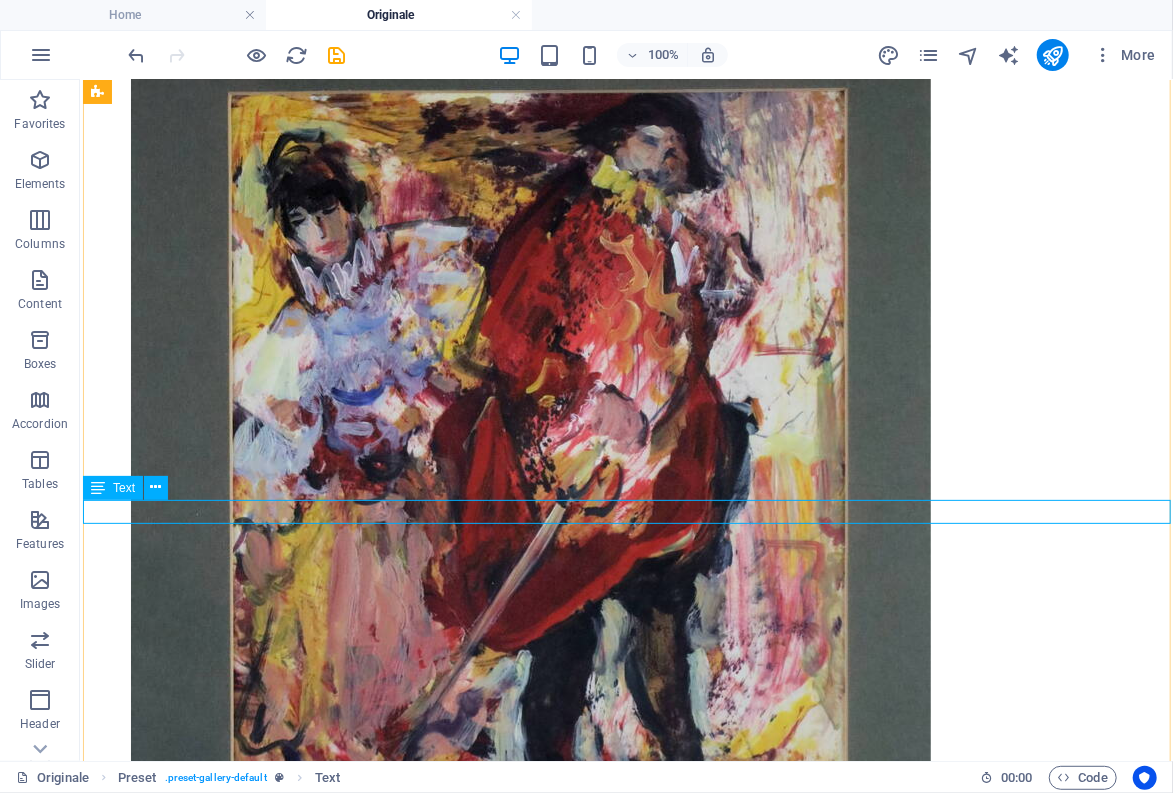 click on "Männerakt  (Tempera auf Pappe)                                                    Frauenakt  (pinselzeichnung)" at bounding box center (625, 35949) 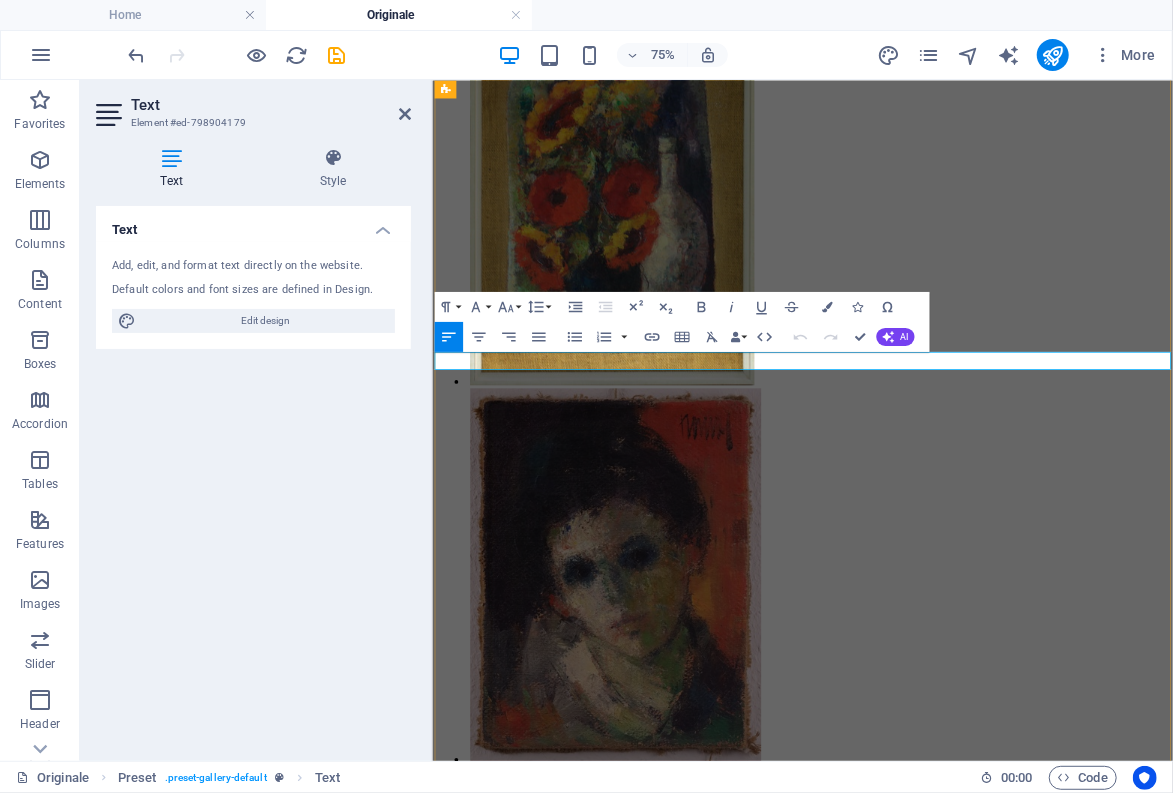 click on "Frauenakt" at bounding box center [623, 37088] 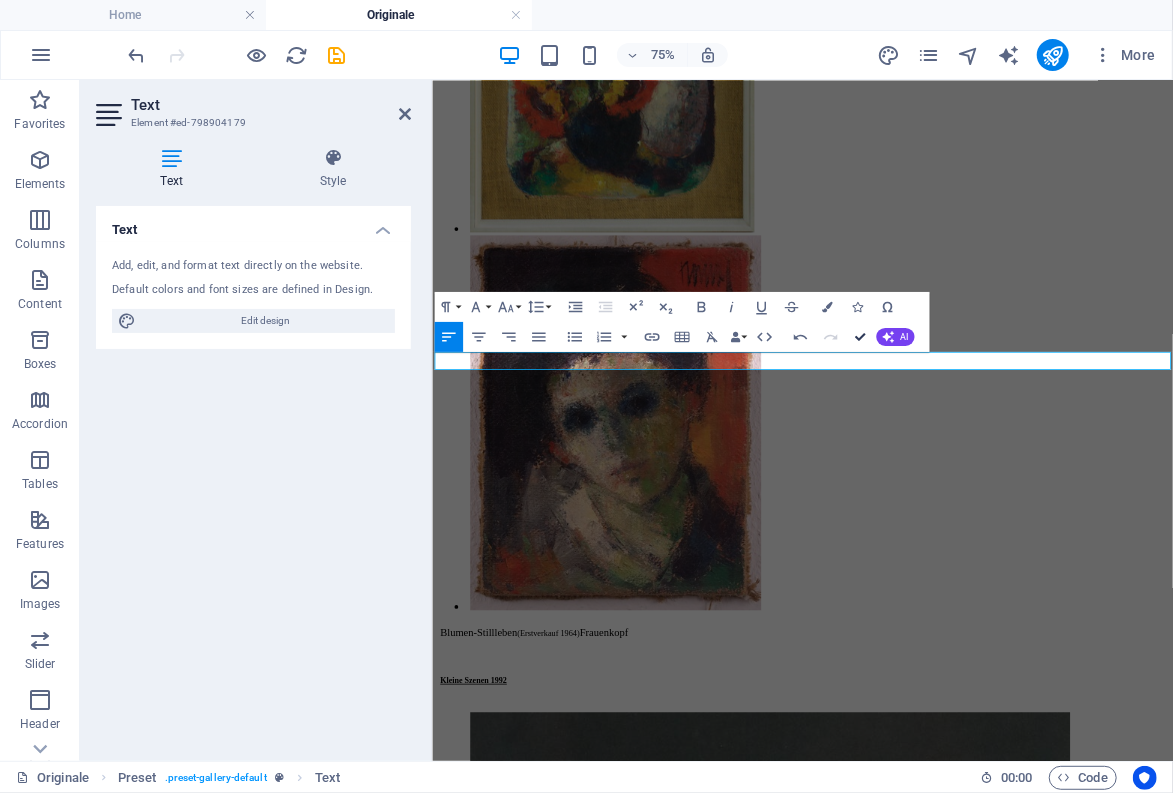 scroll, scrollTop: 17819, scrollLeft: 0, axis: vertical 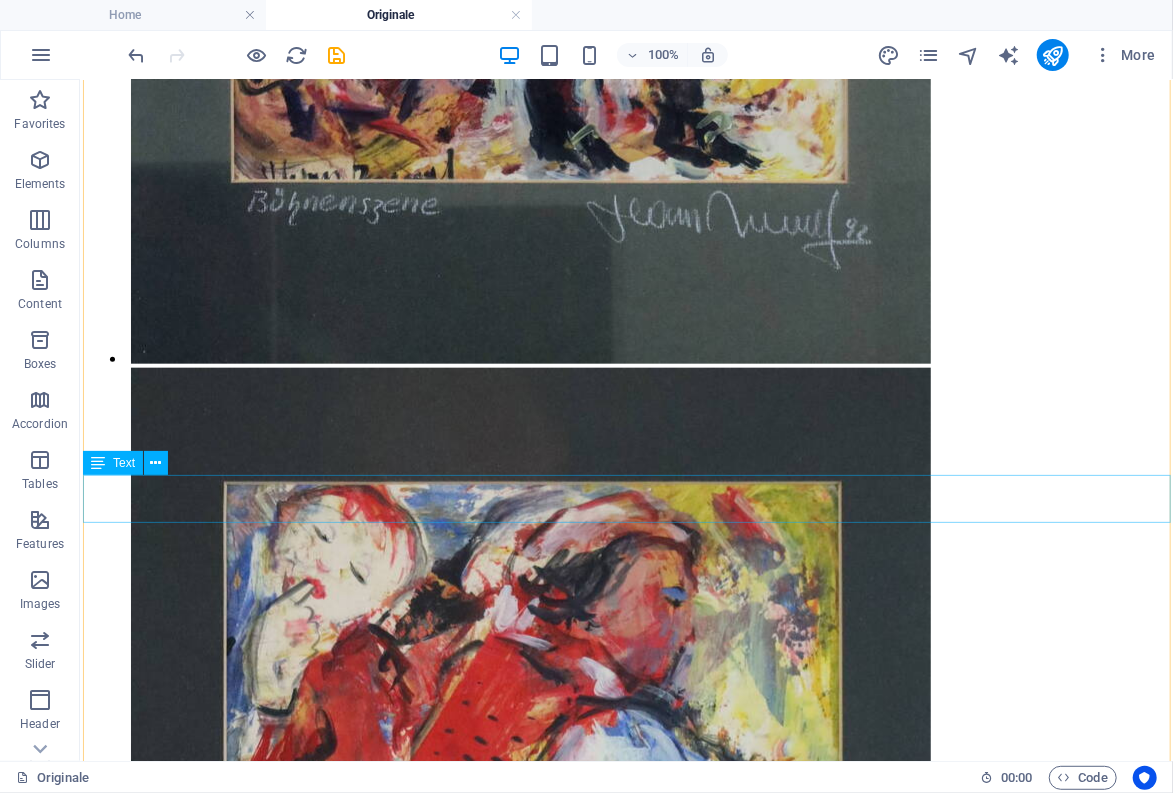 click on "Foto: R.[INITIAL]    ca .[YEAR]     mit freundlicher Genehmigung der Töchter [LAST NAME]s: [FIRST] [LAST] und [FIRST] [LAST]" at bounding box center (625, 36623) 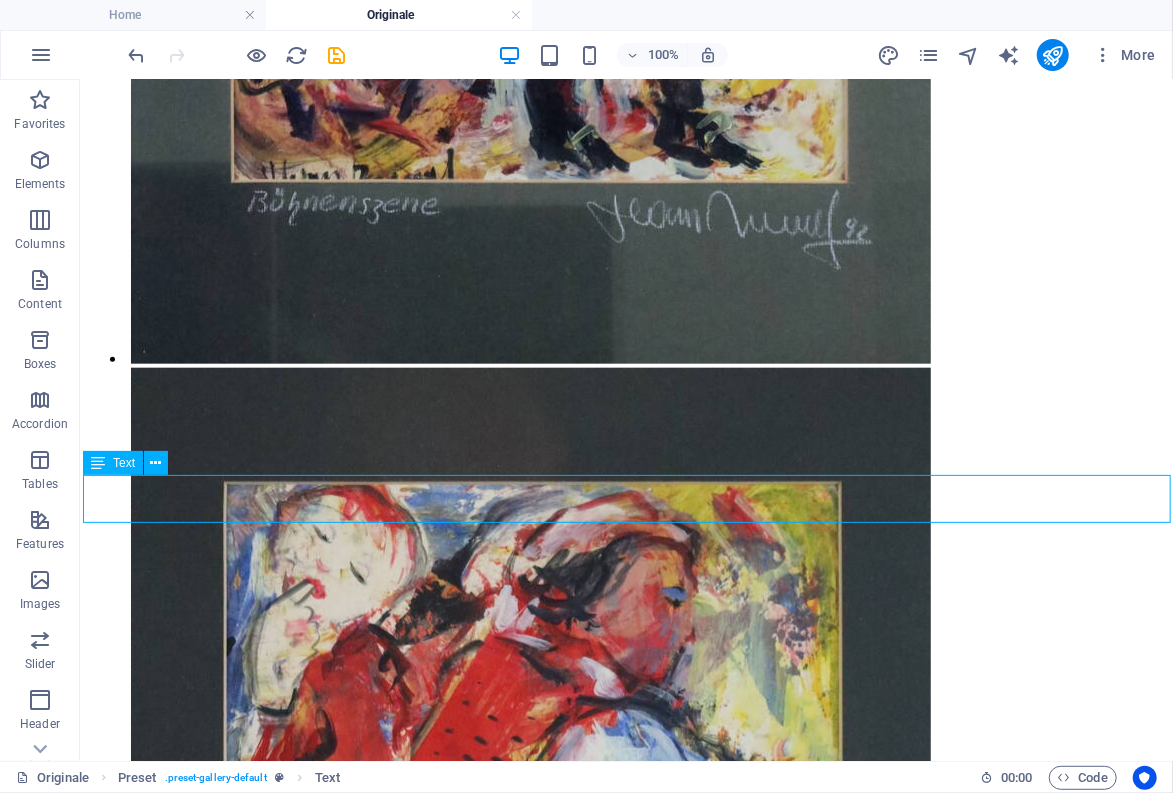 click on "Foto: R.[INITIAL]    ca .[YEAR]     mit freundlicher Genehmigung der Töchter [LAST NAME]s: [FIRST] [LAST] und [FIRST] [LAST]" at bounding box center [625, 36623] 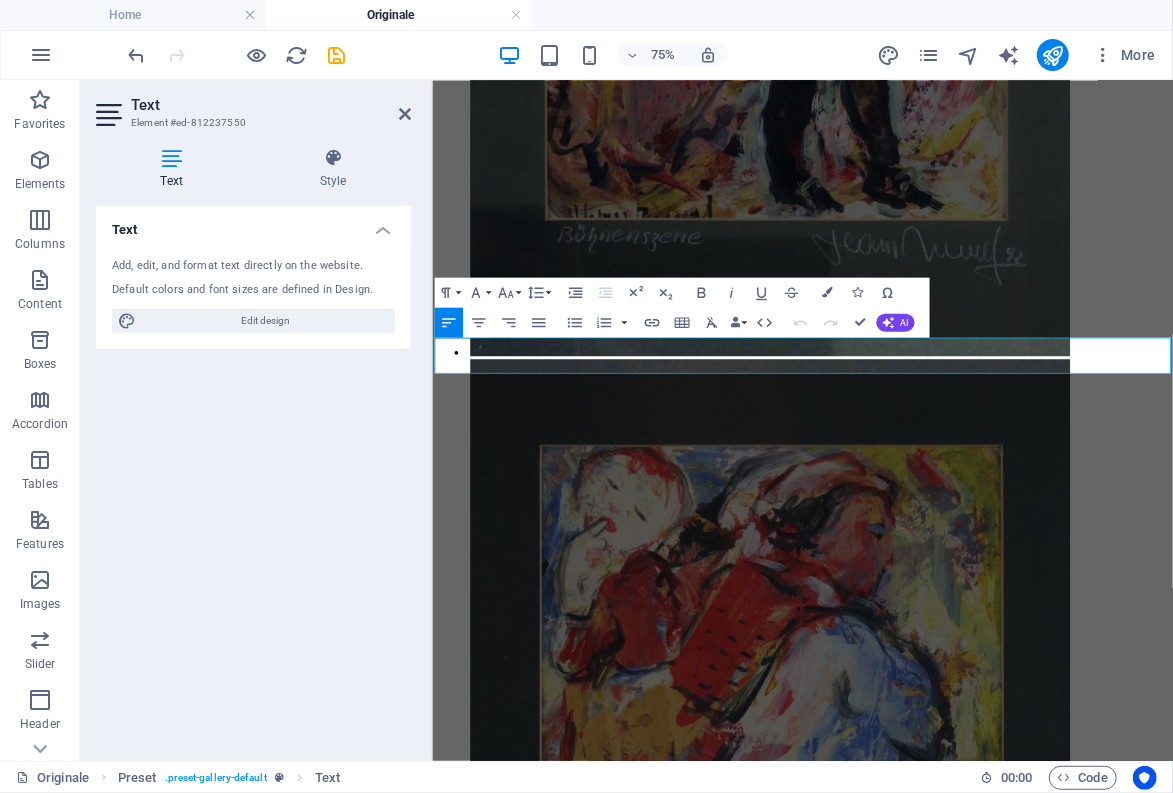 scroll, scrollTop: 17369, scrollLeft: 0, axis: vertical 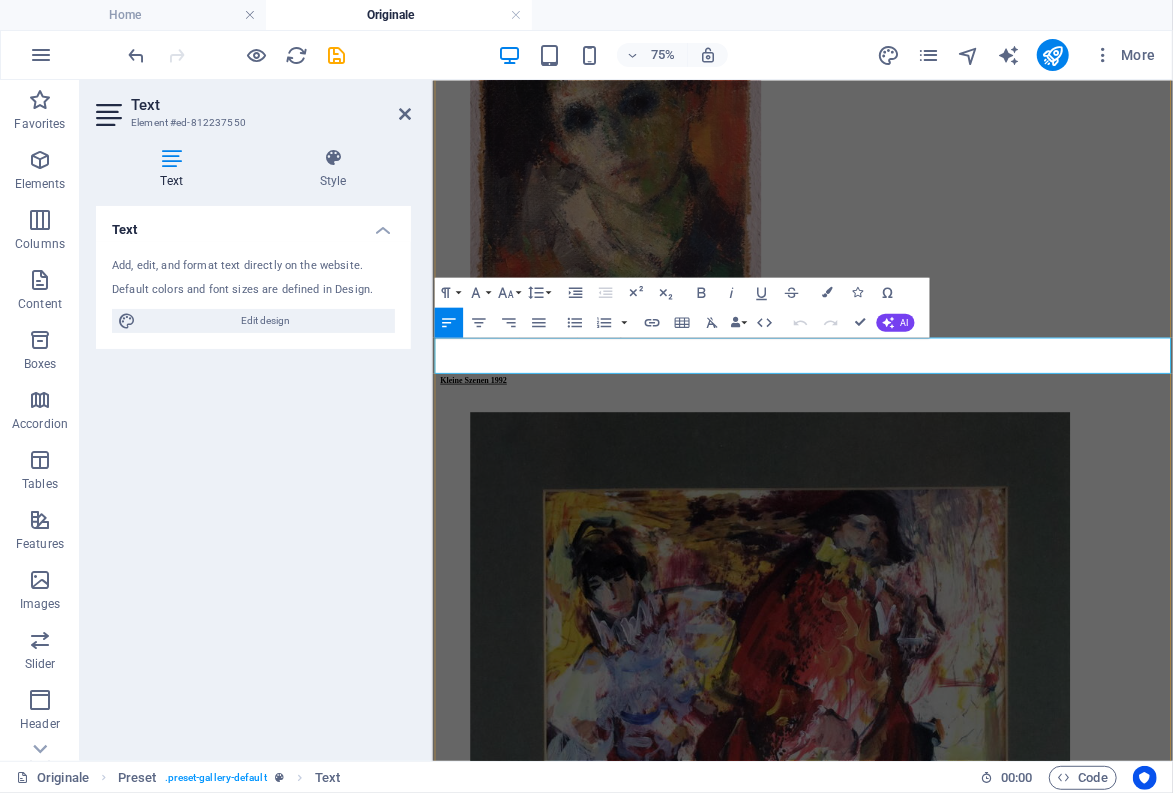 click on "Foto: R.Gehlig" at bounding box center (484, 37802) 